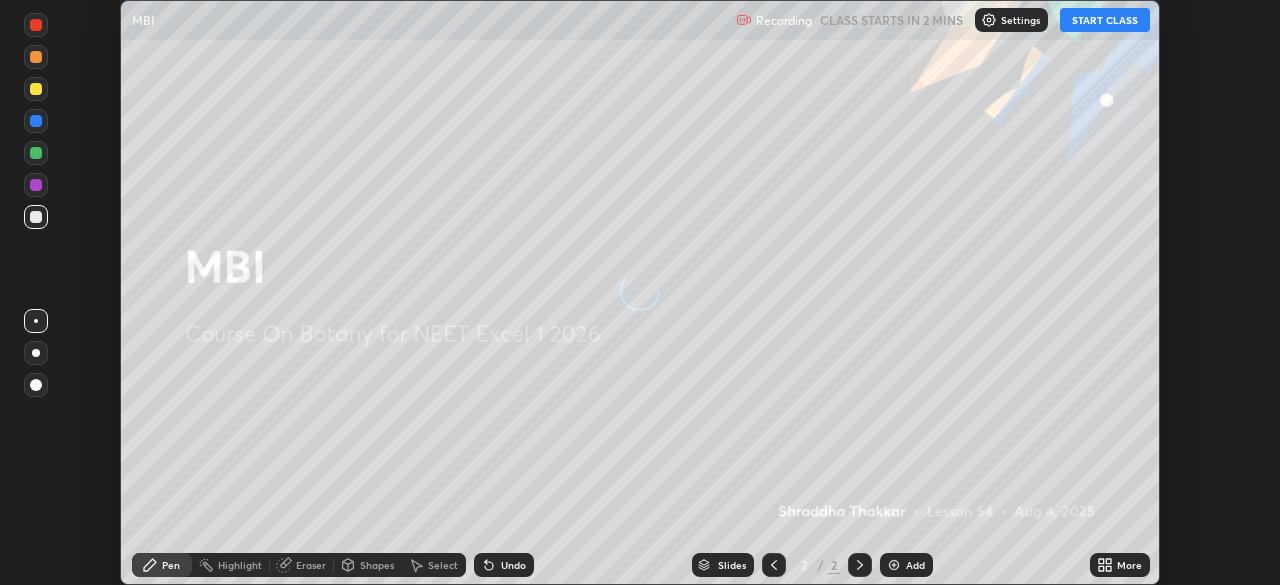 scroll, scrollTop: 0, scrollLeft: 0, axis: both 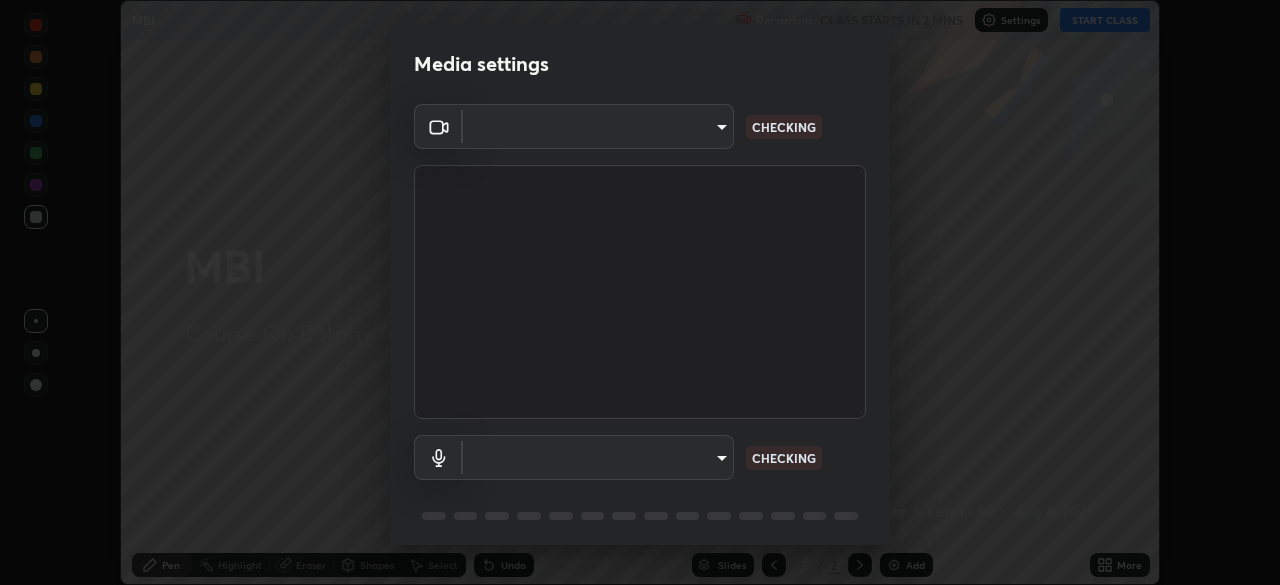 type on "8eb8a9b94d543390f1bf6c46f2de83bcb95ddf8c53c718d69585ea9f7ba8e57b" 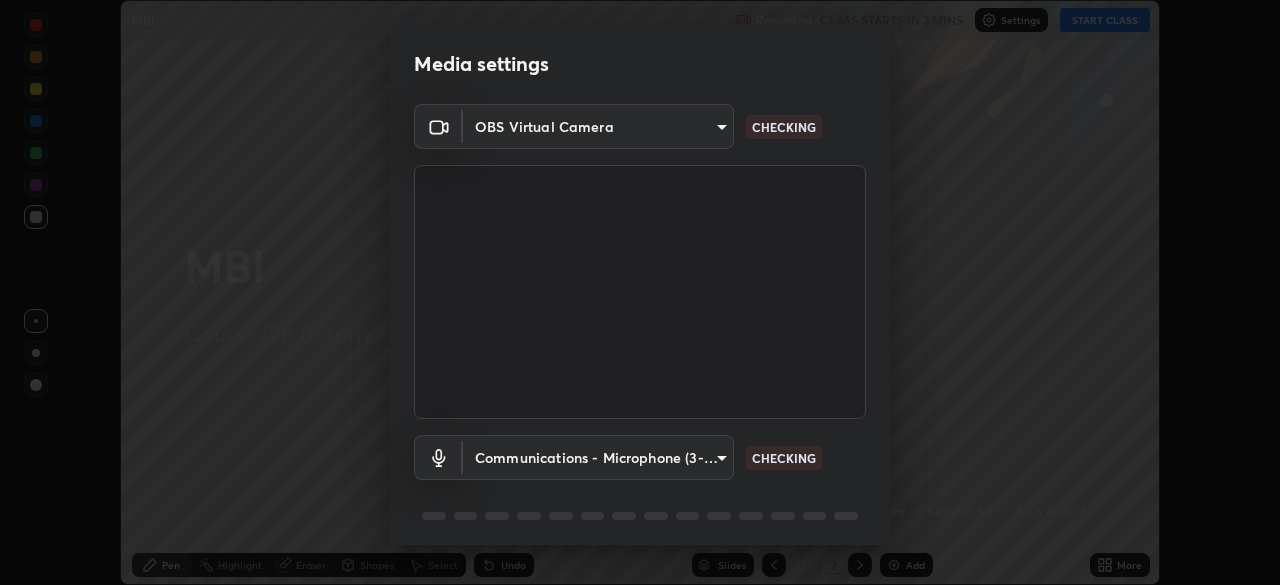 scroll, scrollTop: 71, scrollLeft: 0, axis: vertical 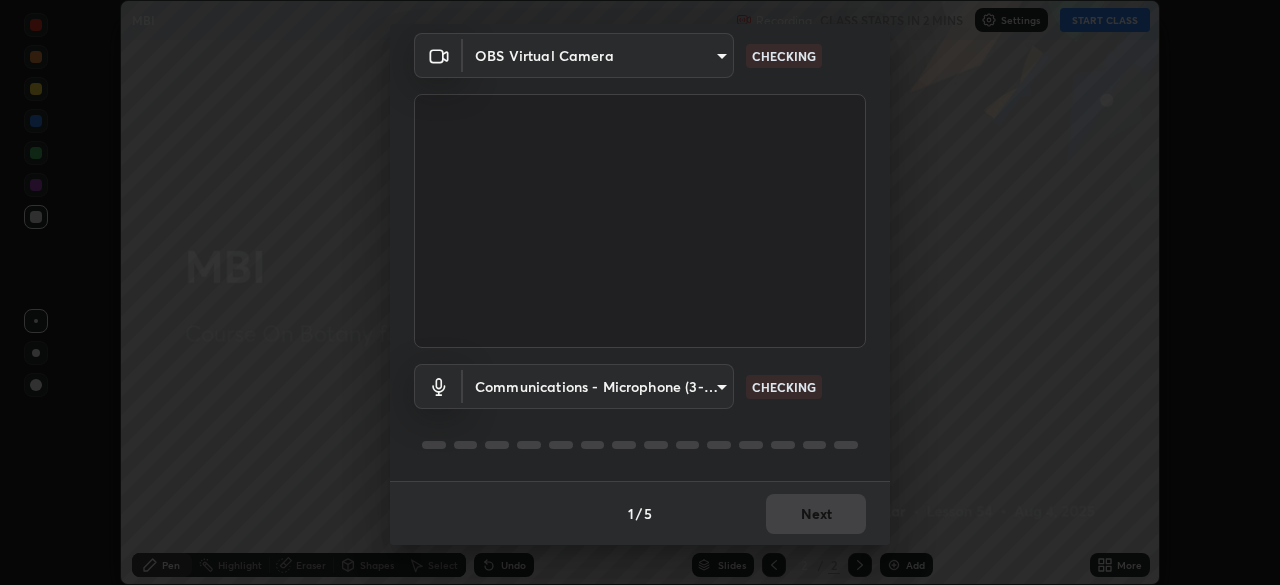 click on "Erase all MBI Recording CLASS STARTS IN 2 MINS Settings START CLASS Setting up your live class MBI • L54 of Course On Botany for NEET Excel 1 2026 [FIRST] [LAST] Pen Highlight Eraser Shapes Select Undo Slides 2 / 2 Add More No doubts shared Encourage your learners to ask a doubt for better clarity Report an issue Reason for reporting Buffering Chat not working Audio - Video sync issue Educator video quality low ​ Attach an image Report Media settings OBS Virtual Camera [HASH] CHECKING Communications - Microphone (3- USB PnP Sound Device) communications CHECKING 1 / 5 Next" at bounding box center [640, 292] 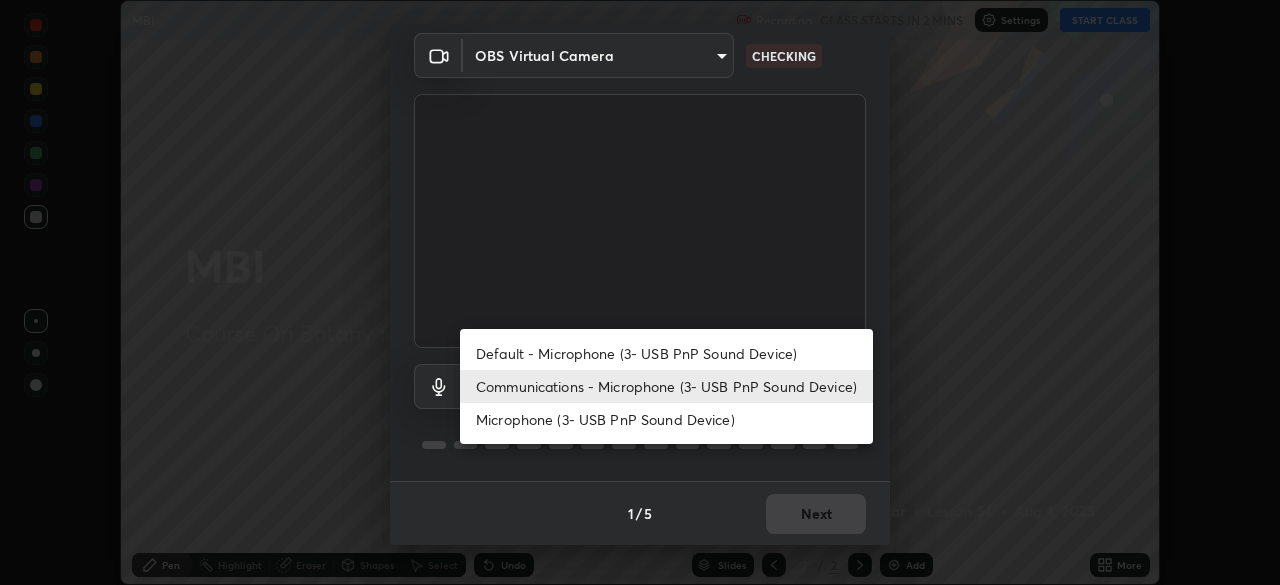 click on "Default - Microphone (3- USB PnP Sound Device)" at bounding box center (666, 353) 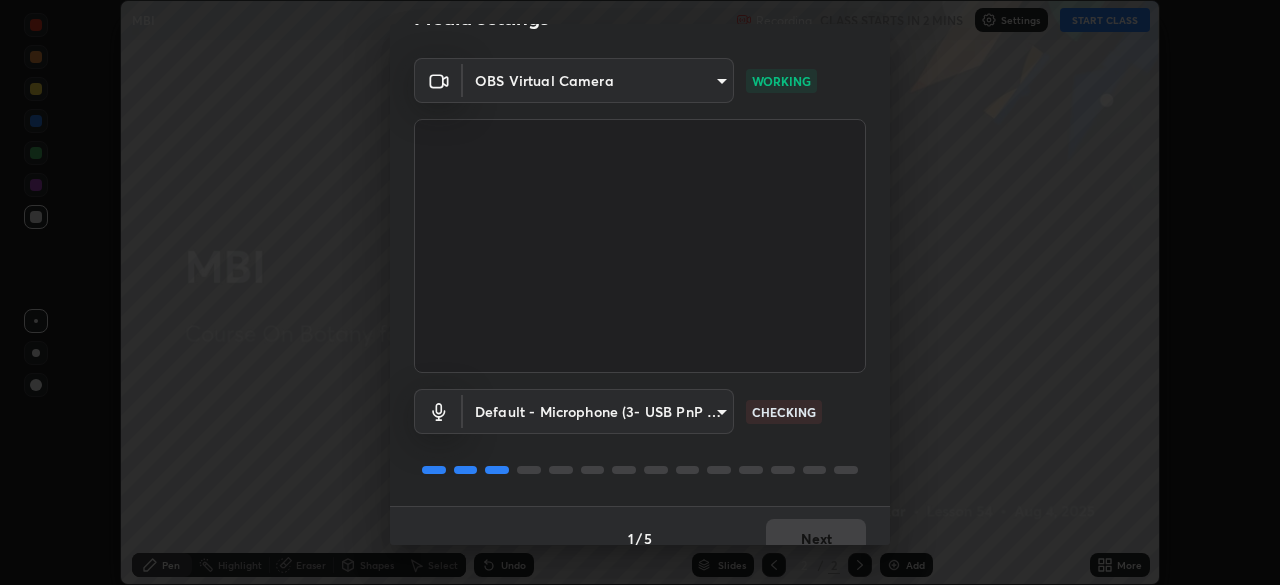 scroll, scrollTop: 71, scrollLeft: 0, axis: vertical 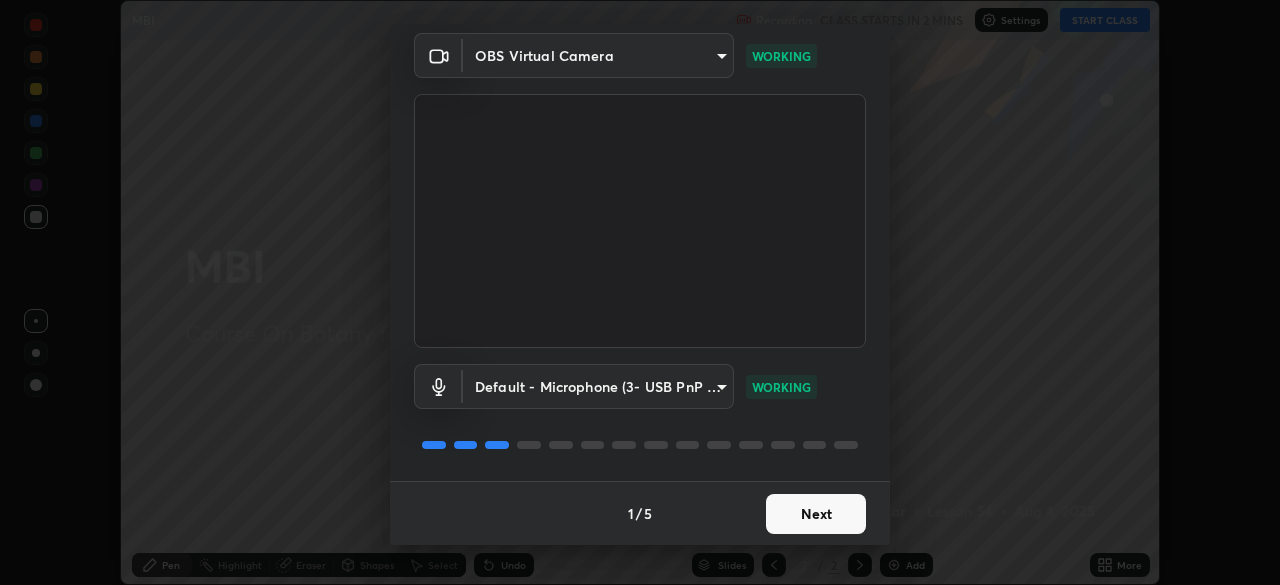click on "Next" at bounding box center [816, 514] 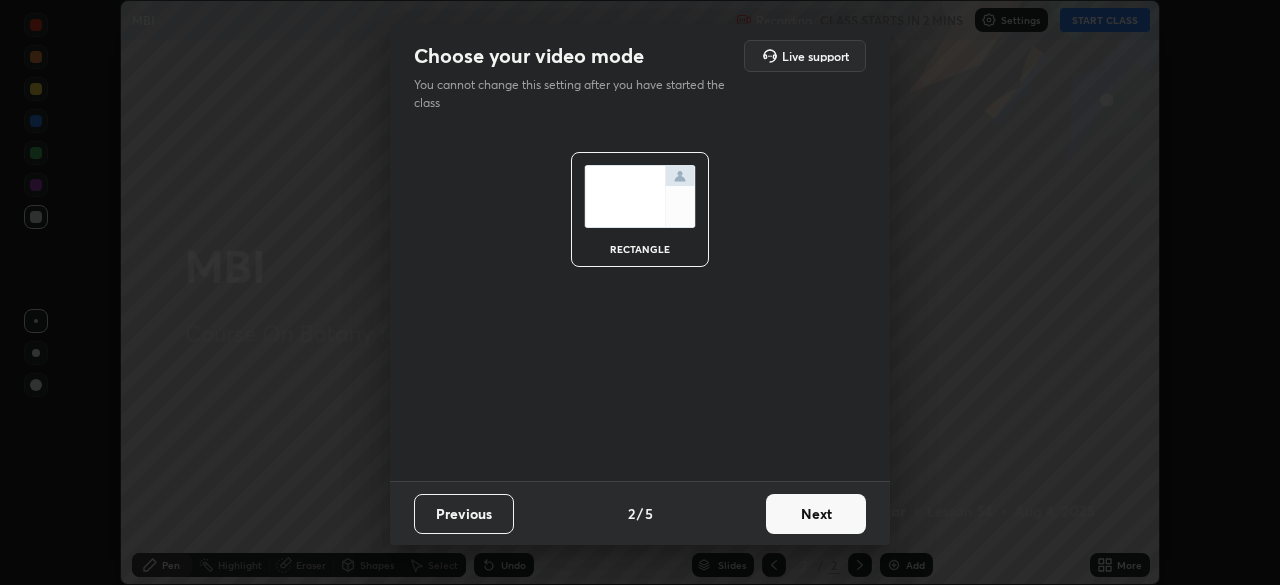 scroll, scrollTop: 0, scrollLeft: 0, axis: both 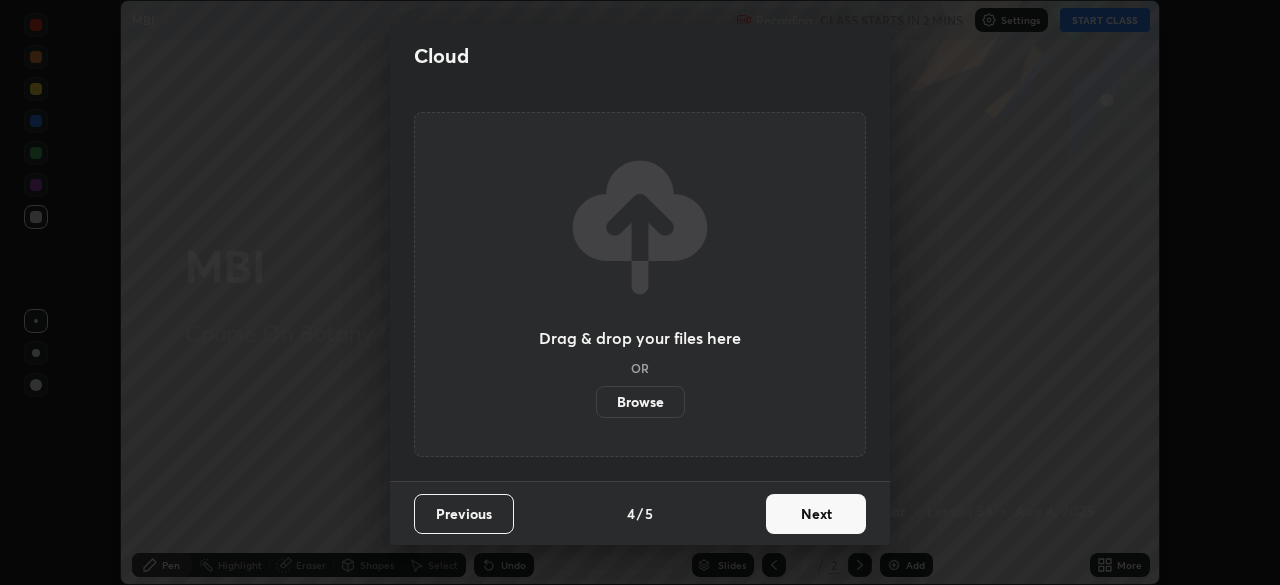 click on "Next" at bounding box center (816, 514) 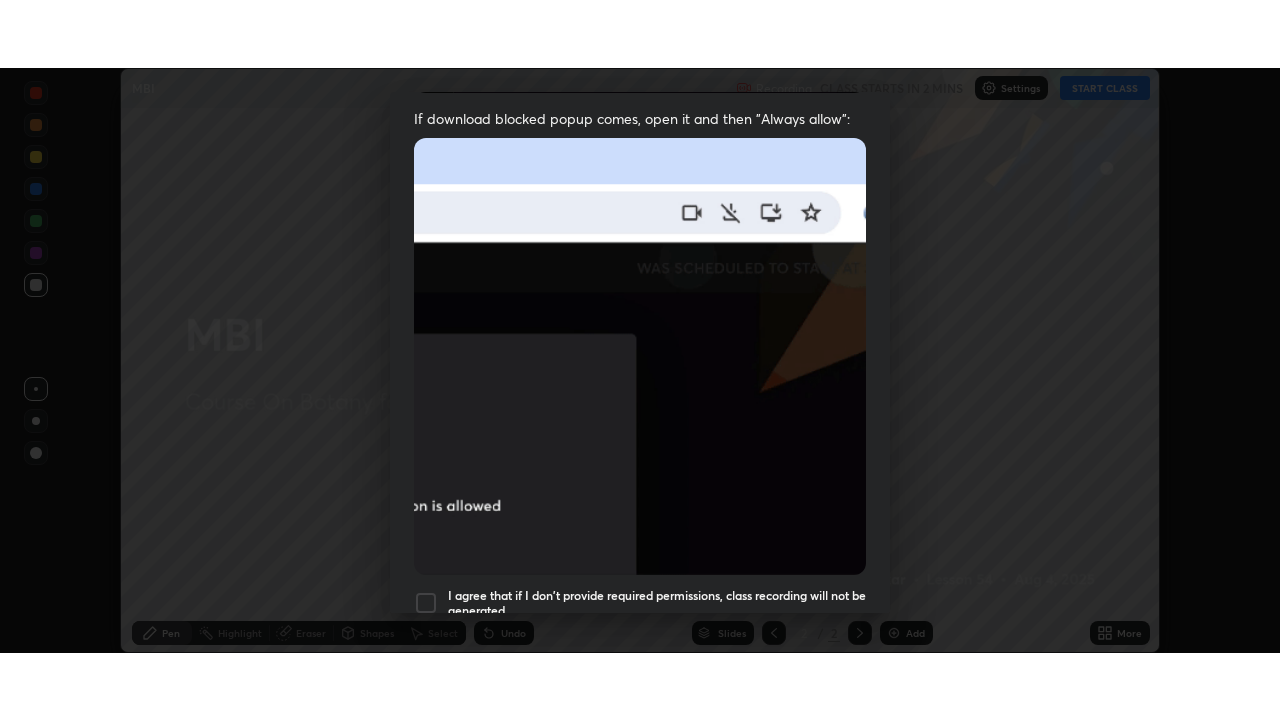 scroll, scrollTop: 479, scrollLeft: 0, axis: vertical 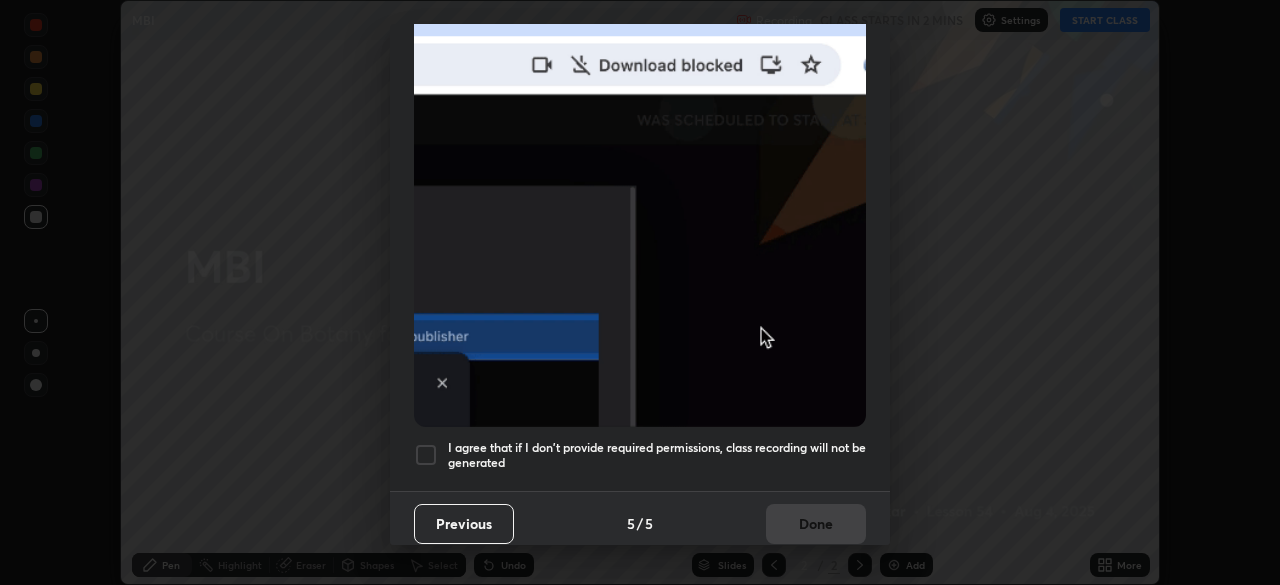 click on "I agree that if I don't provide required permissions, class recording will not be generated" at bounding box center [657, 455] 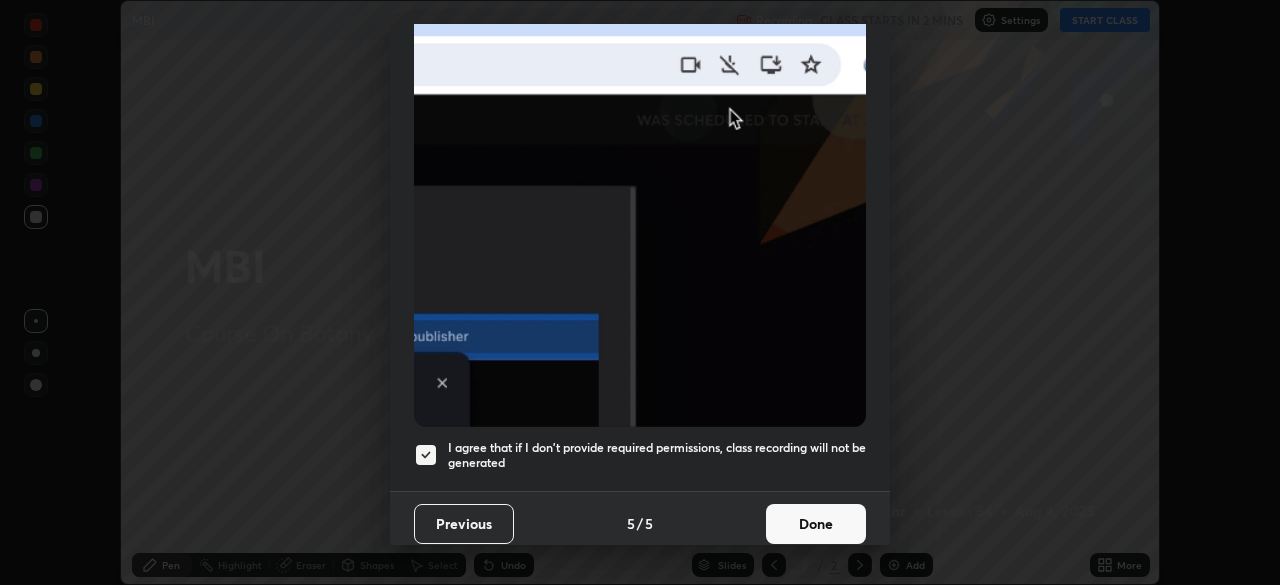 click on "Done" at bounding box center (816, 524) 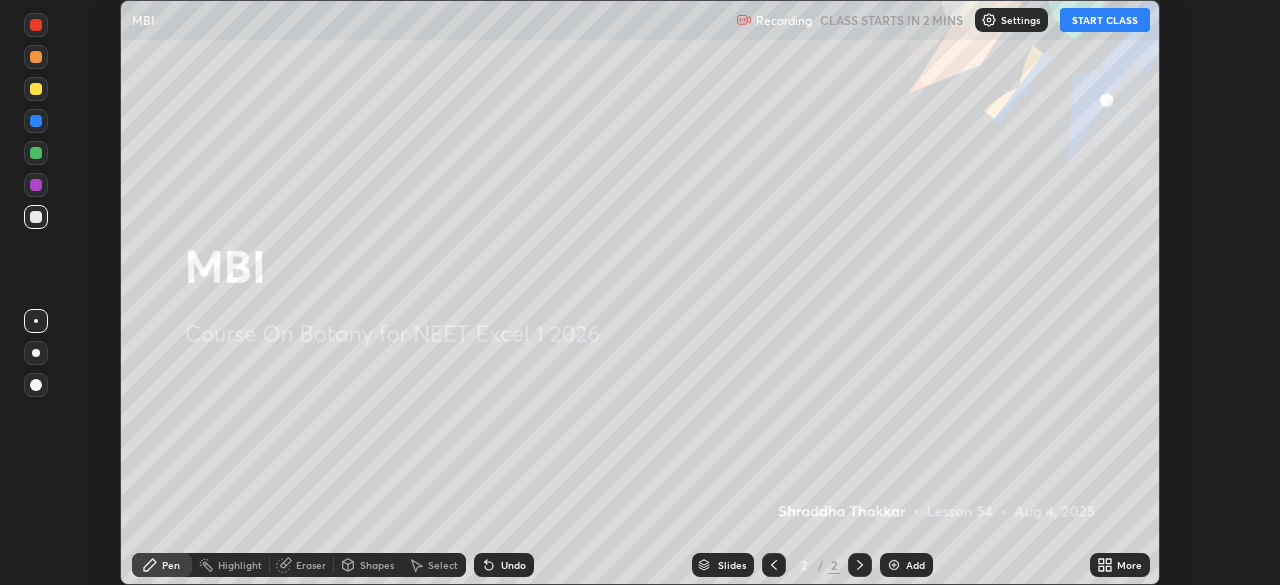 click on "START CLASS" at bounding box center (1105, 20) 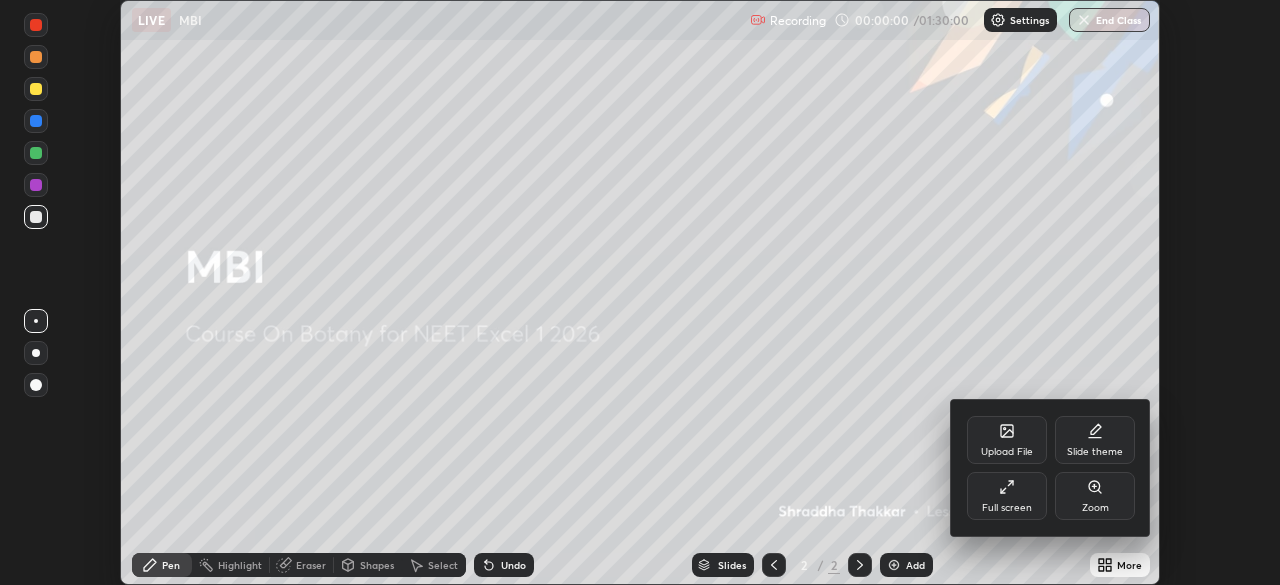 click on "Full screen" at bounding box center [1007, 496] 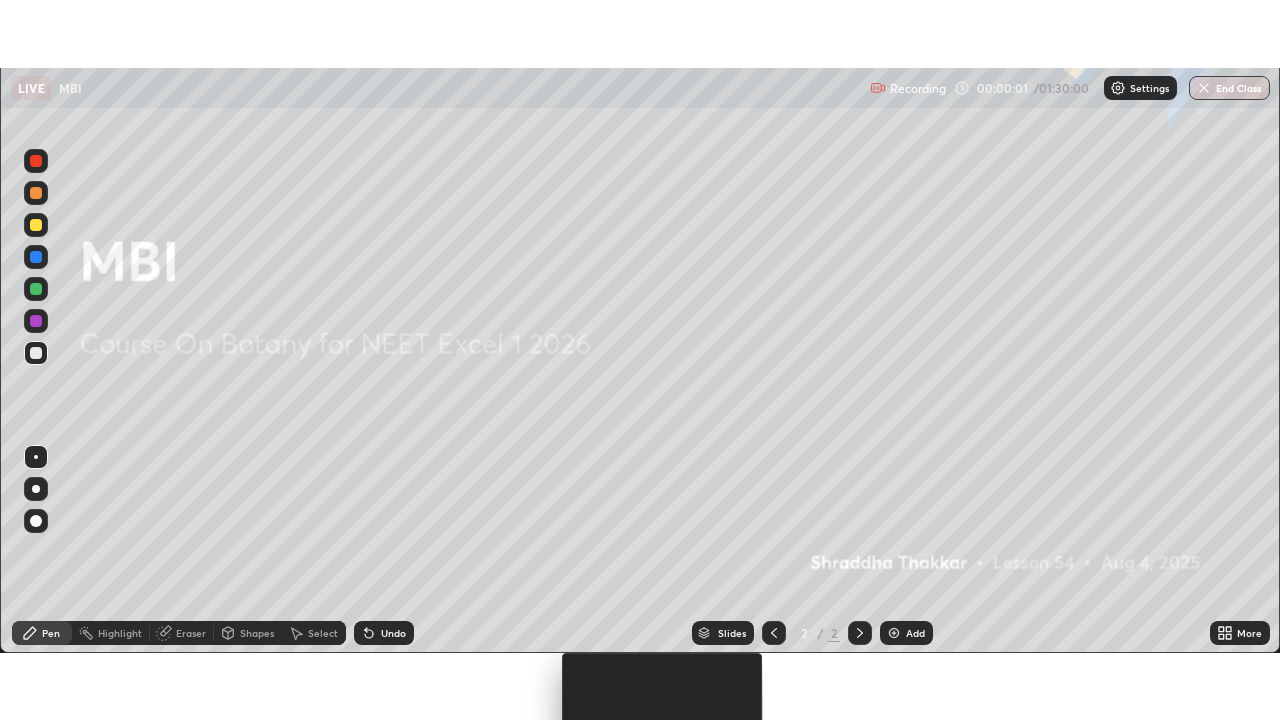 scroll, scrollTop: 99280, scrollLeft: 98720, axis: both 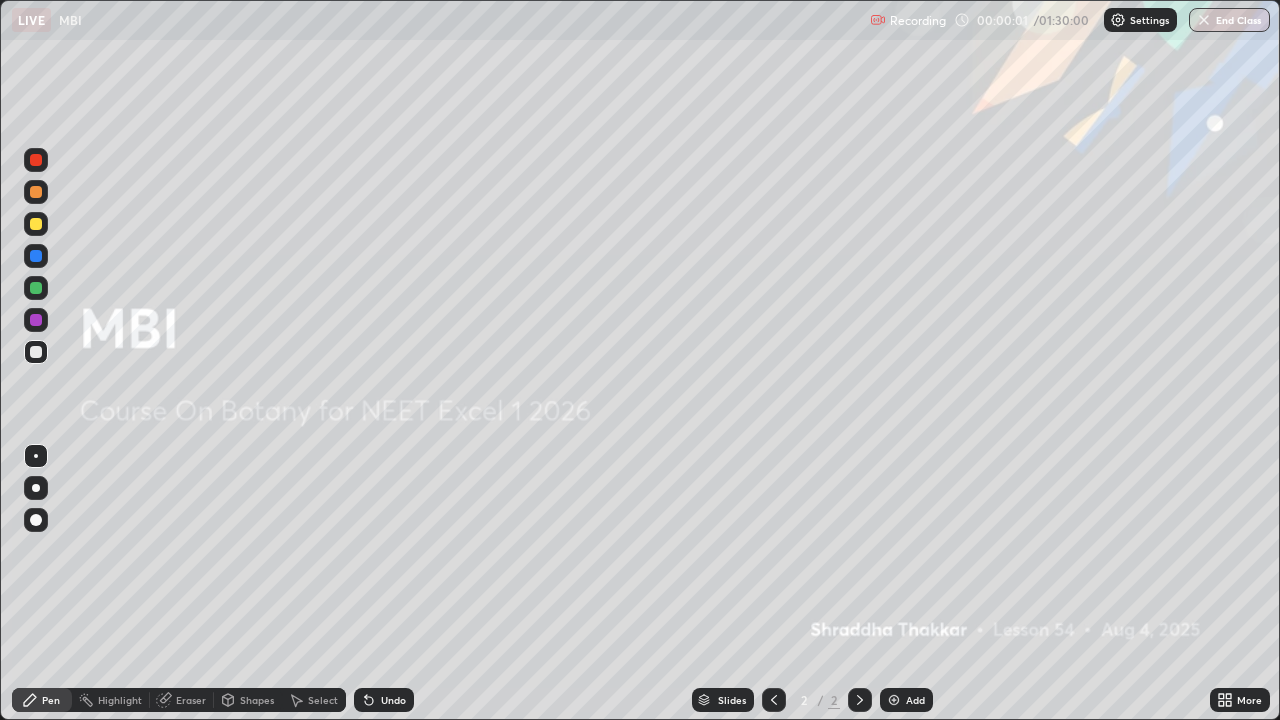 click 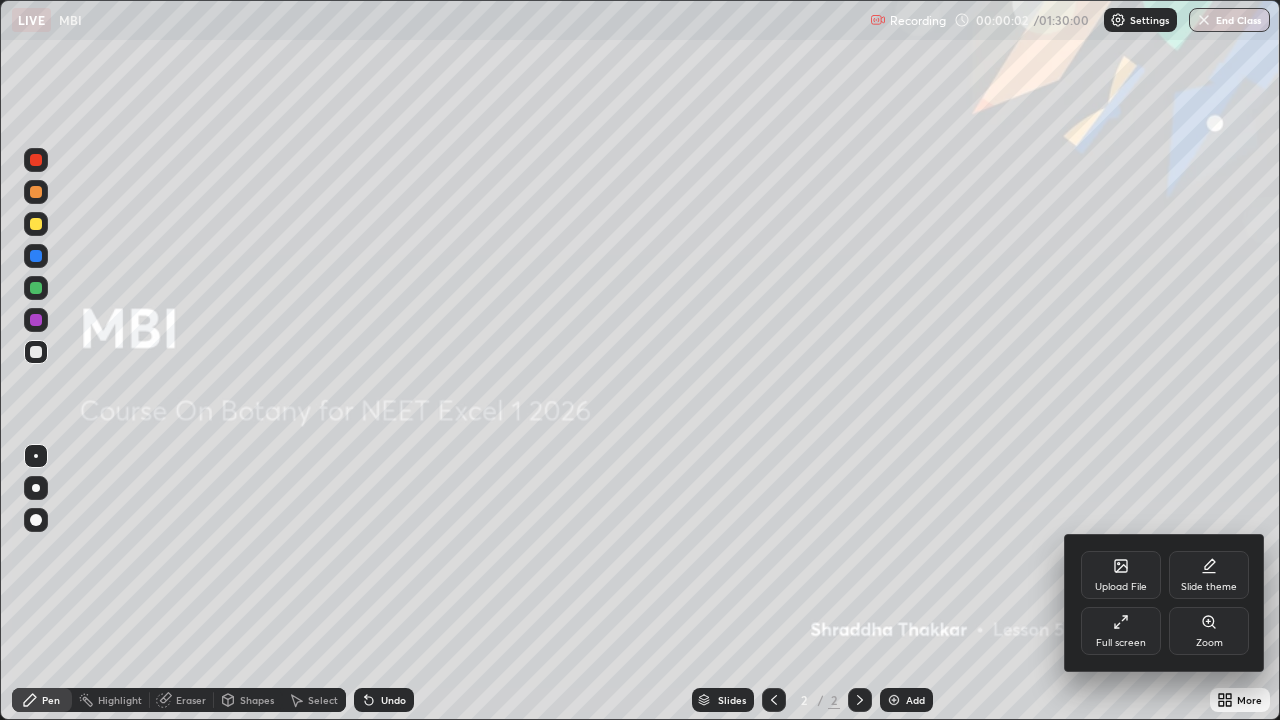 click 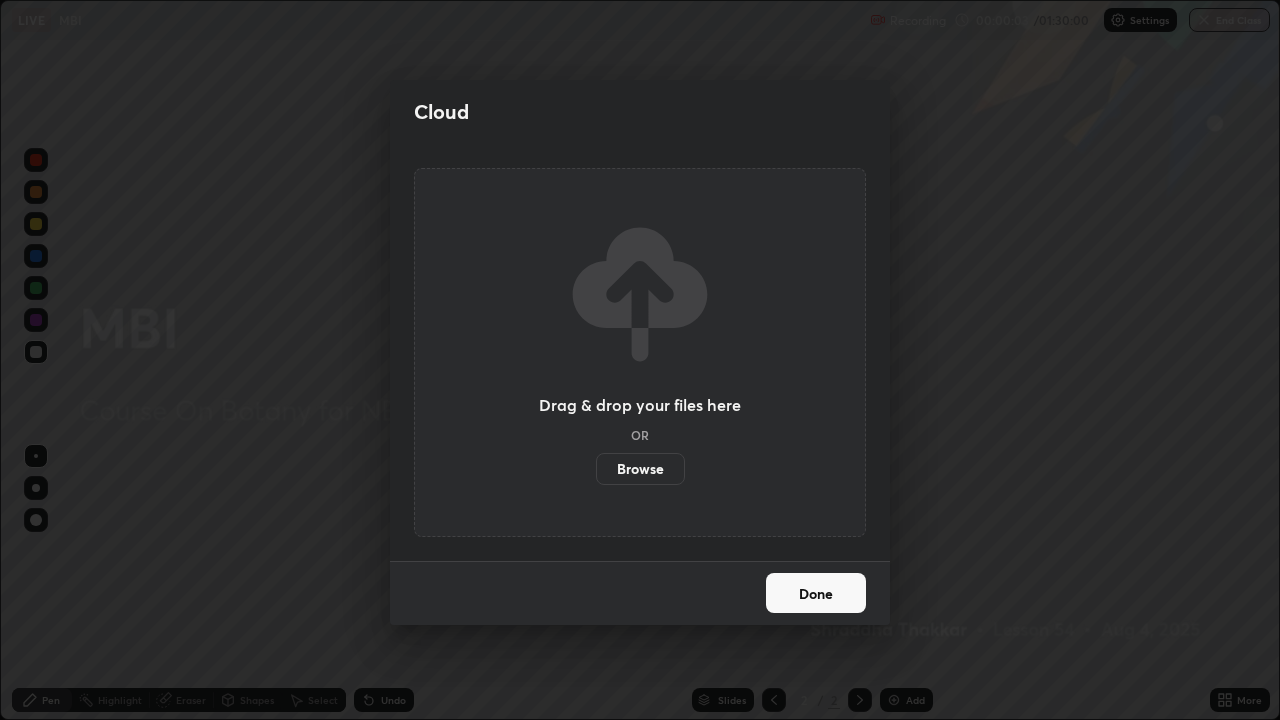 click on "Browse" at bounding box center (640, 469) 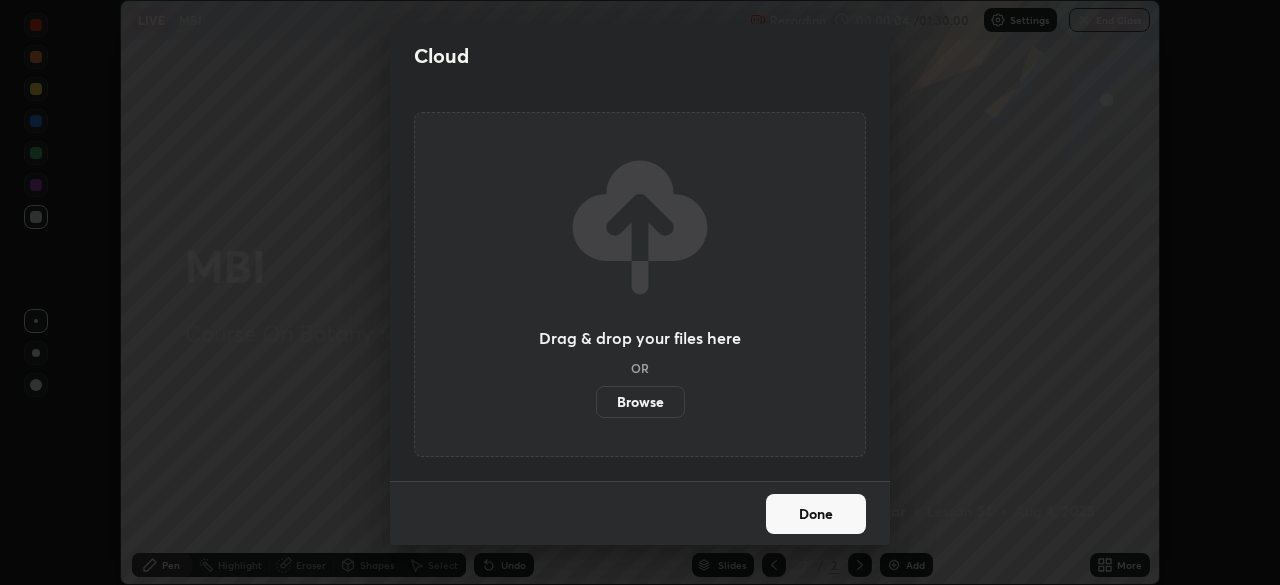 scroll, scrollTop: 585, scrollLeft: 1280, axis: both 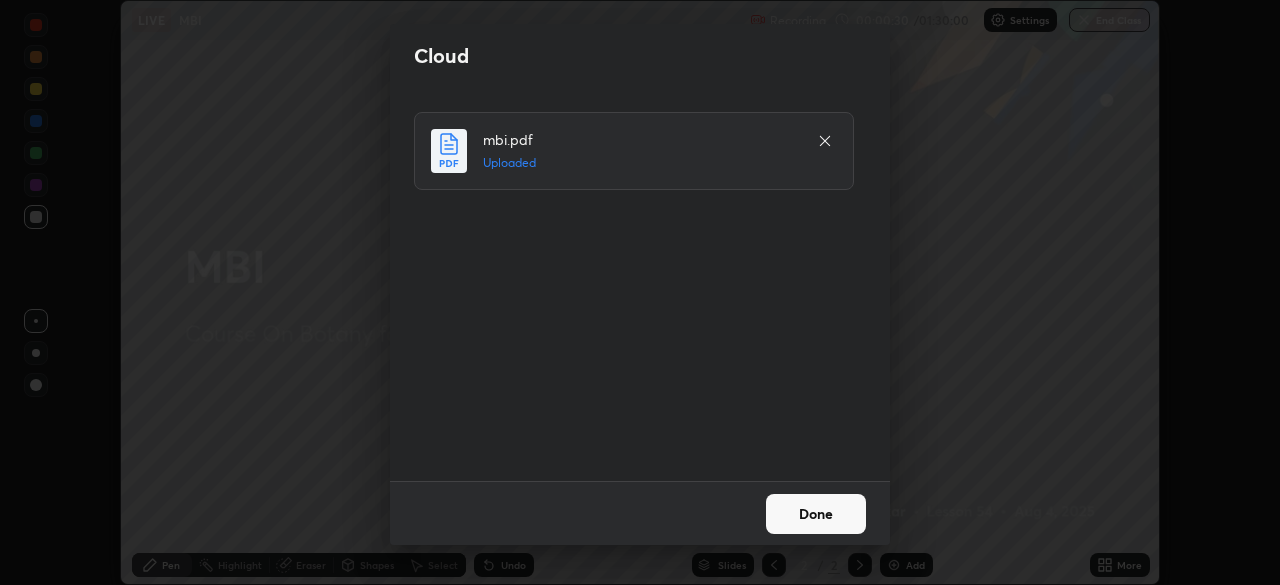 click on "Done" at bounding box center [816, 514] 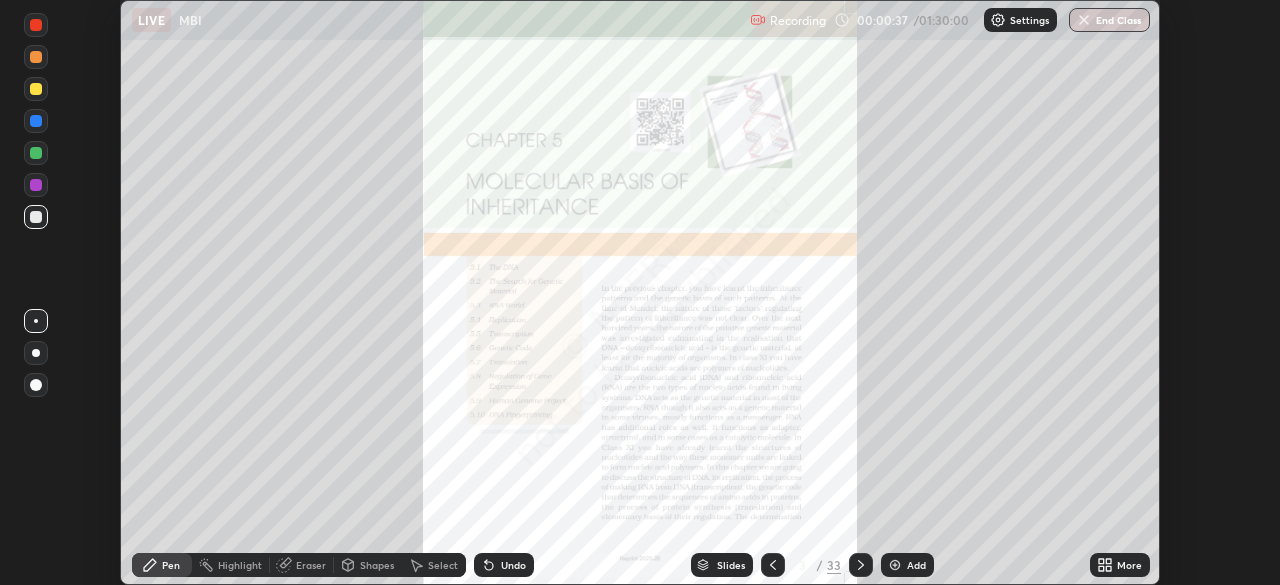 click on "More" at bounding box center (1129, 565) 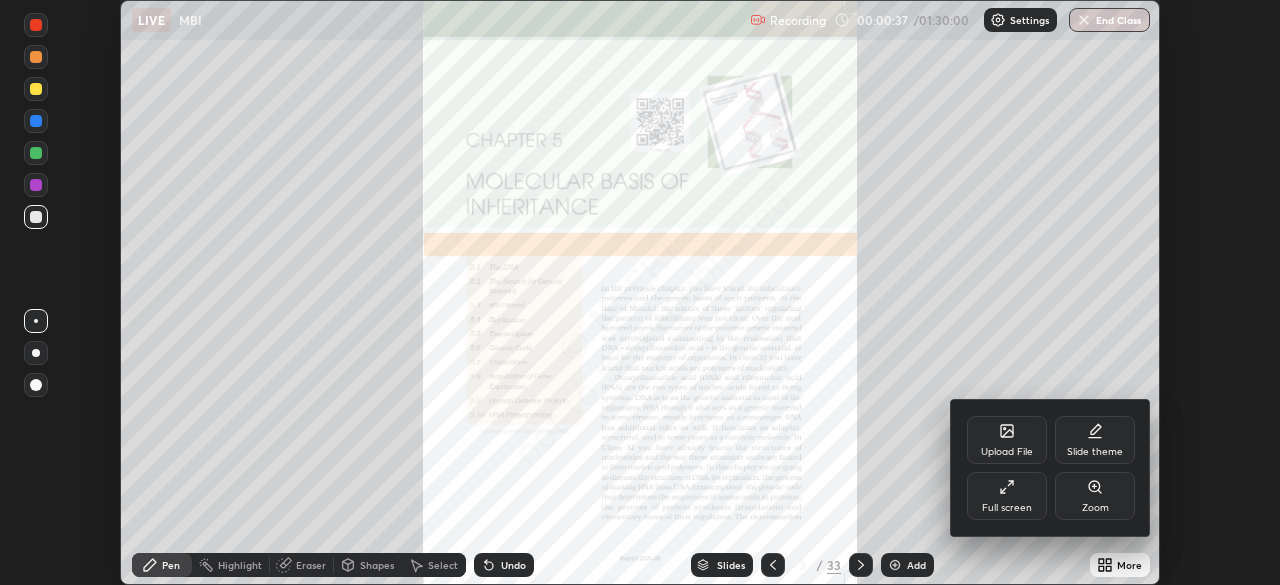 click on "Full screen" at bounding box center (1007, 508) 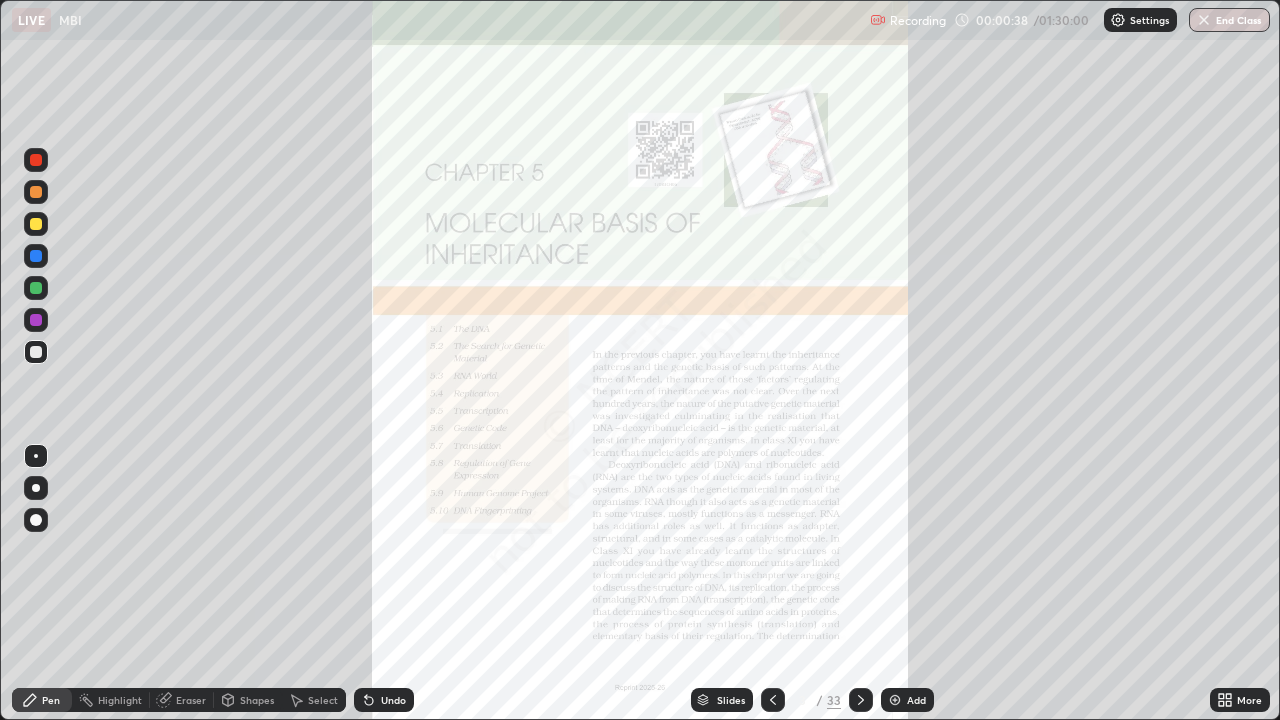 scroll, scrollTop: 99280, scrollLeft: 98720, axis: both 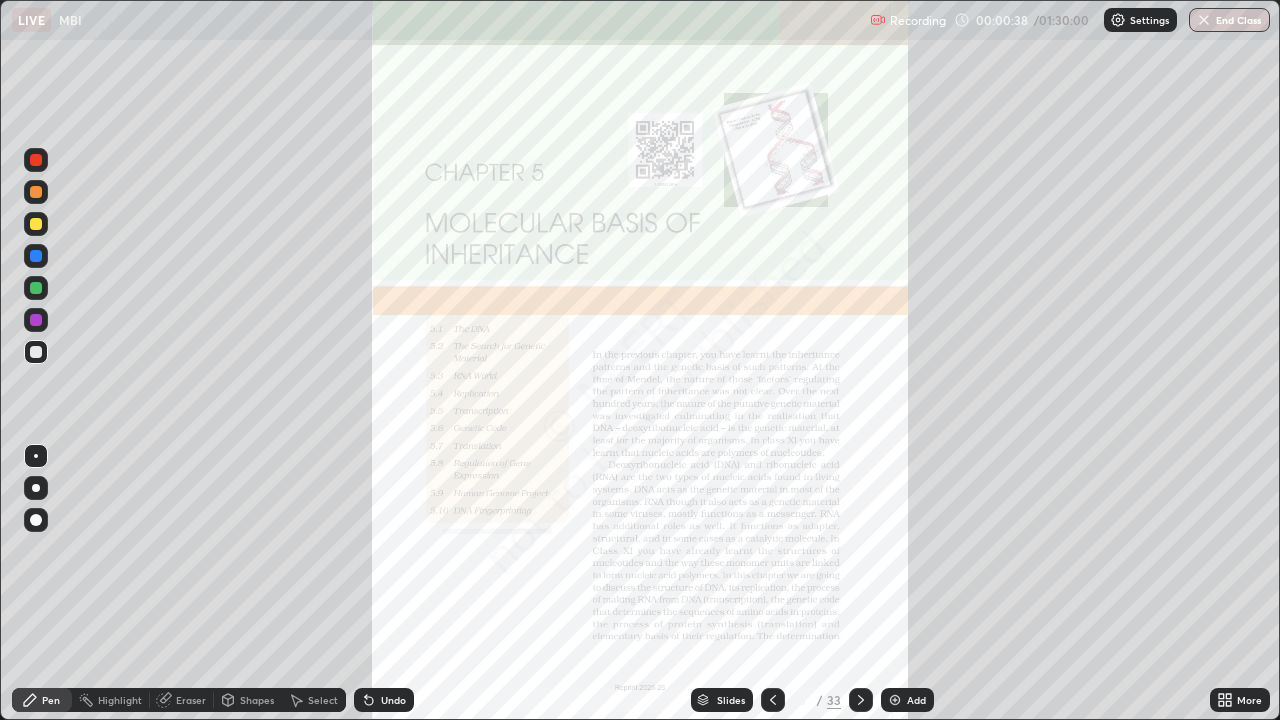 click at bounding box center [773, 700] 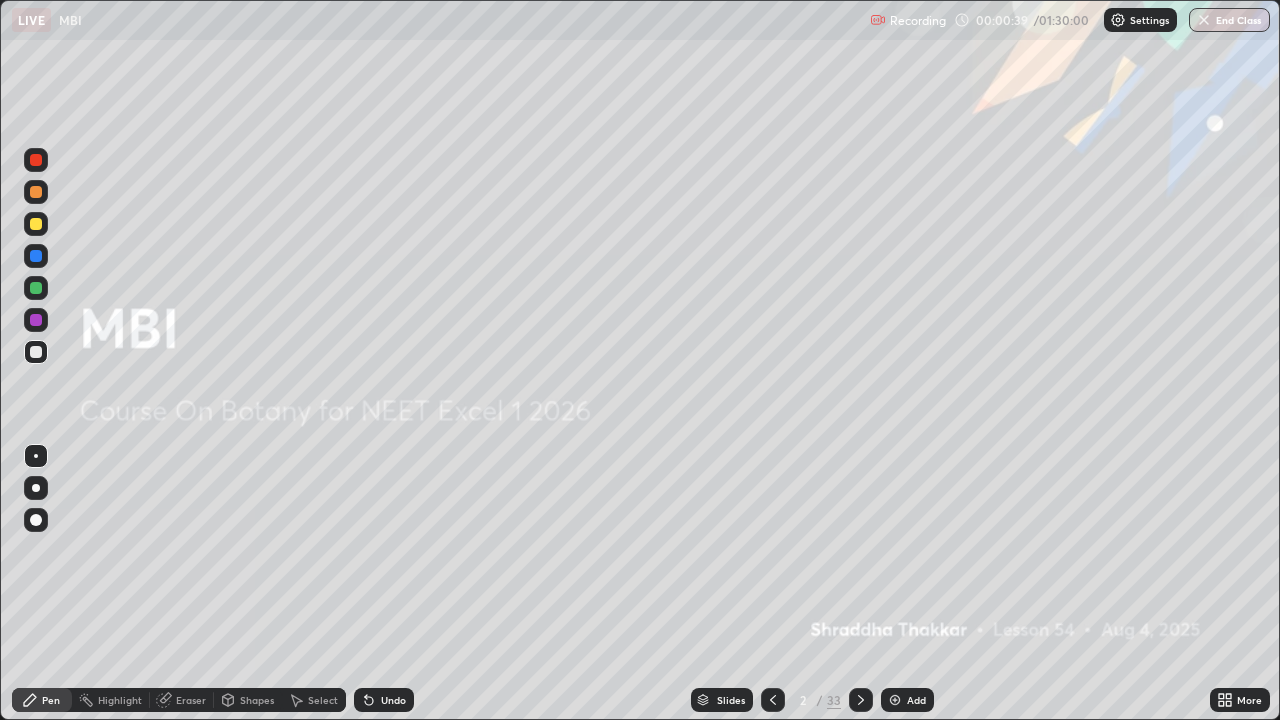 click at bounding box center [895, 700] 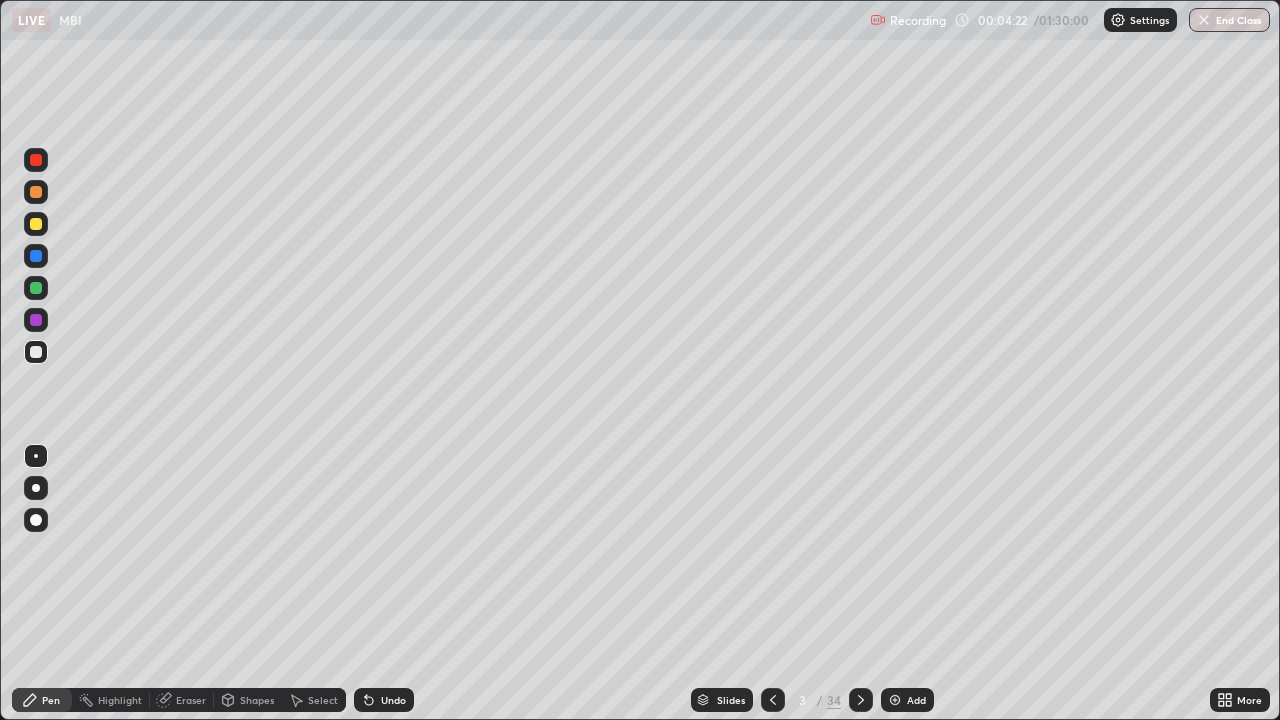 click at bounding box center [36, 224] 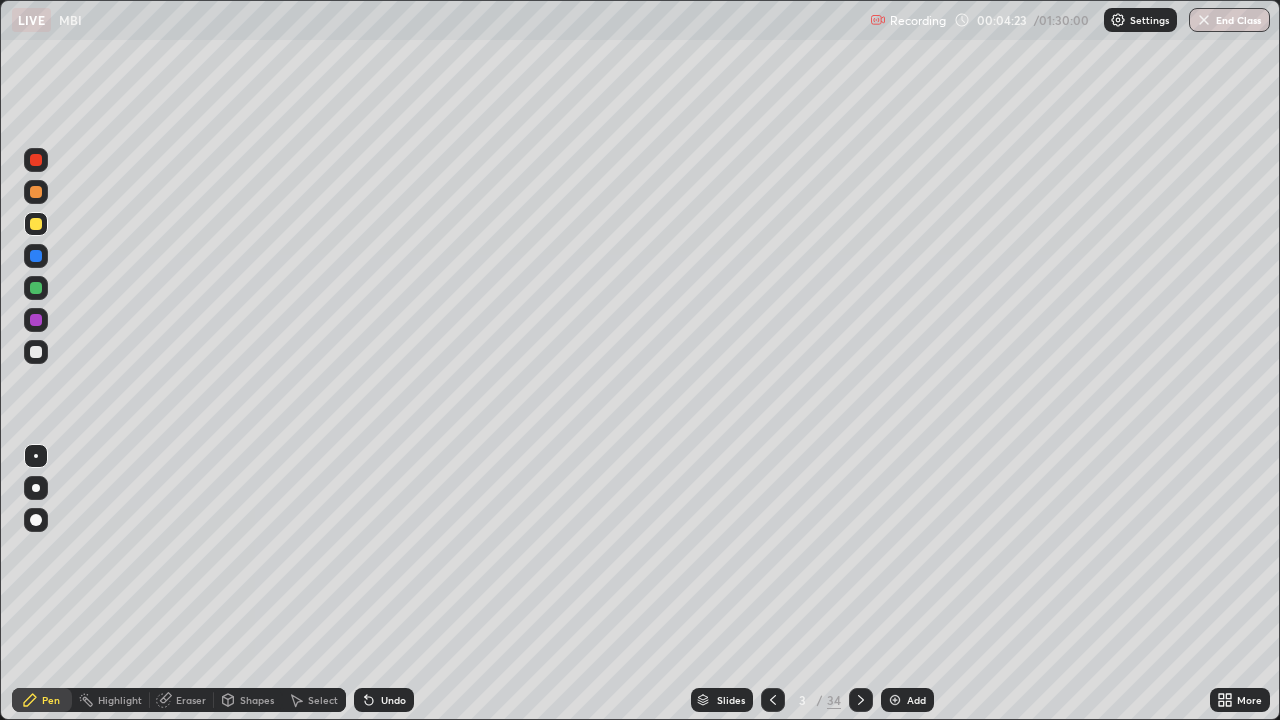 click at bounding box center [36, 352] 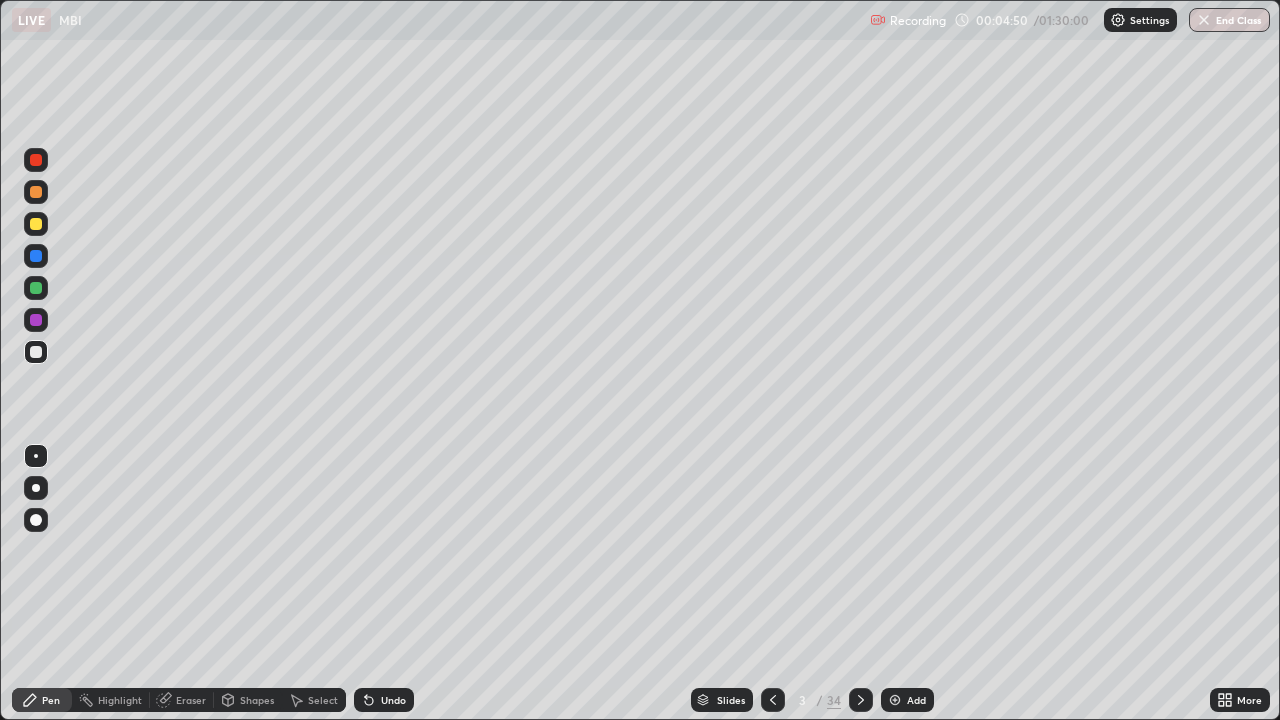 click at bounding box center [36, 192] 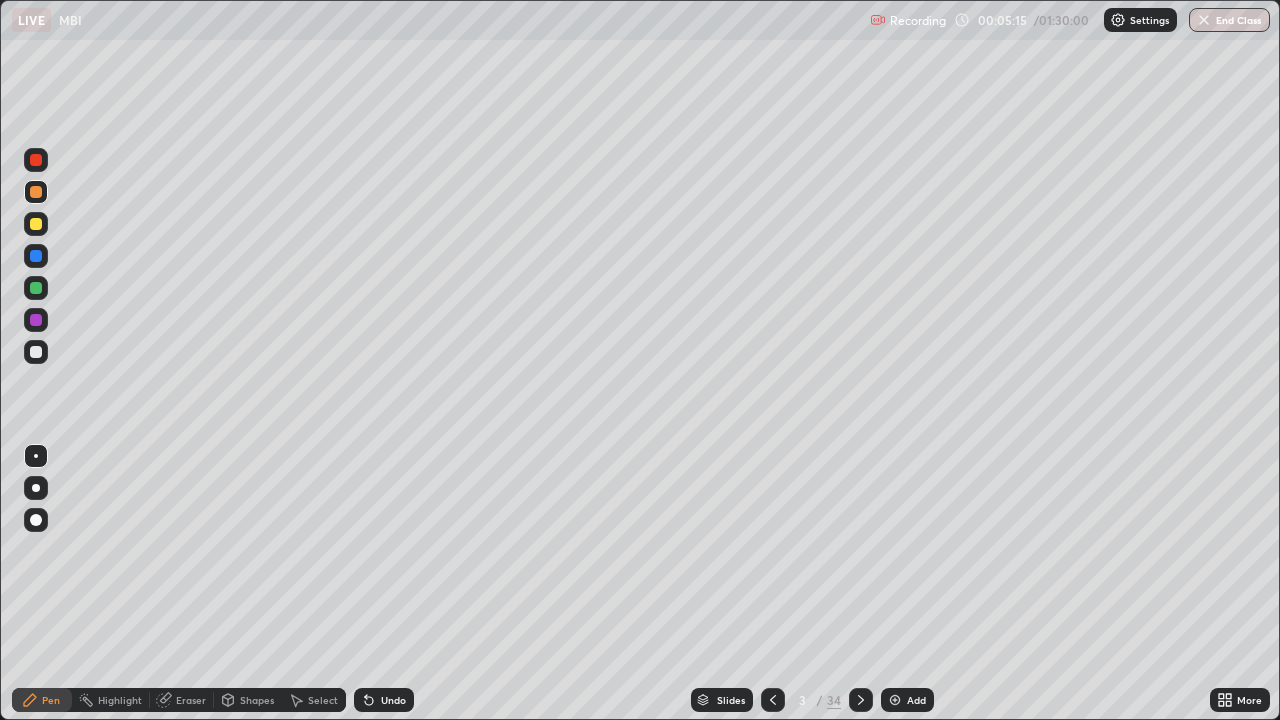 click at bounding box center [36, 160] 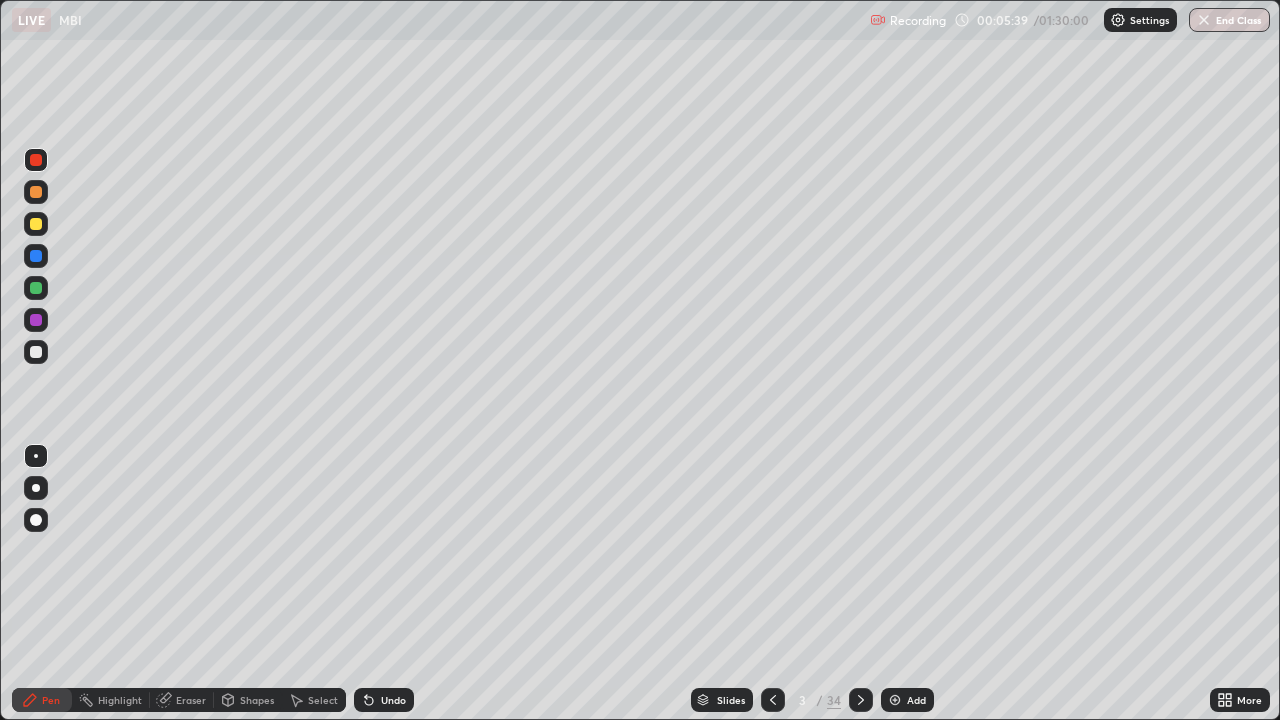 click at bounding box center (36, 352) 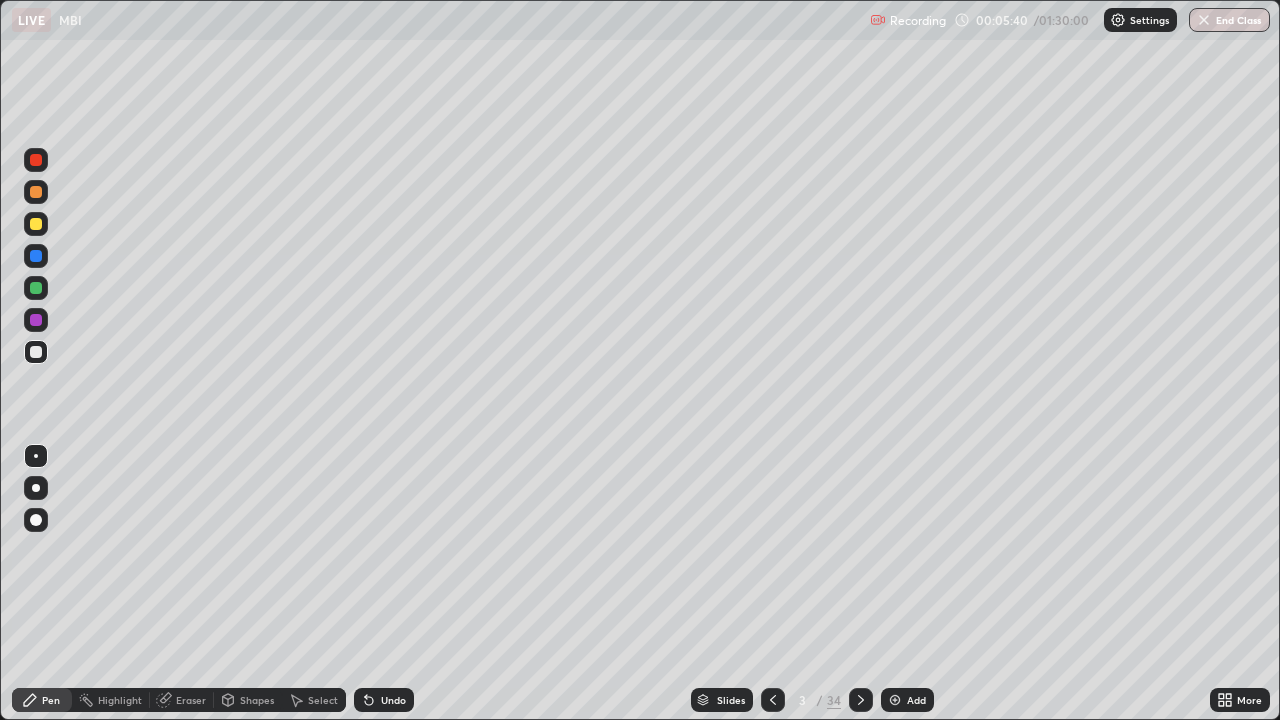 click at bounding box center (36, 224) 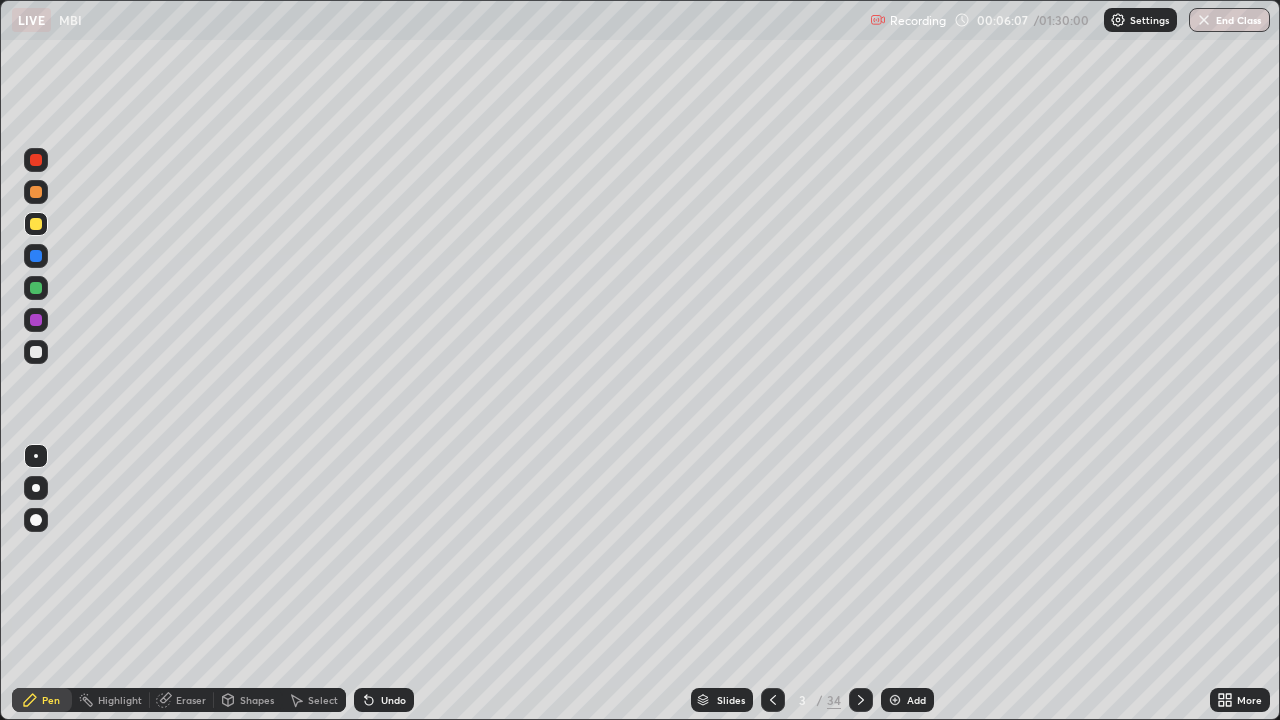 click on "Undo" at bounding box center [393, 700] 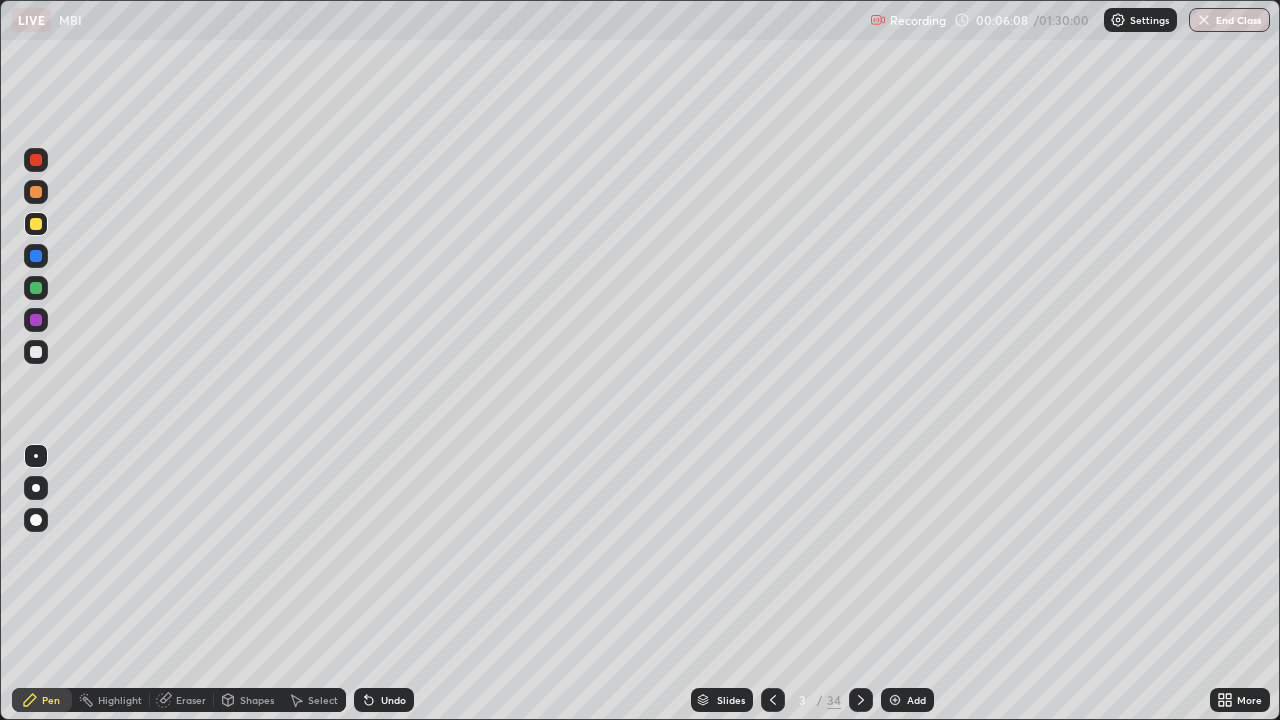 click at bounding box center (36, 320) 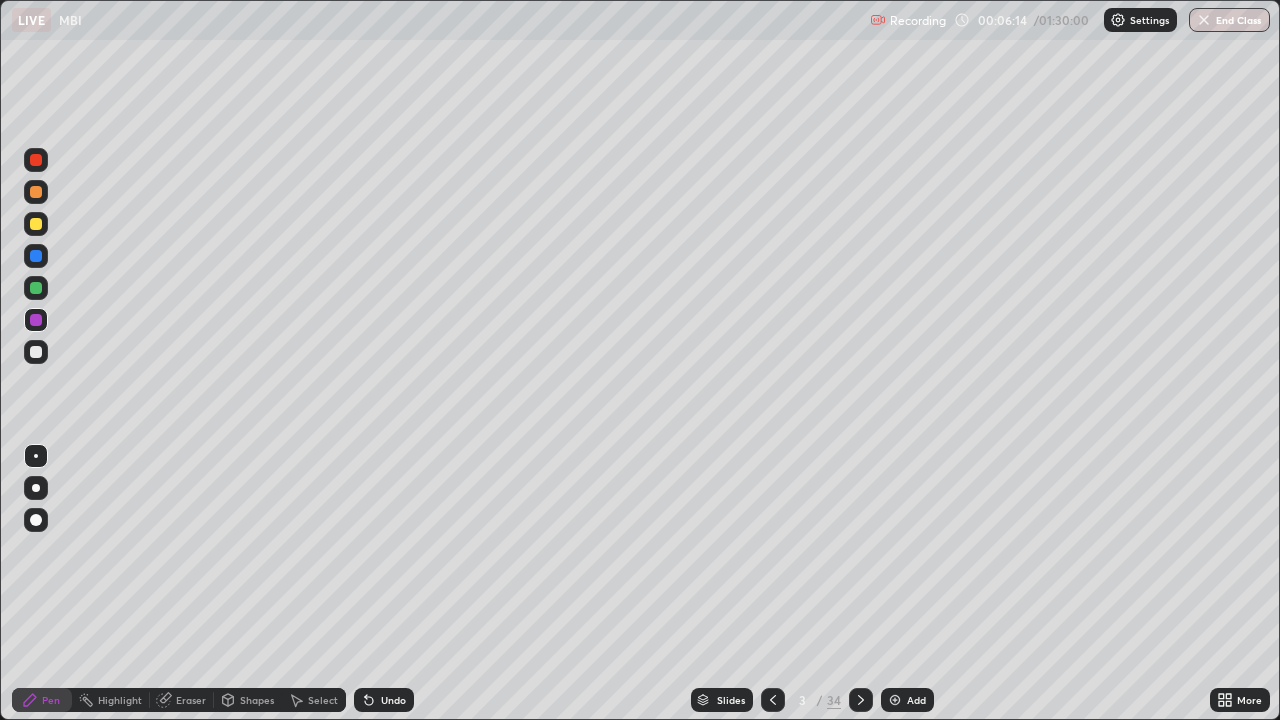click at bounding box center [36, 352] 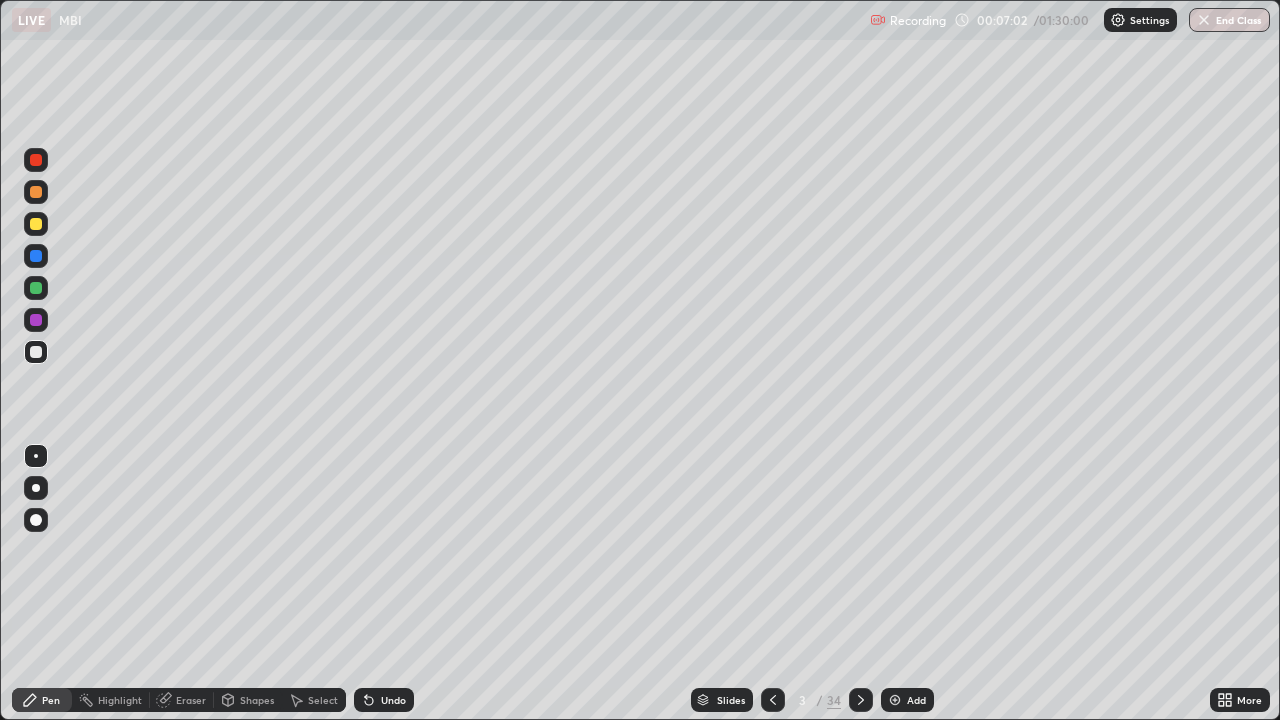 click at bounding box center [36, 224] 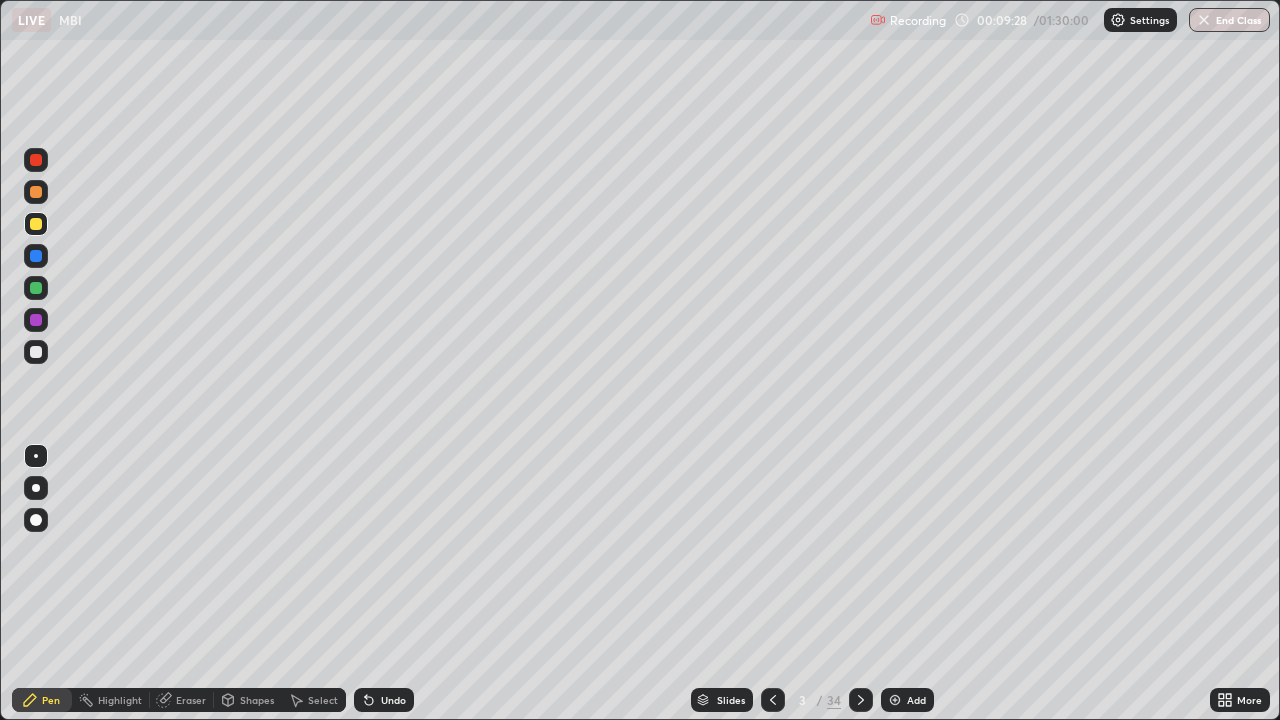 click at bounding box center [36, 352] 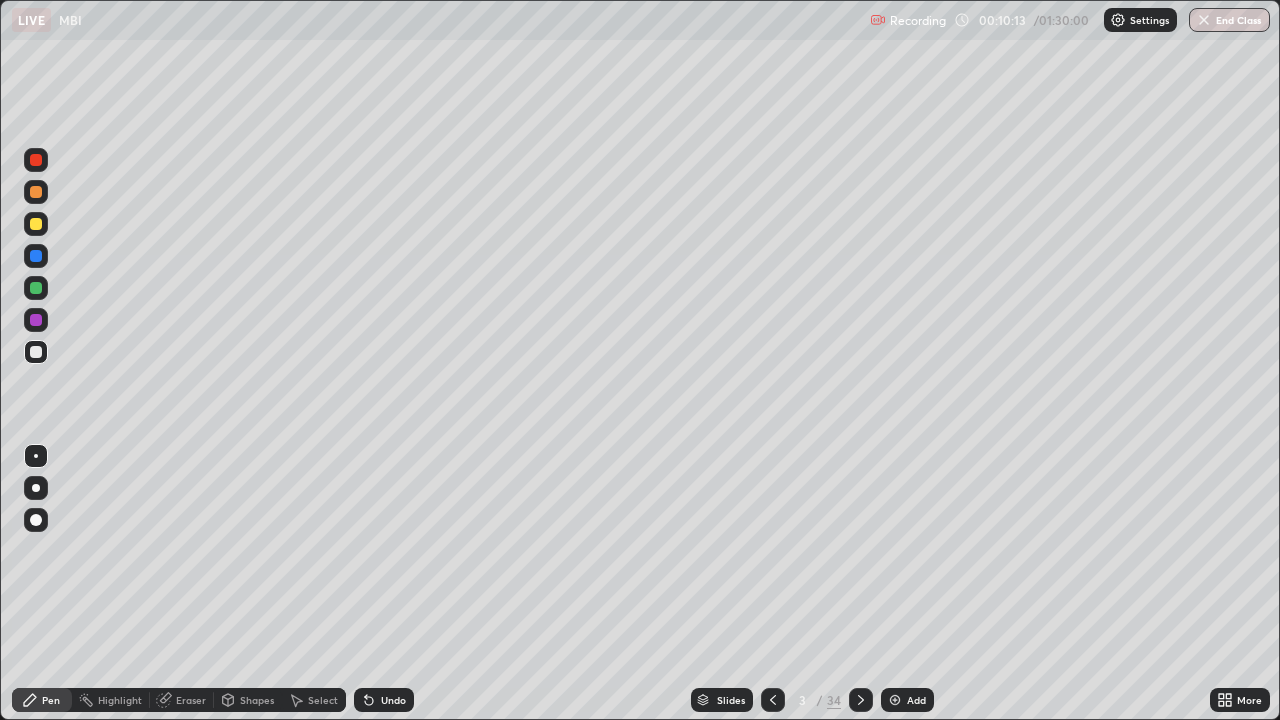 click at bounding box center (36, 224) 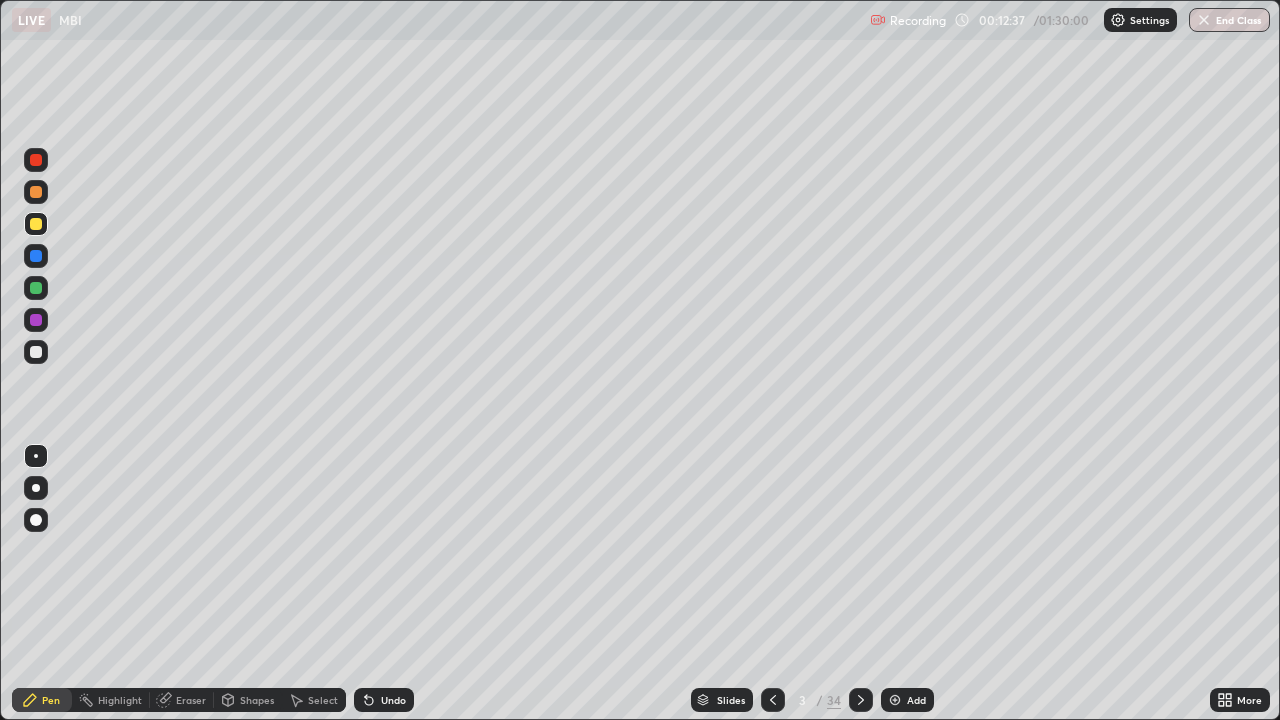 click 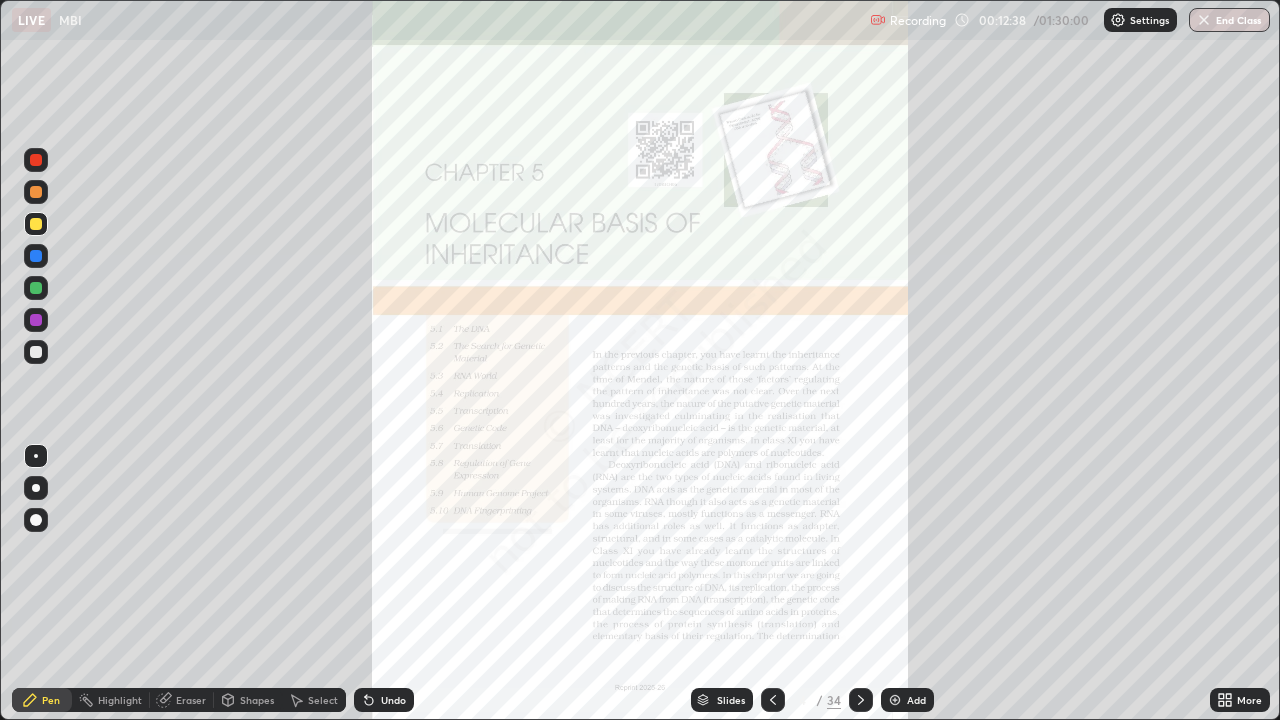 click 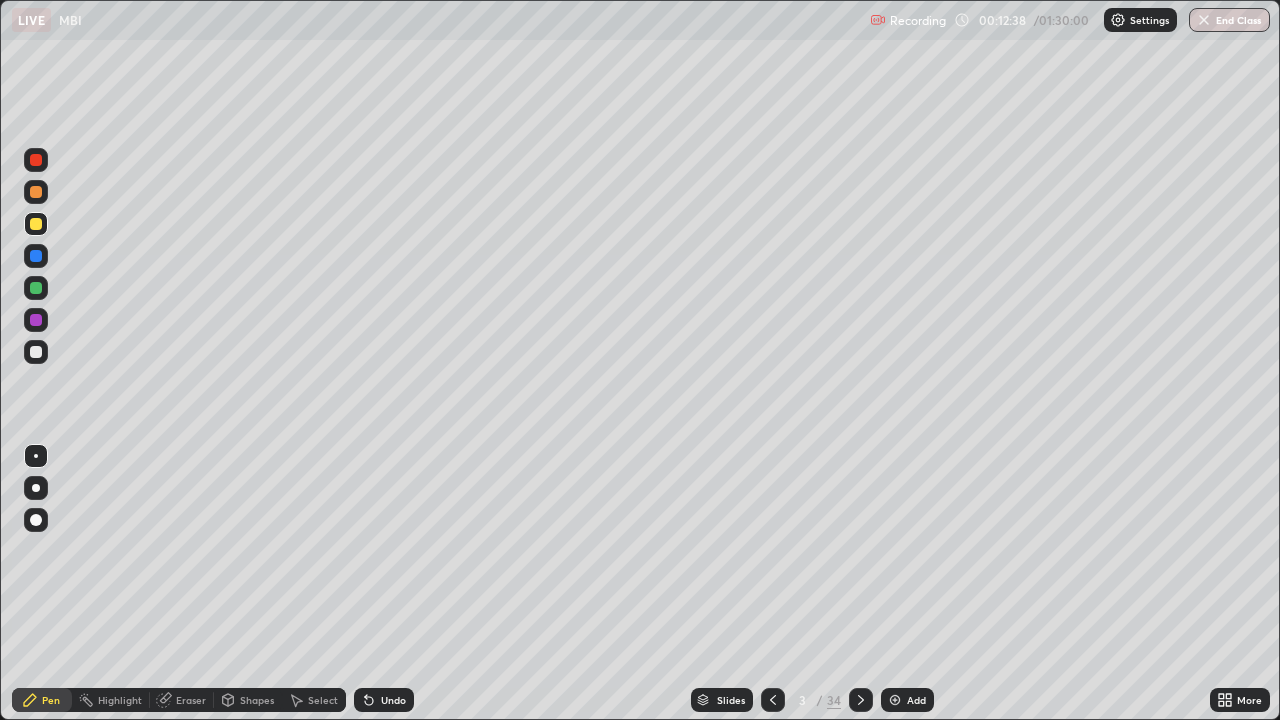 click at bounding box center (895, 700) 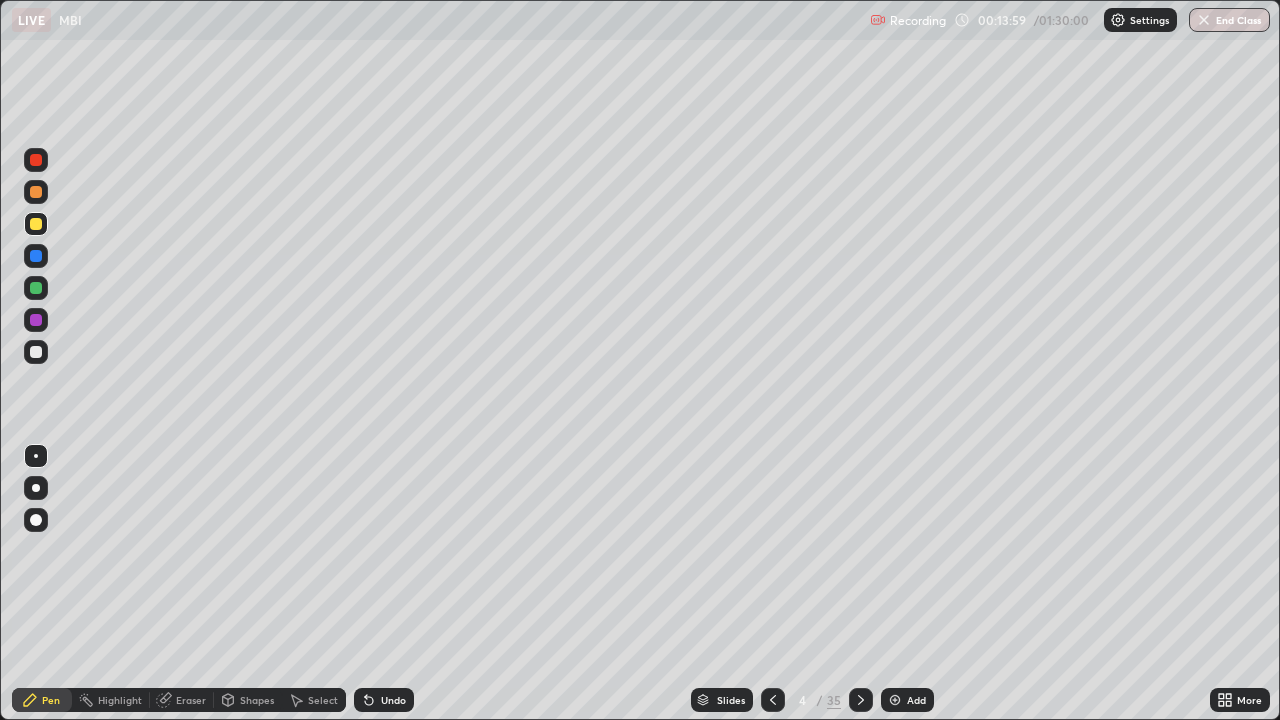 click at bounding box center (36, 160) 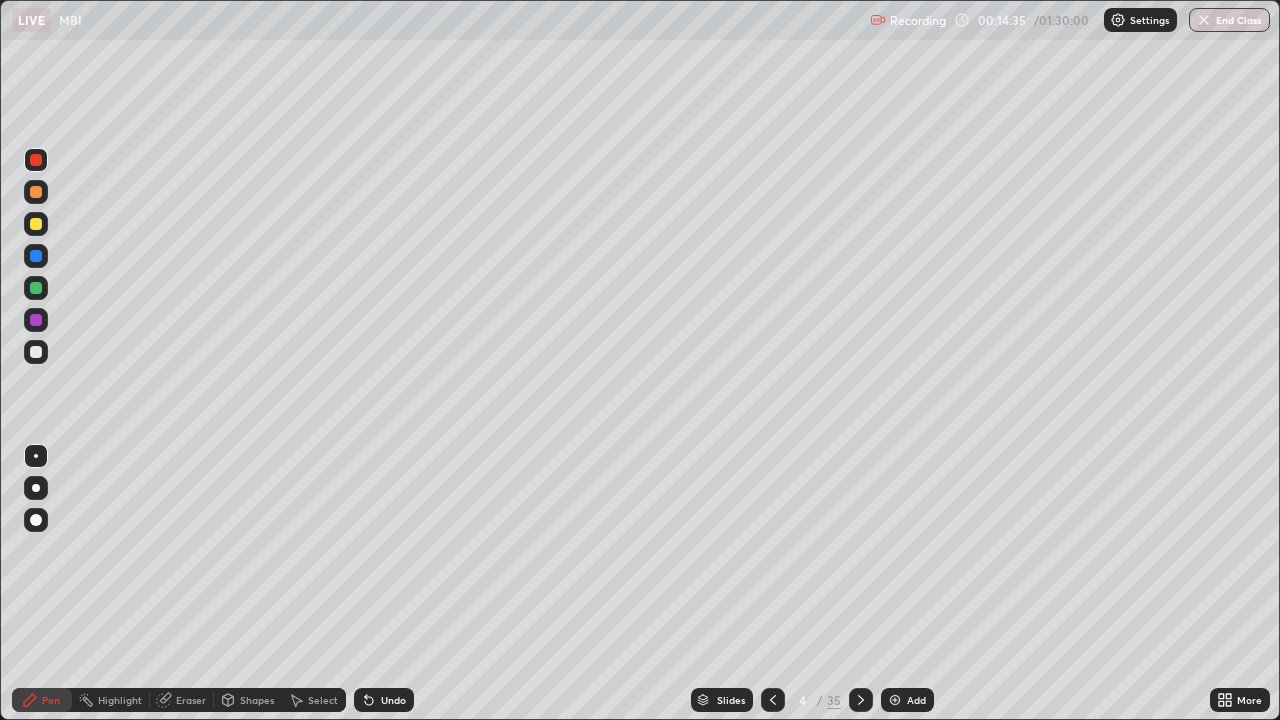 click at bounding box center [36, 224] 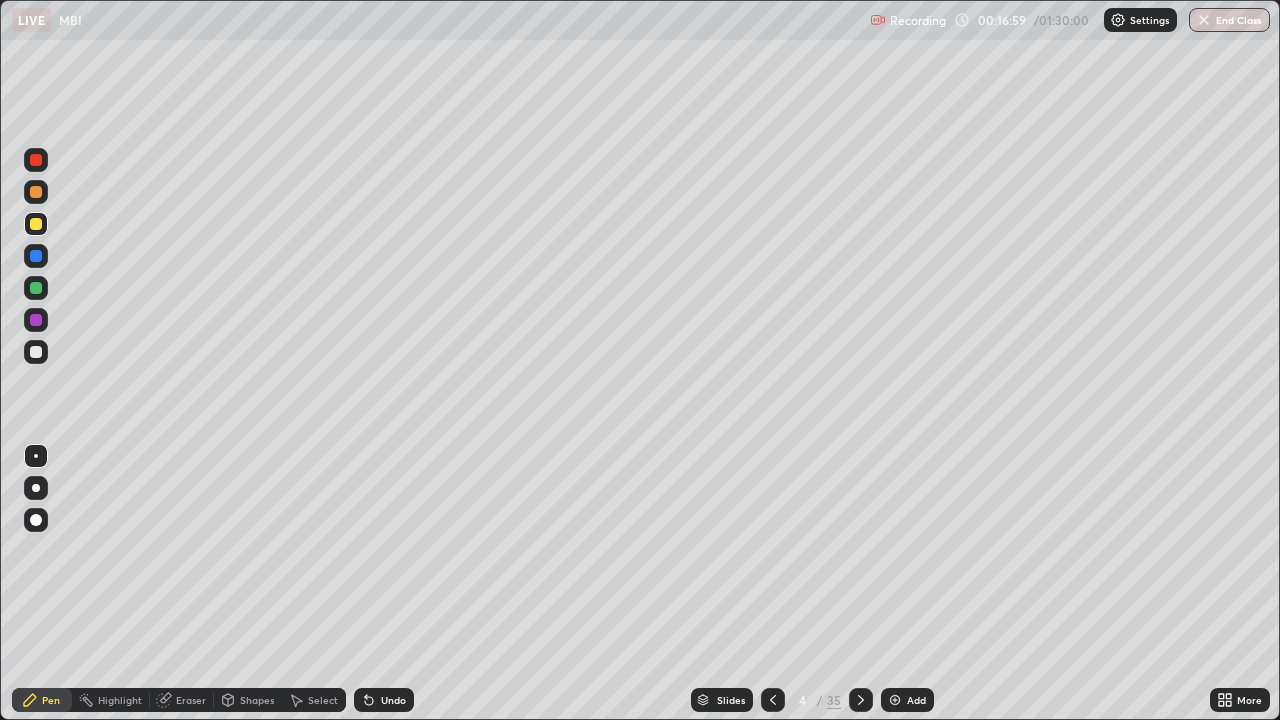 click on "Undo" at bounding box center [393, 700] 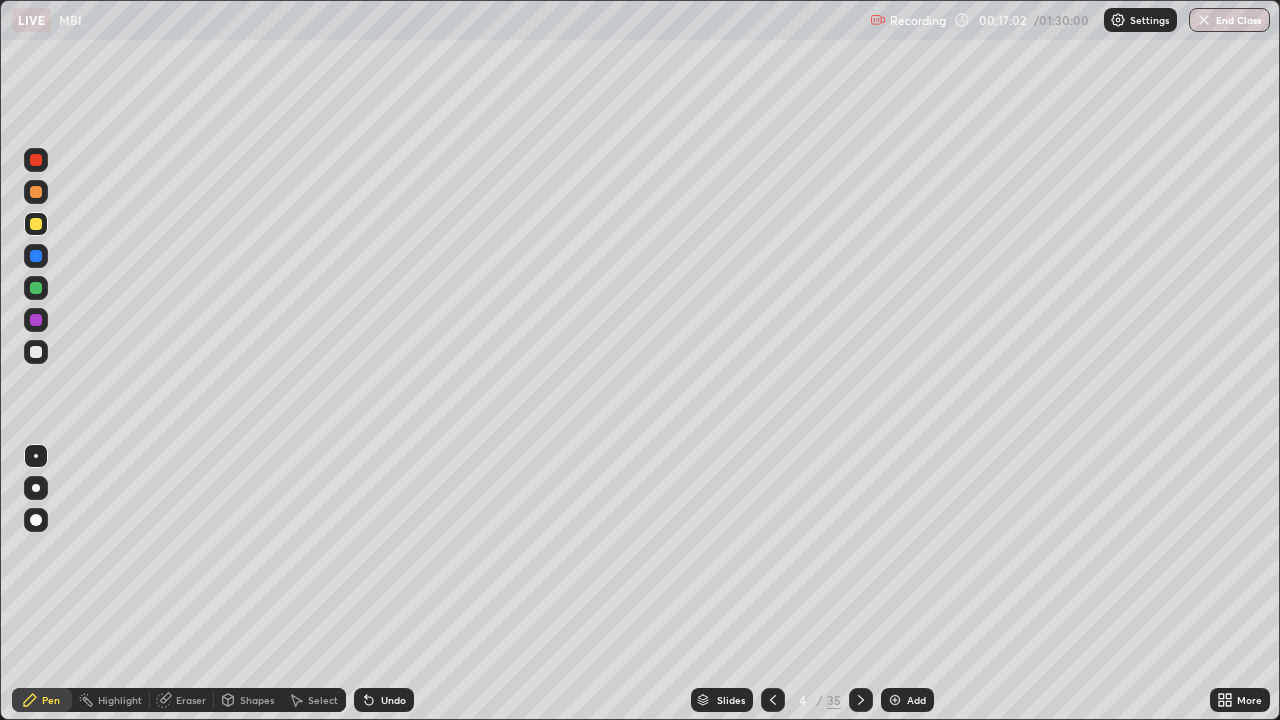 click 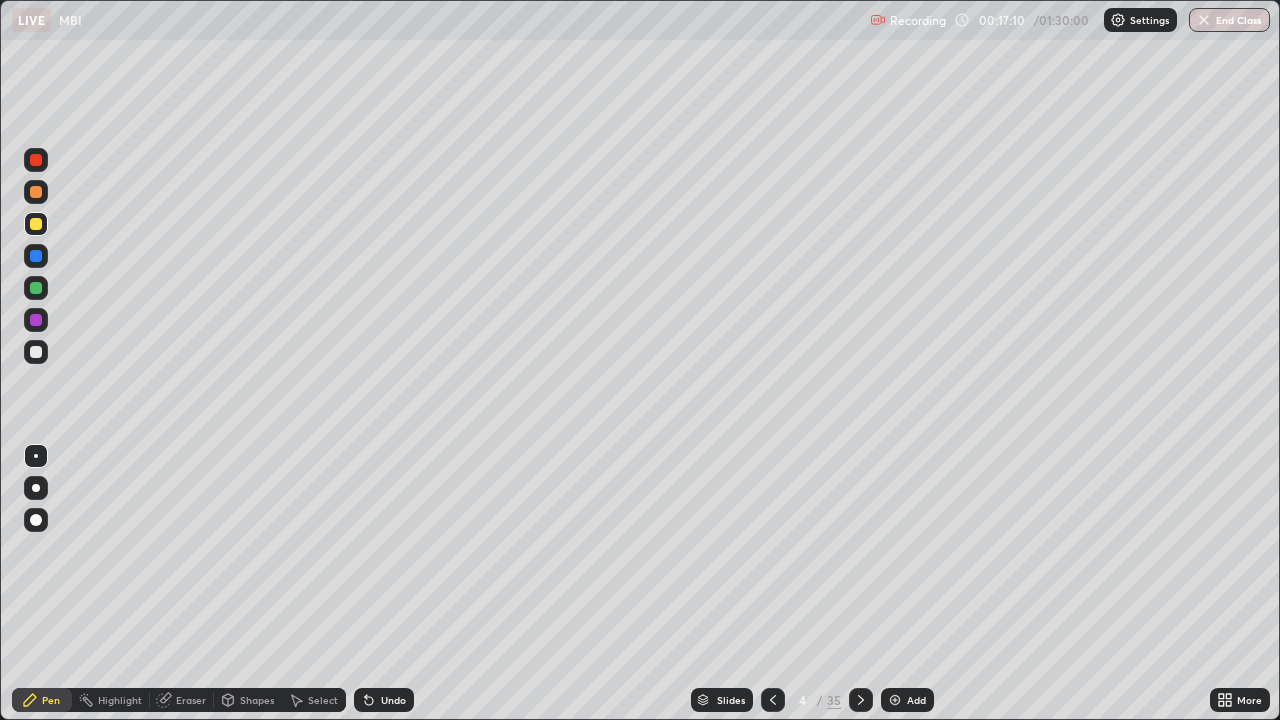 click on "Undo" at bounding box center [384, 700] 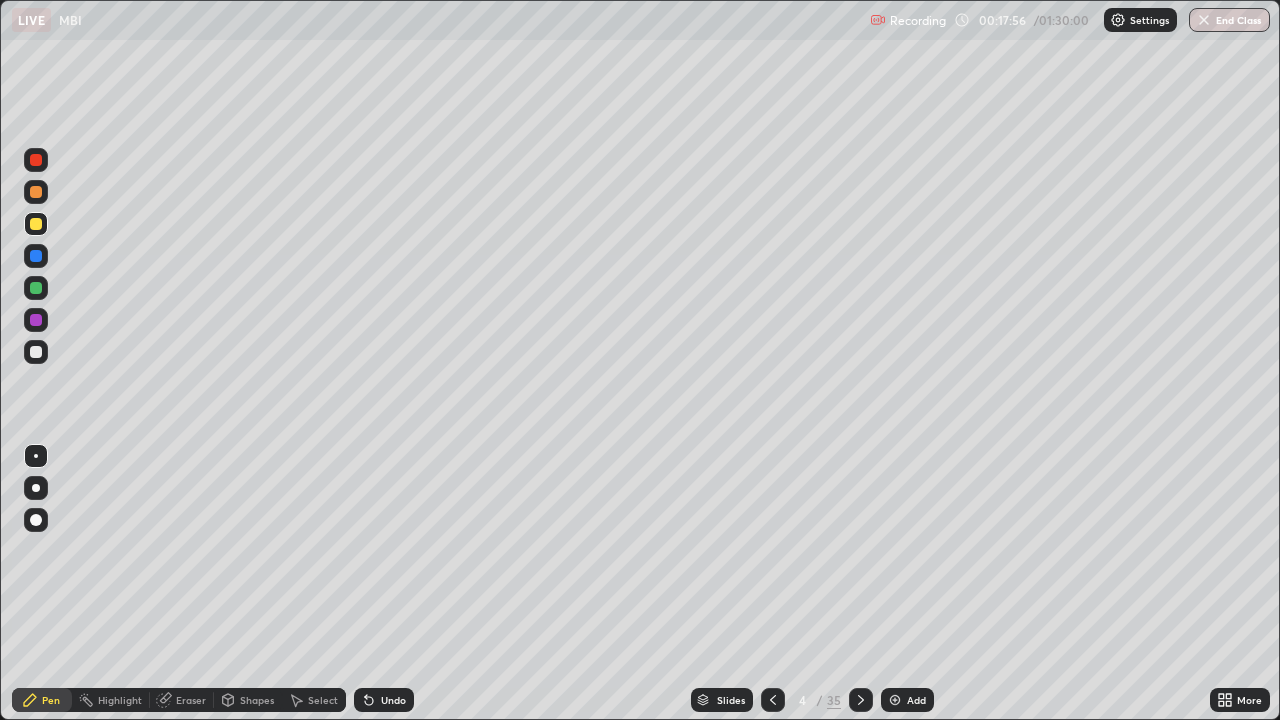 click 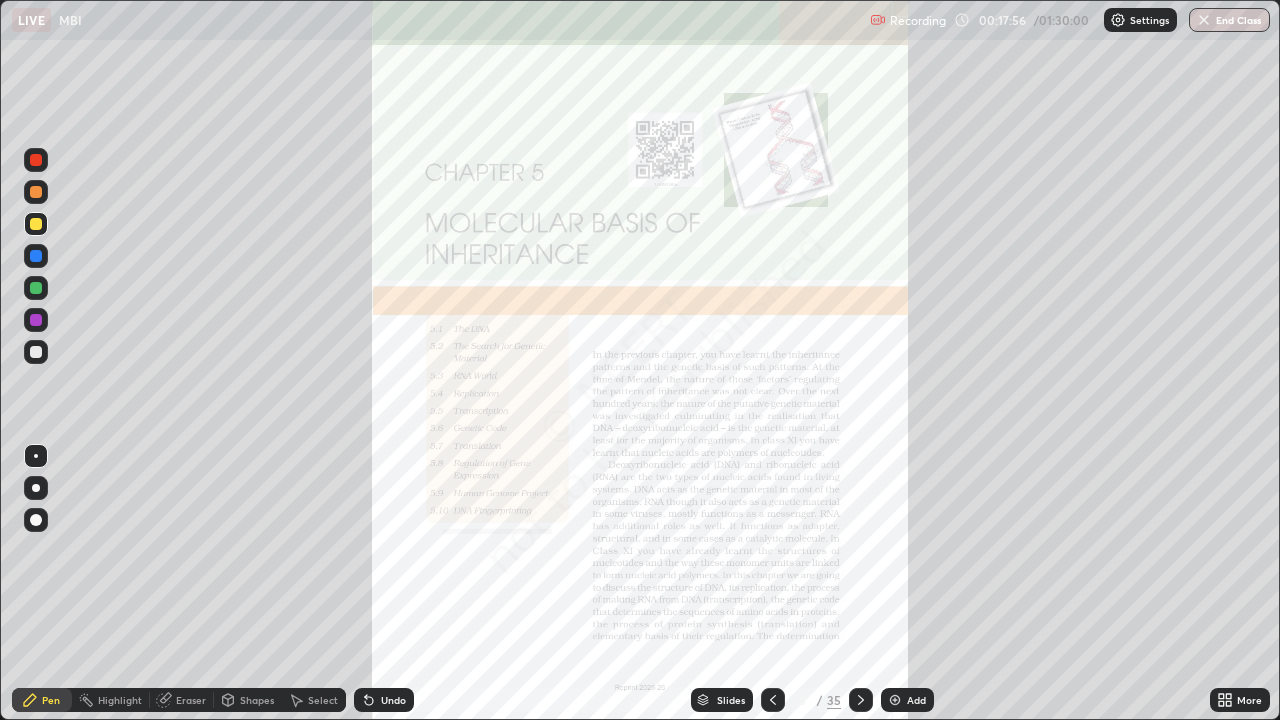 click 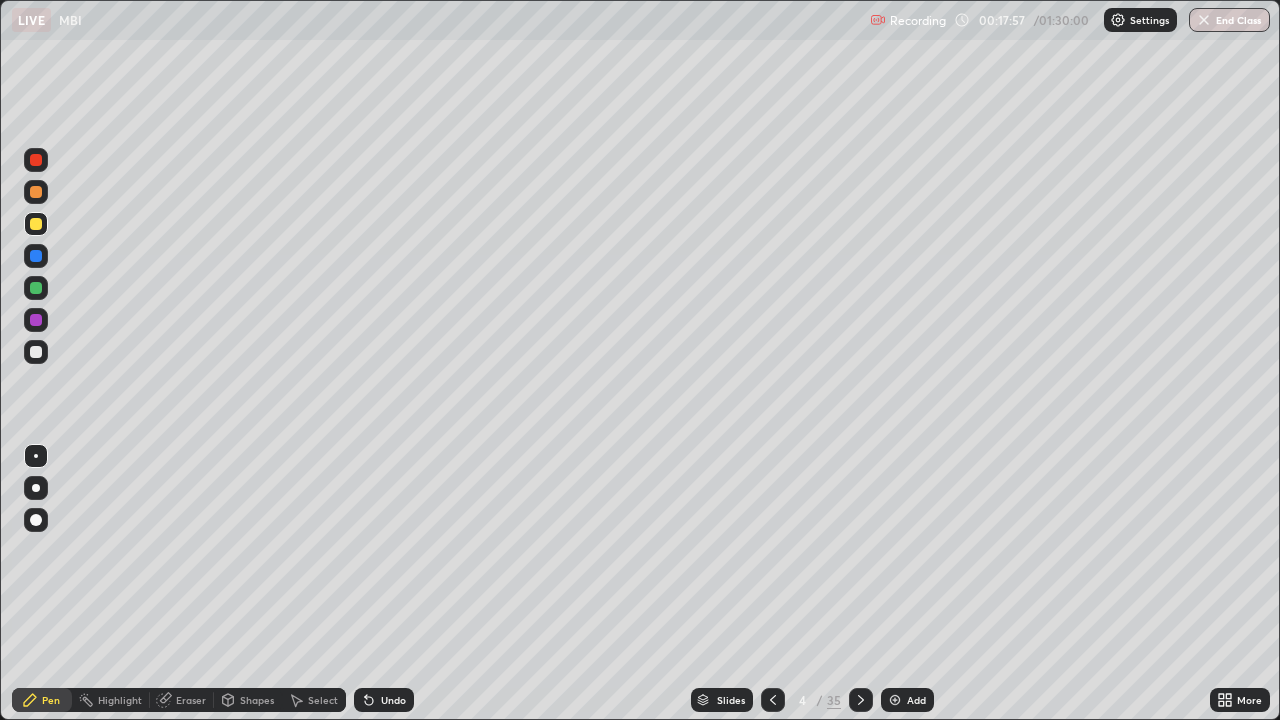 click at bounding box center (895, 700) 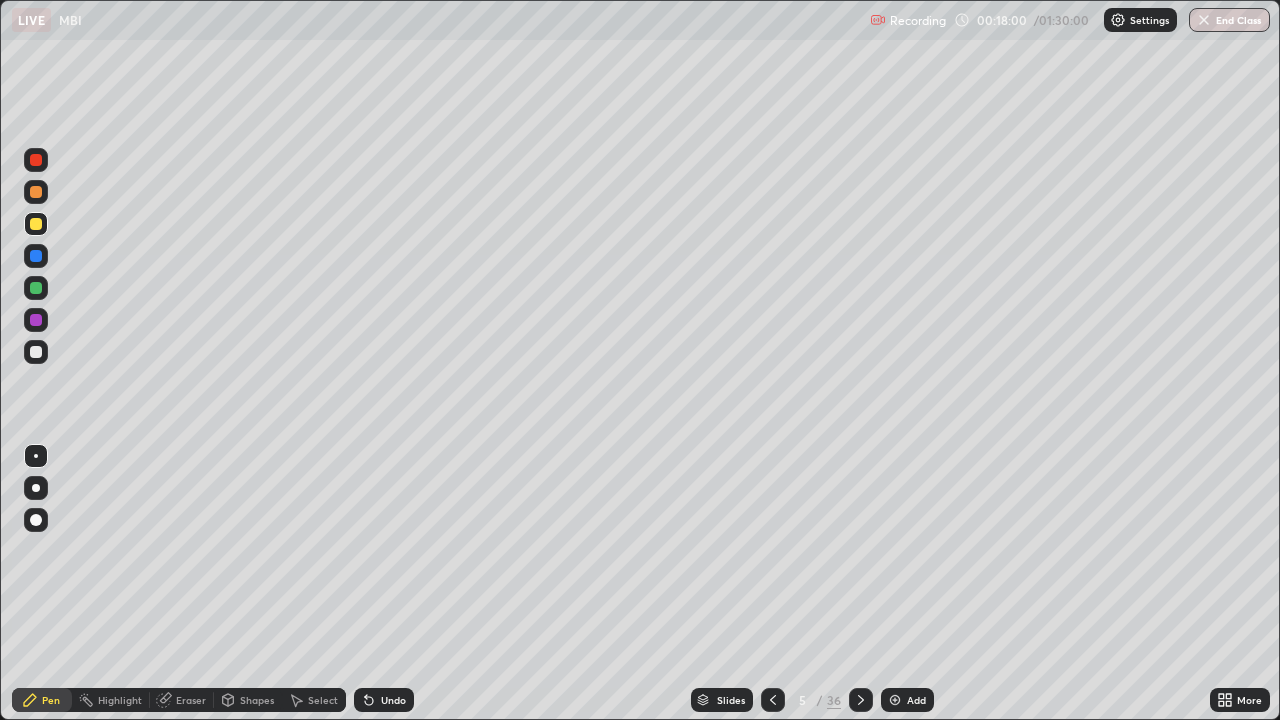 click 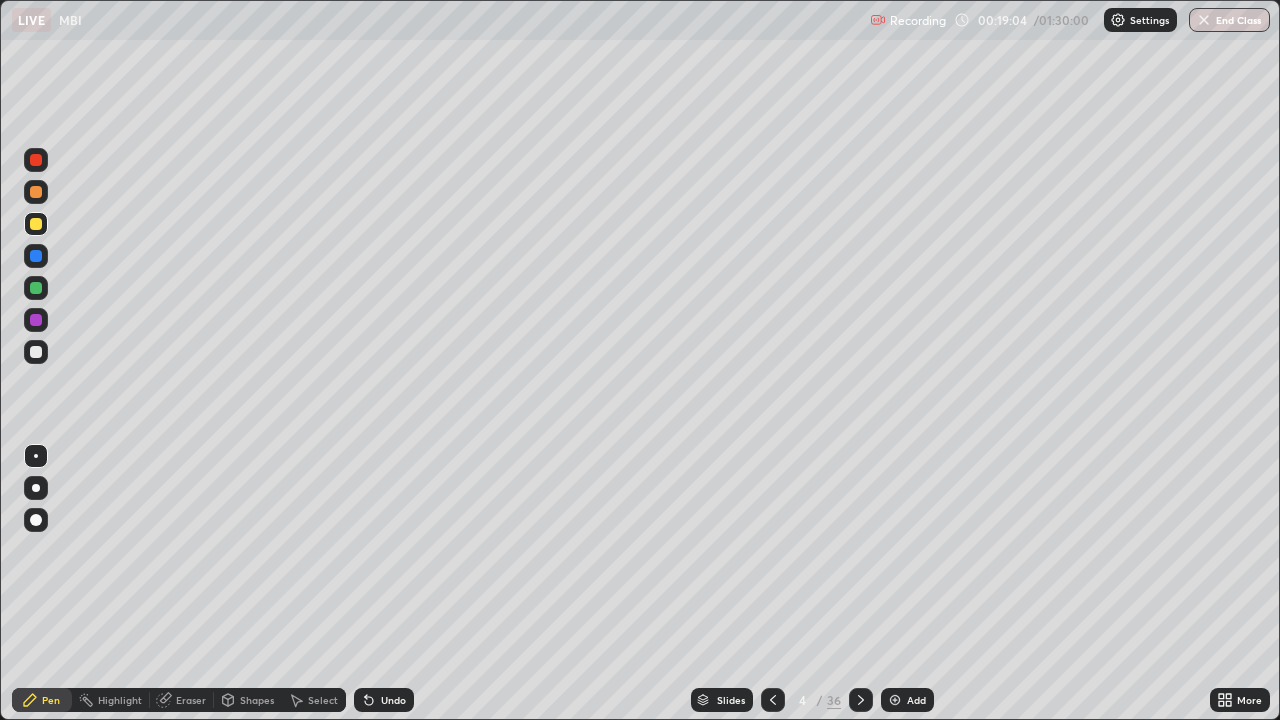 click at bounding box center (861, 700) 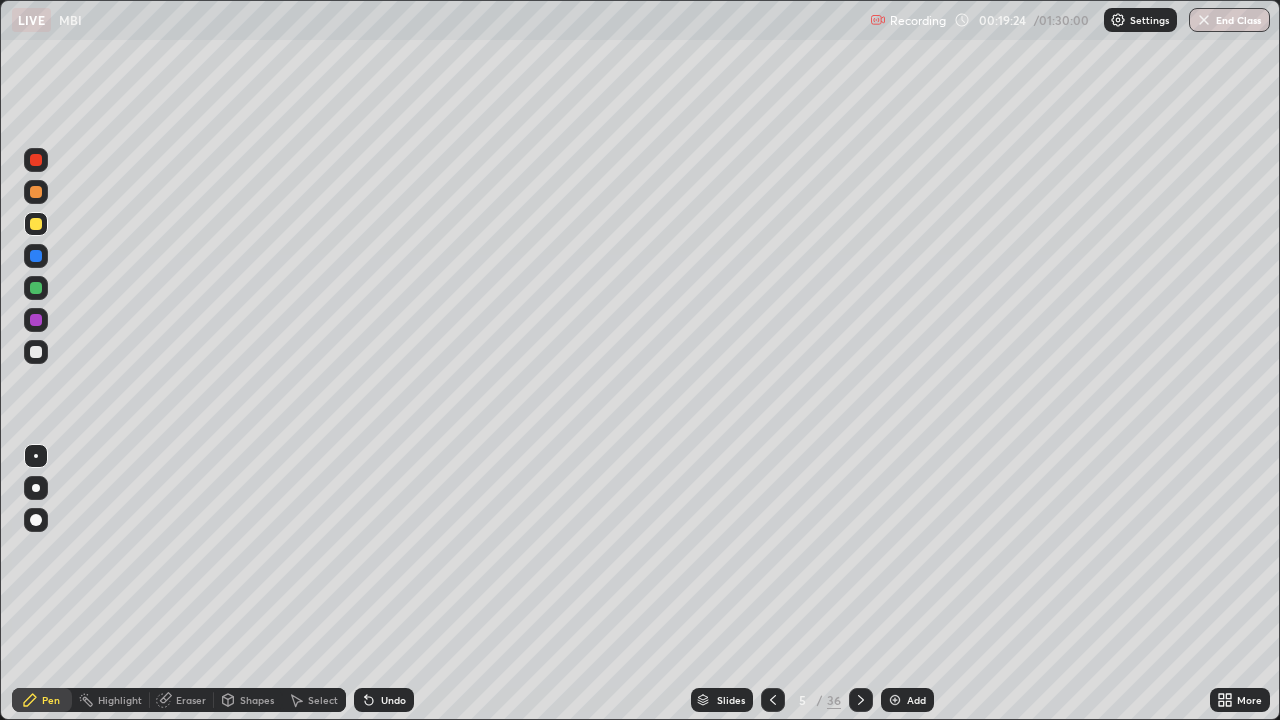 click 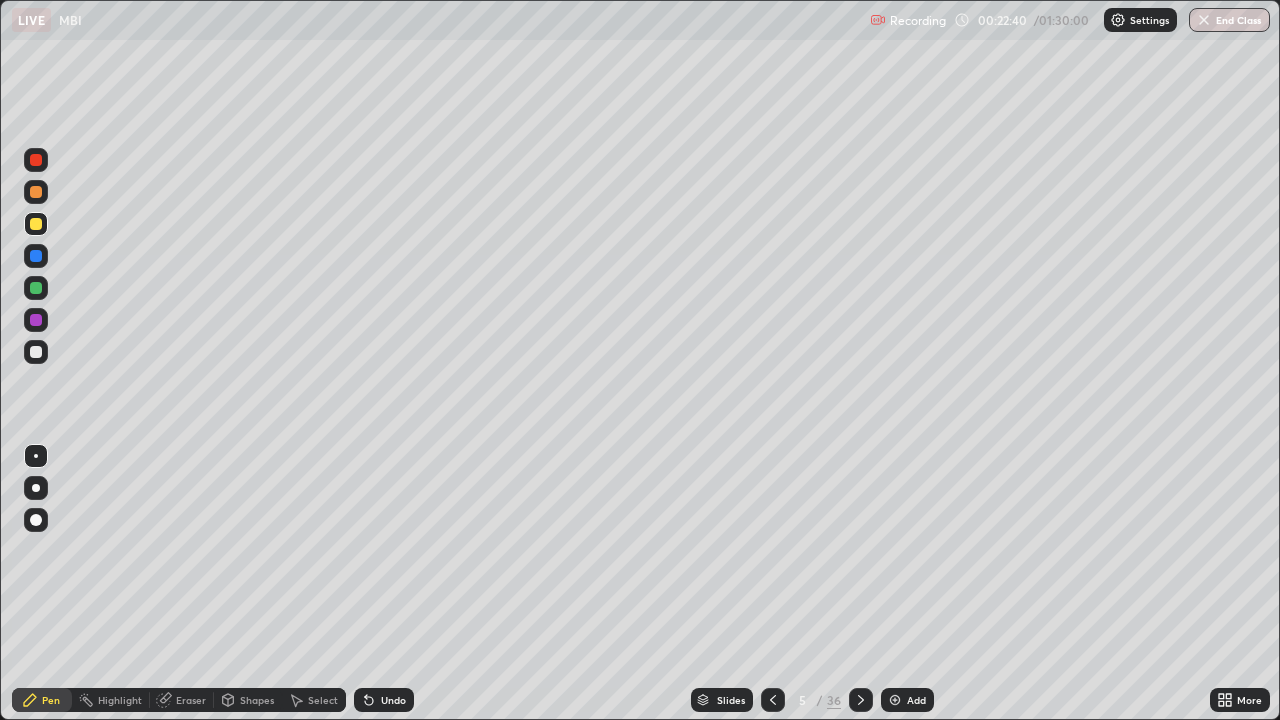click at bounding box center [773, 700] 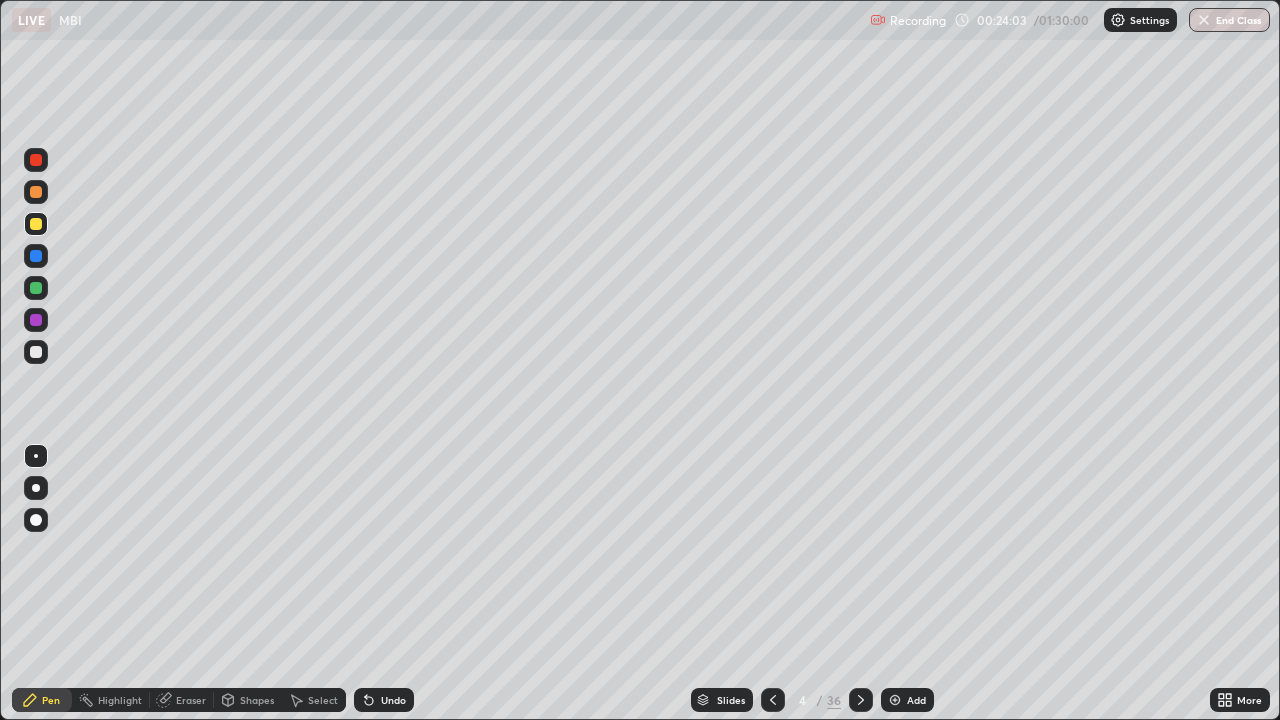 click on "Undo" at bounding box center (393, 700) 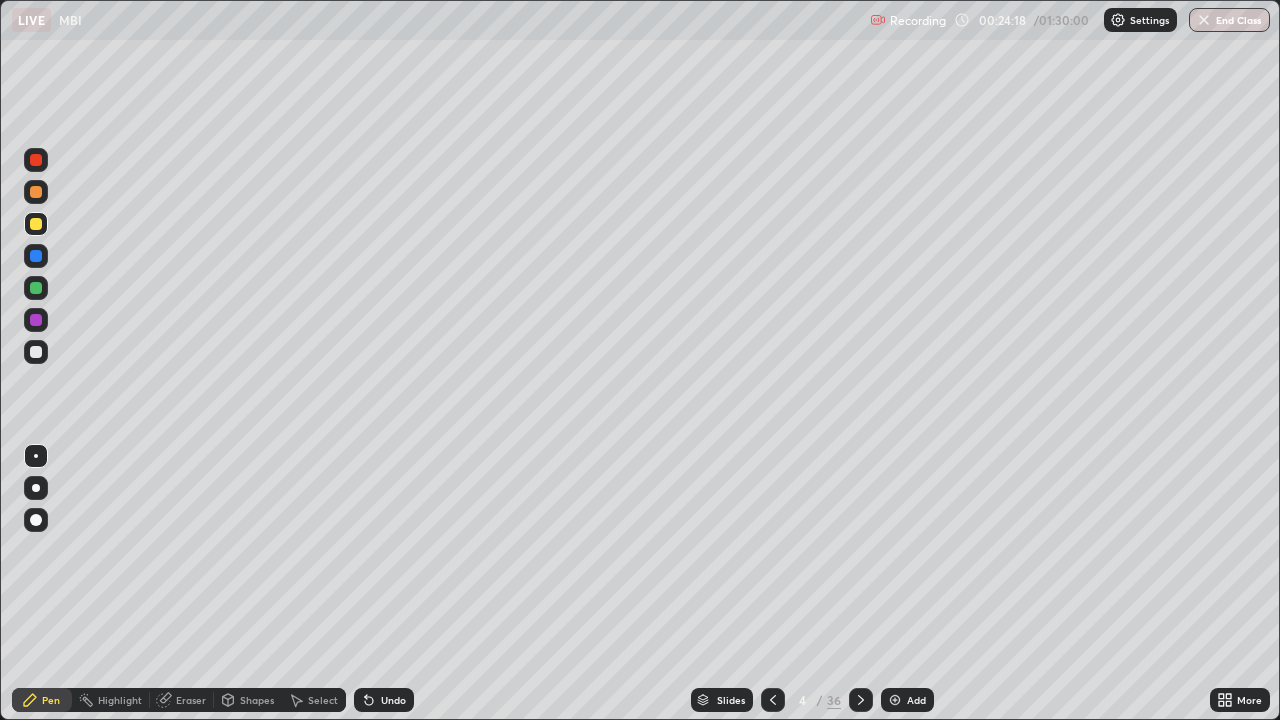 click 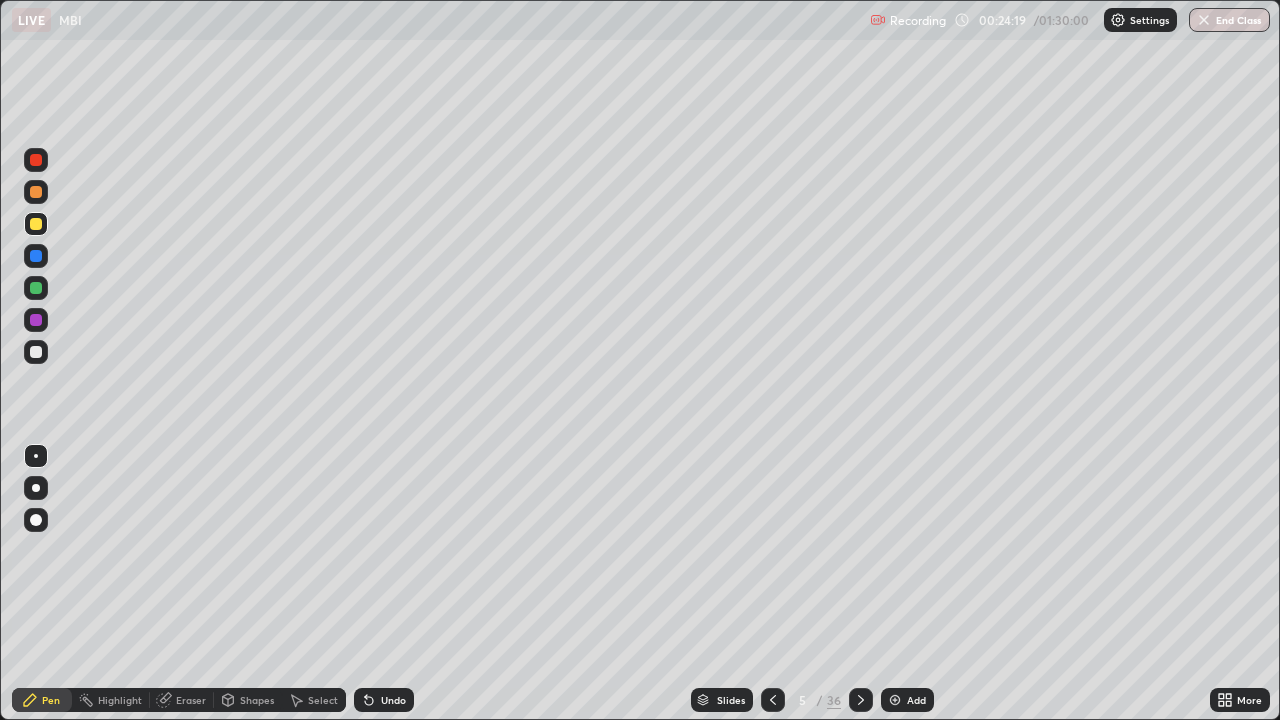click 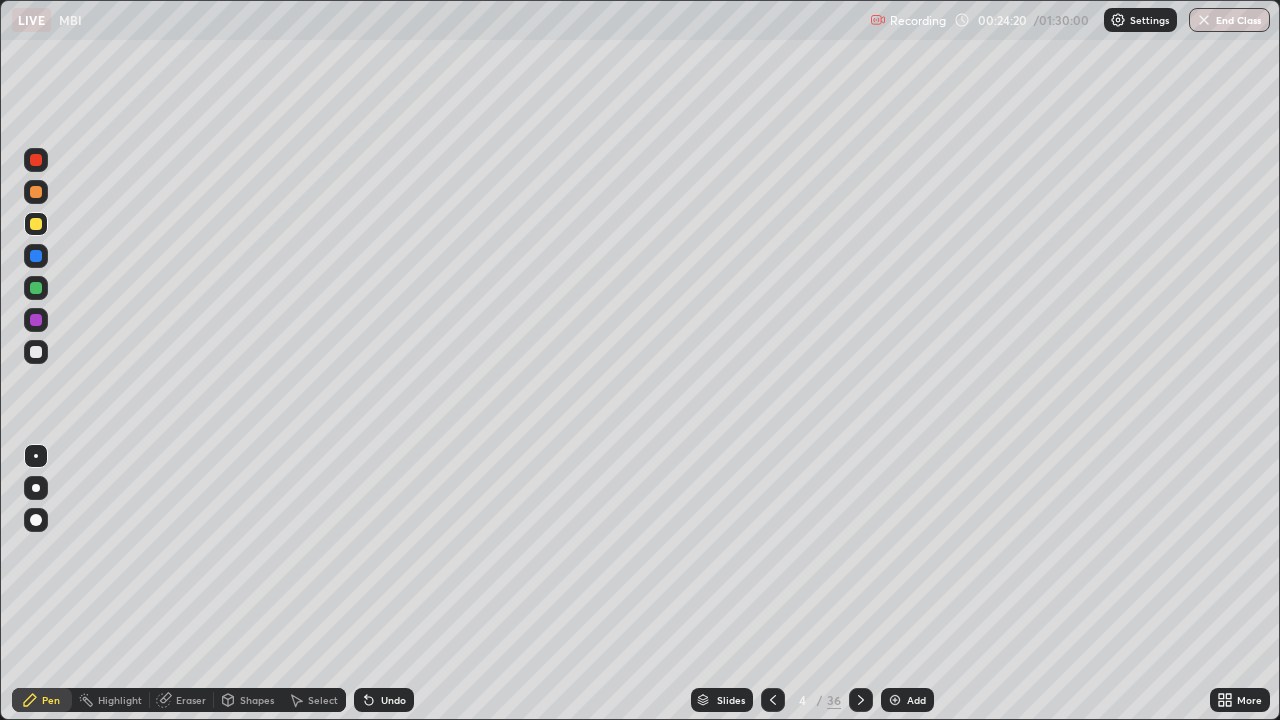 click at bounding box center (895, 700) 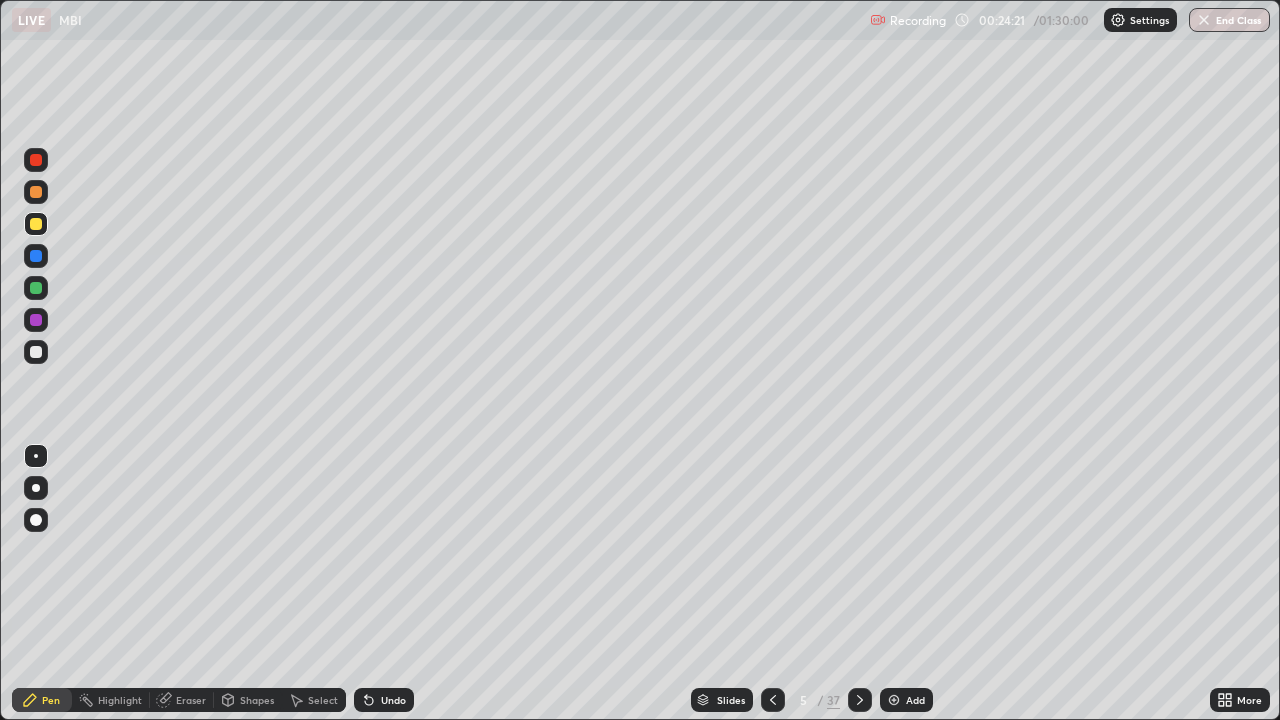 click at bounding box center [36, 320] 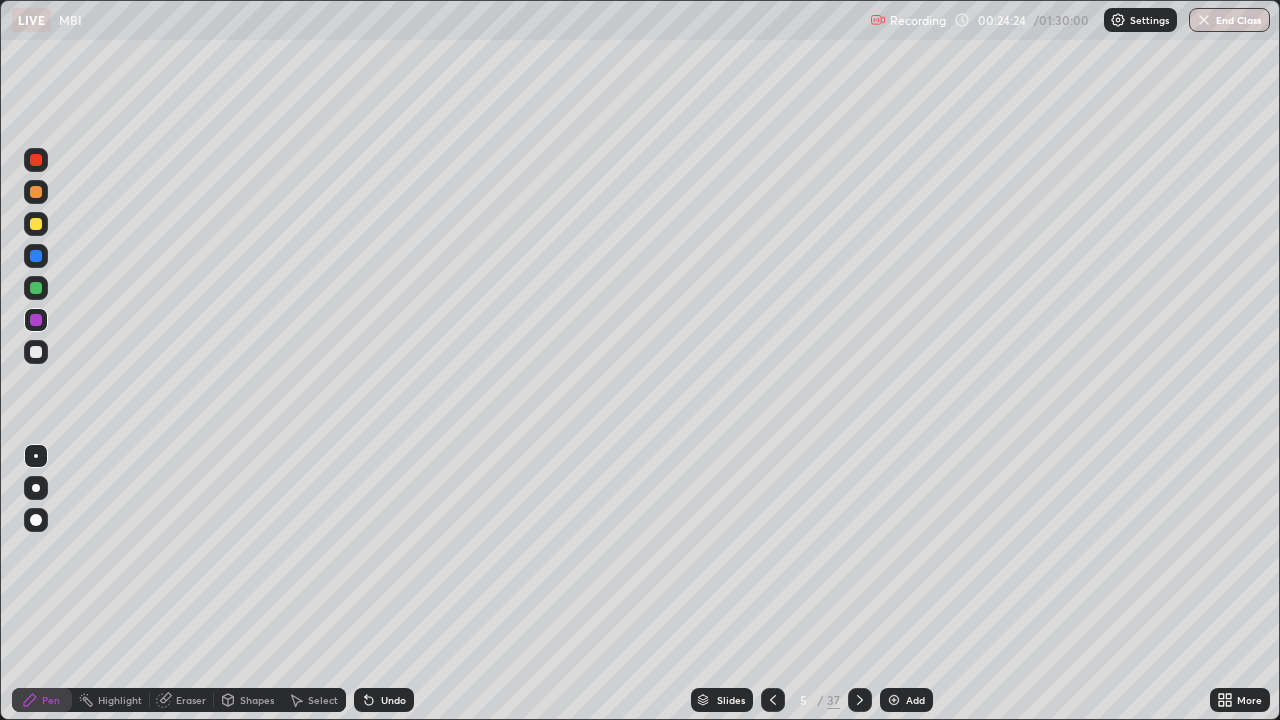 click on "Undo" at bounding box center (393, 700) 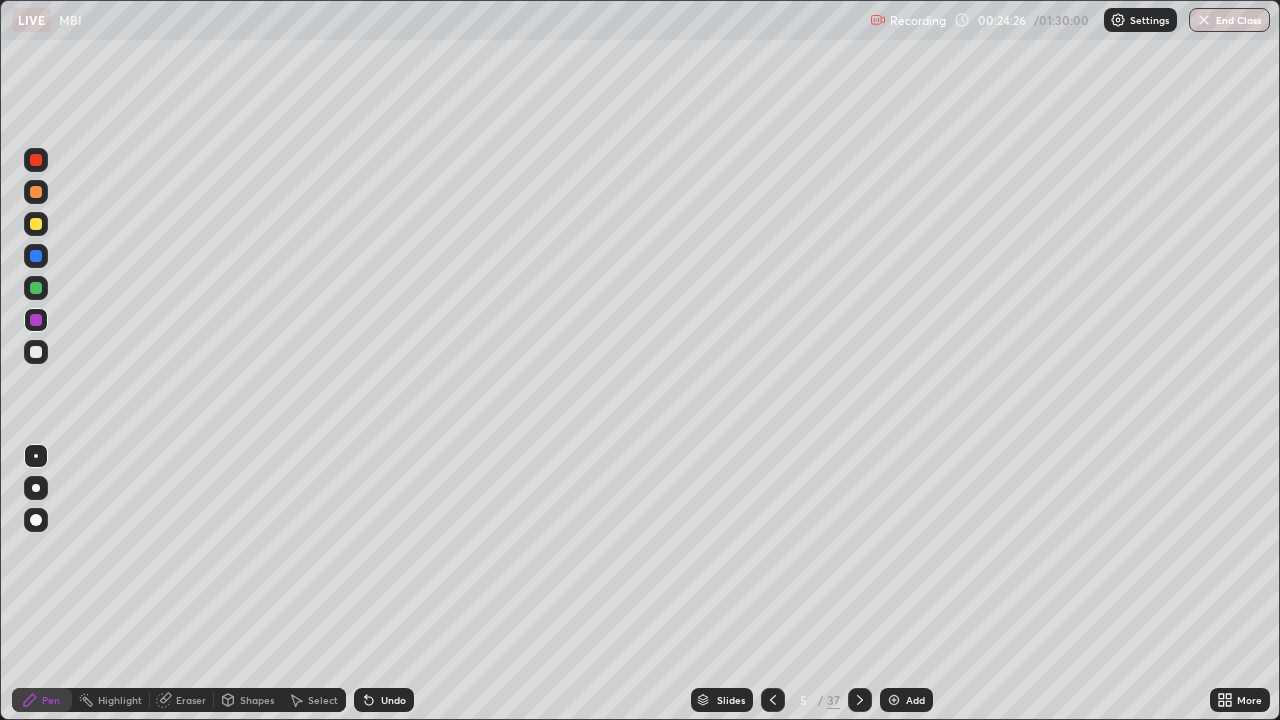 click 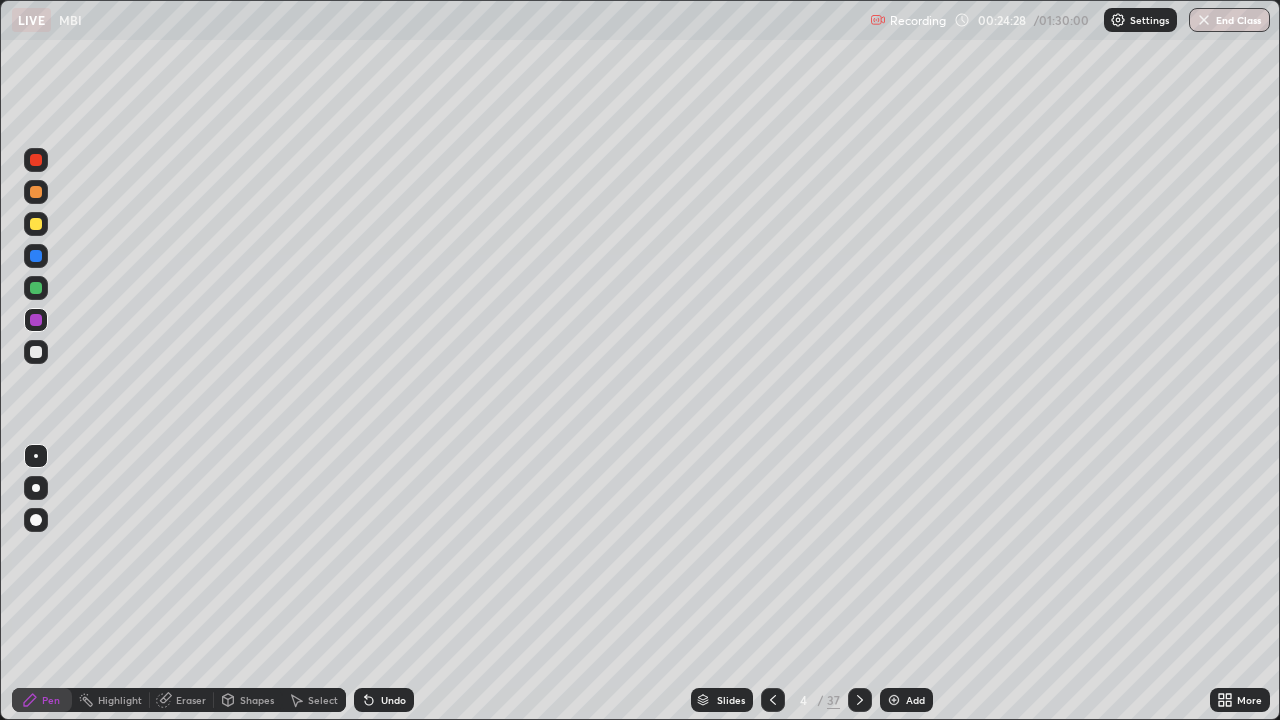 click at bounding box center (36, 224) 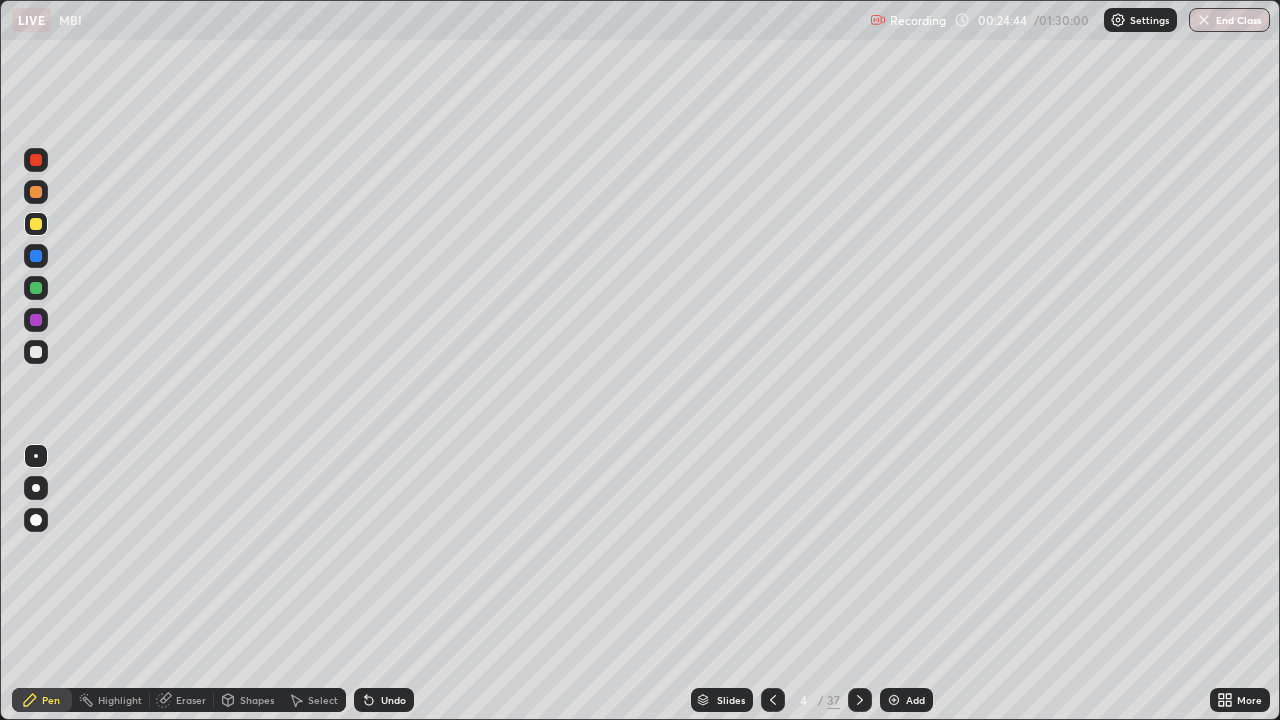 click 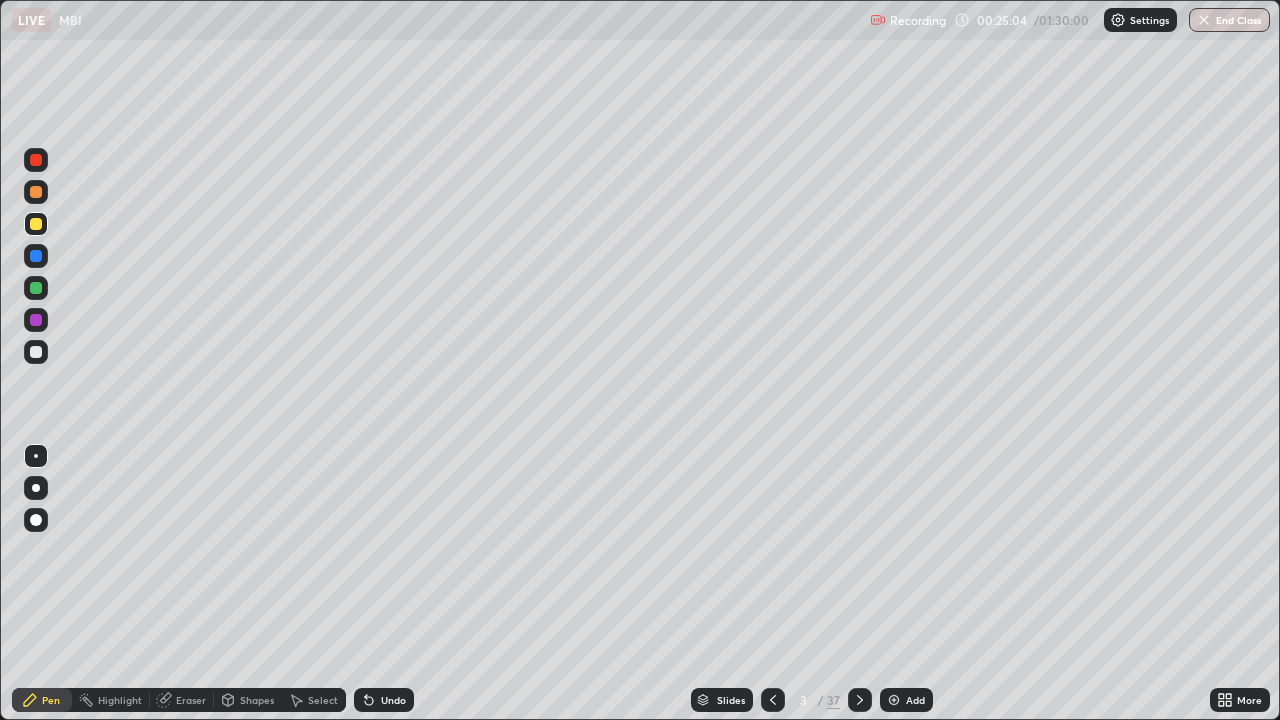 click 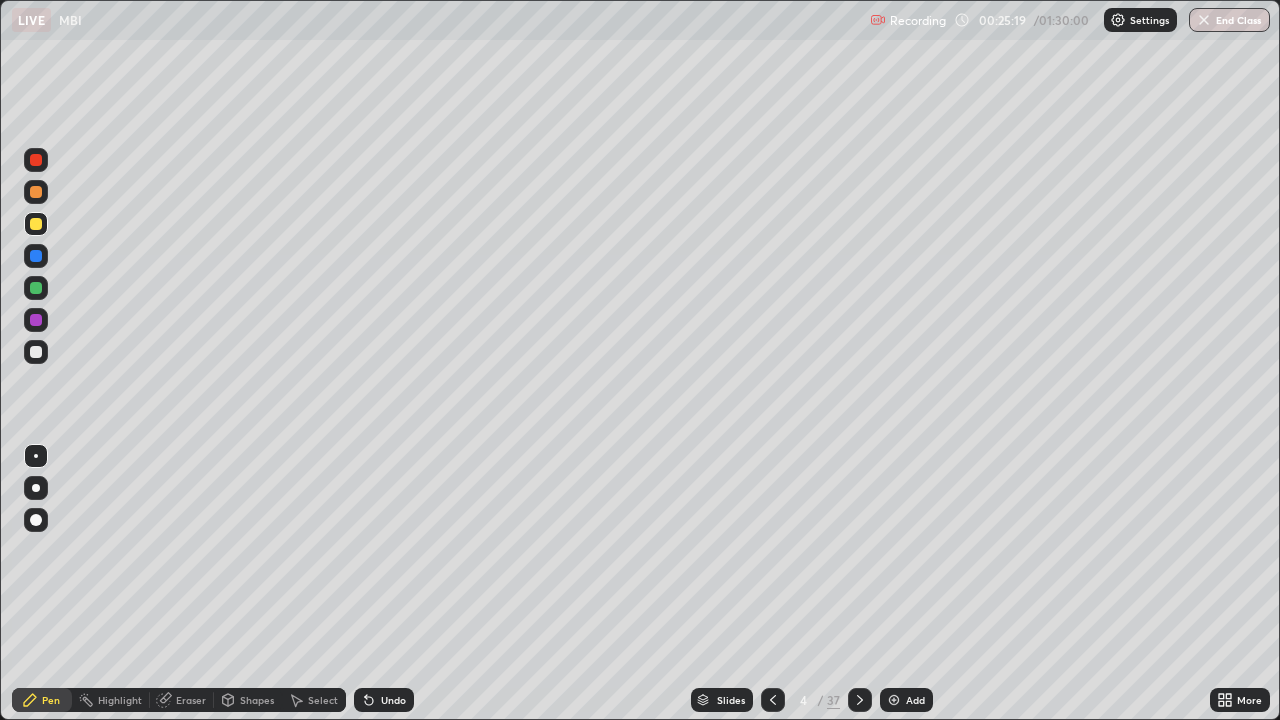 click 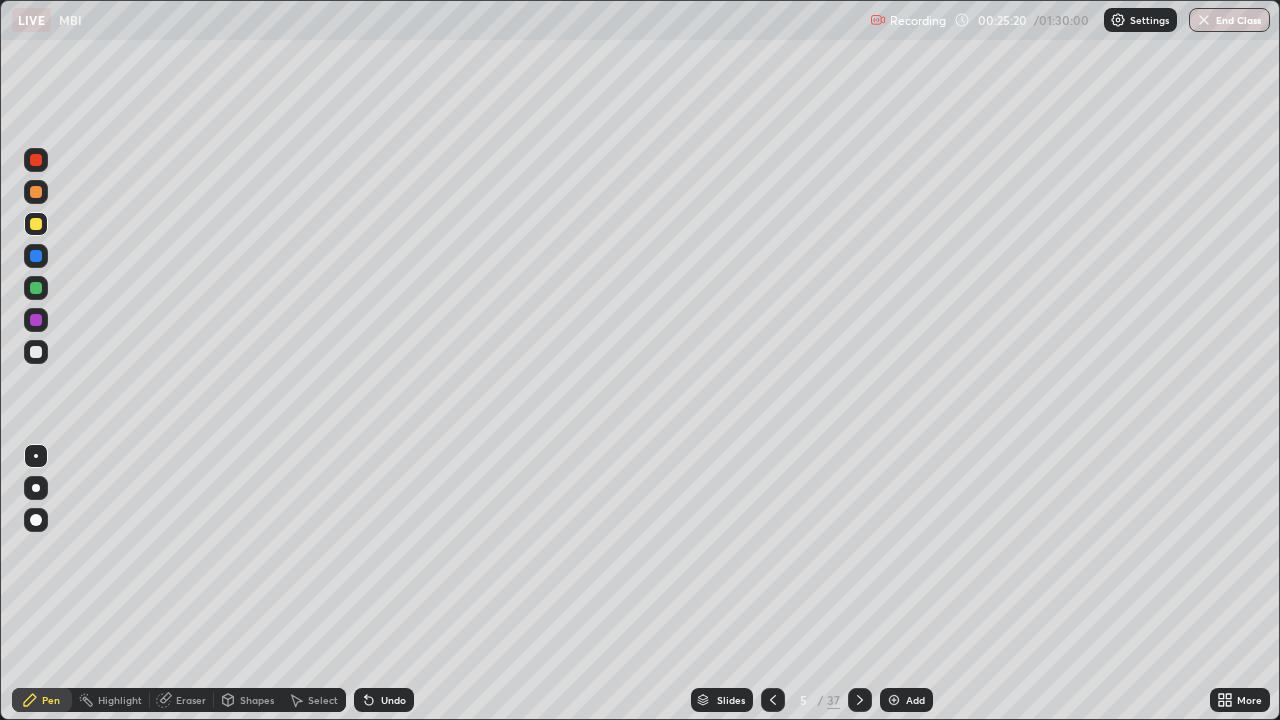 click at bounding box center (36, 320) 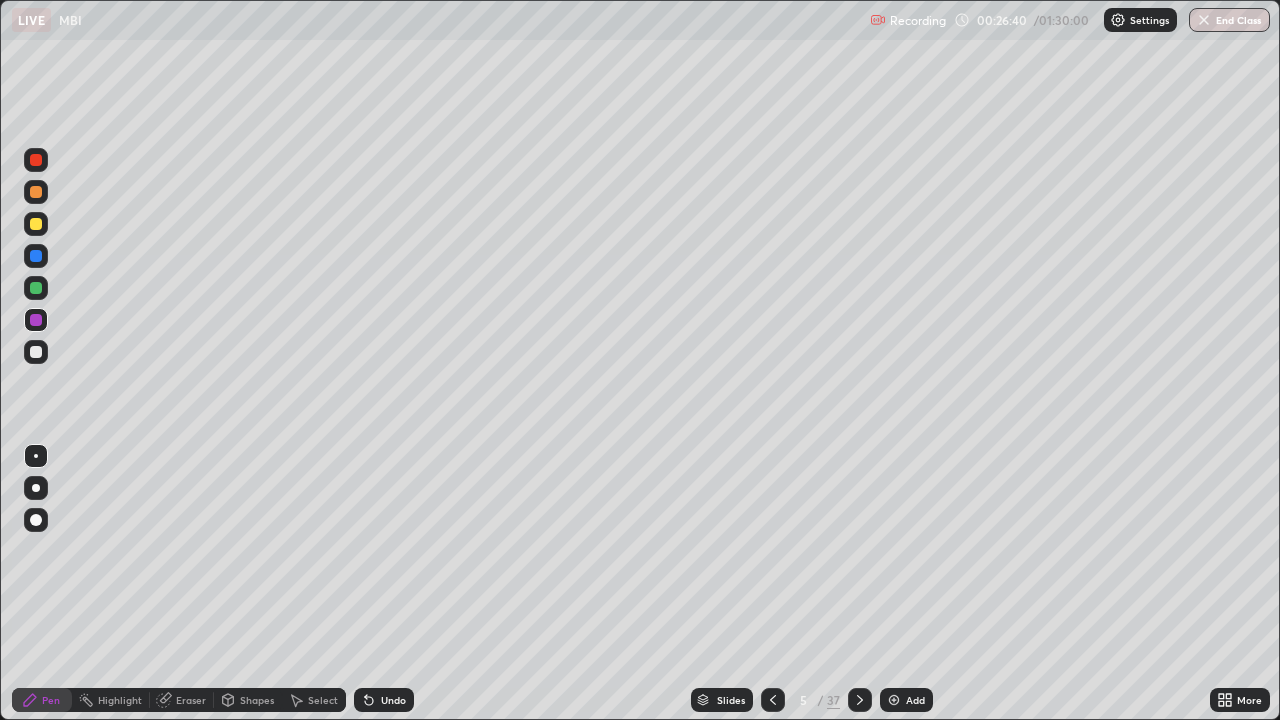 click on "Slides" at bounding box center [731, 700] 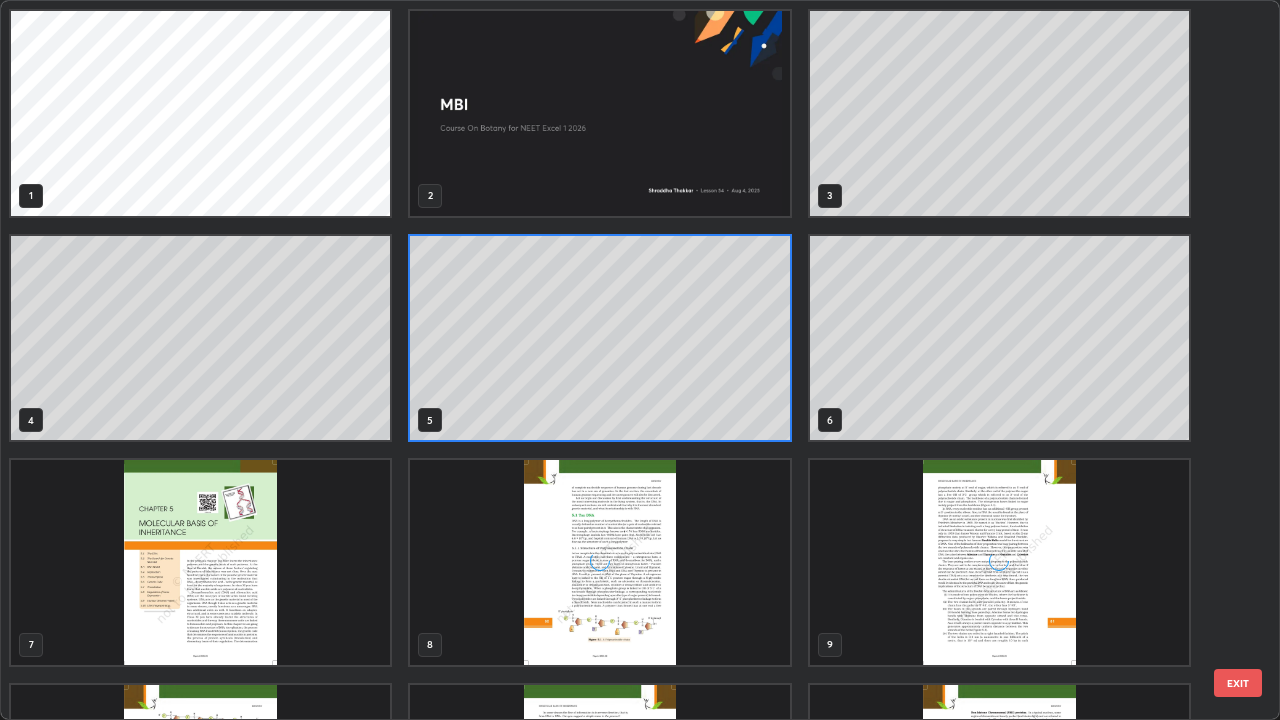 scroll, scrollTop: 7, scrollLeft: 11, axis: both 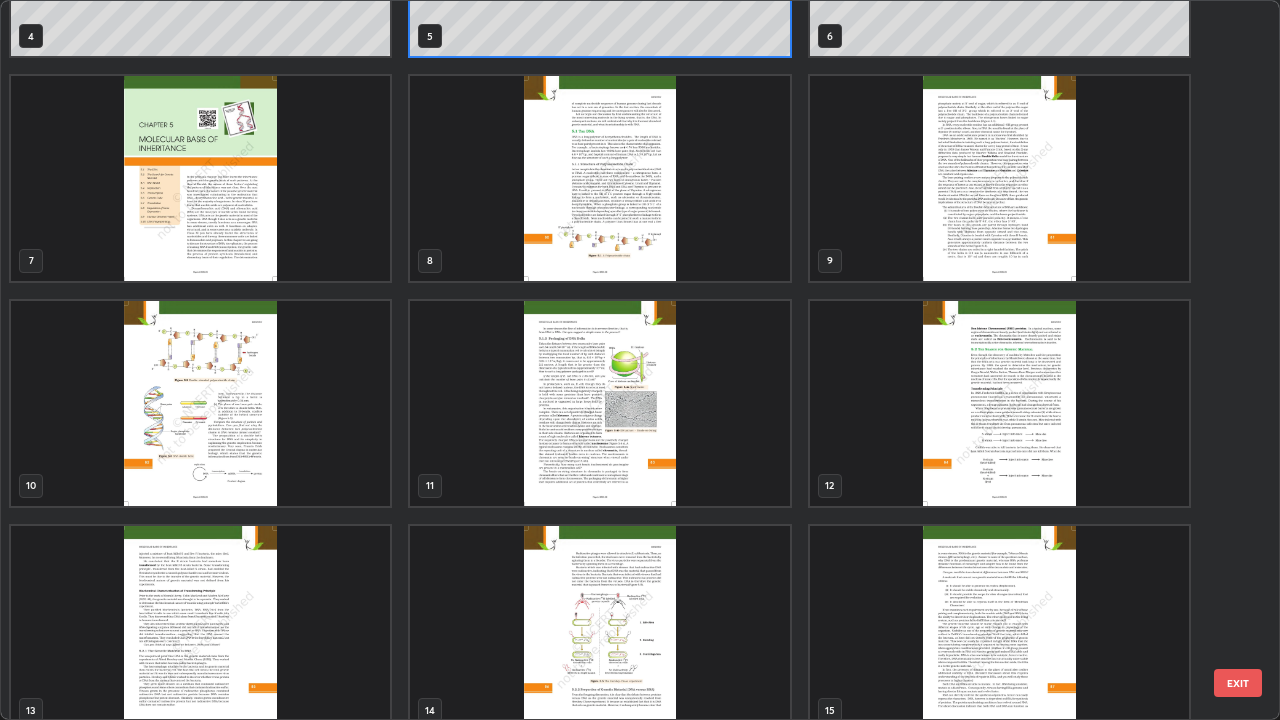 click at bounding box center [999, 178] 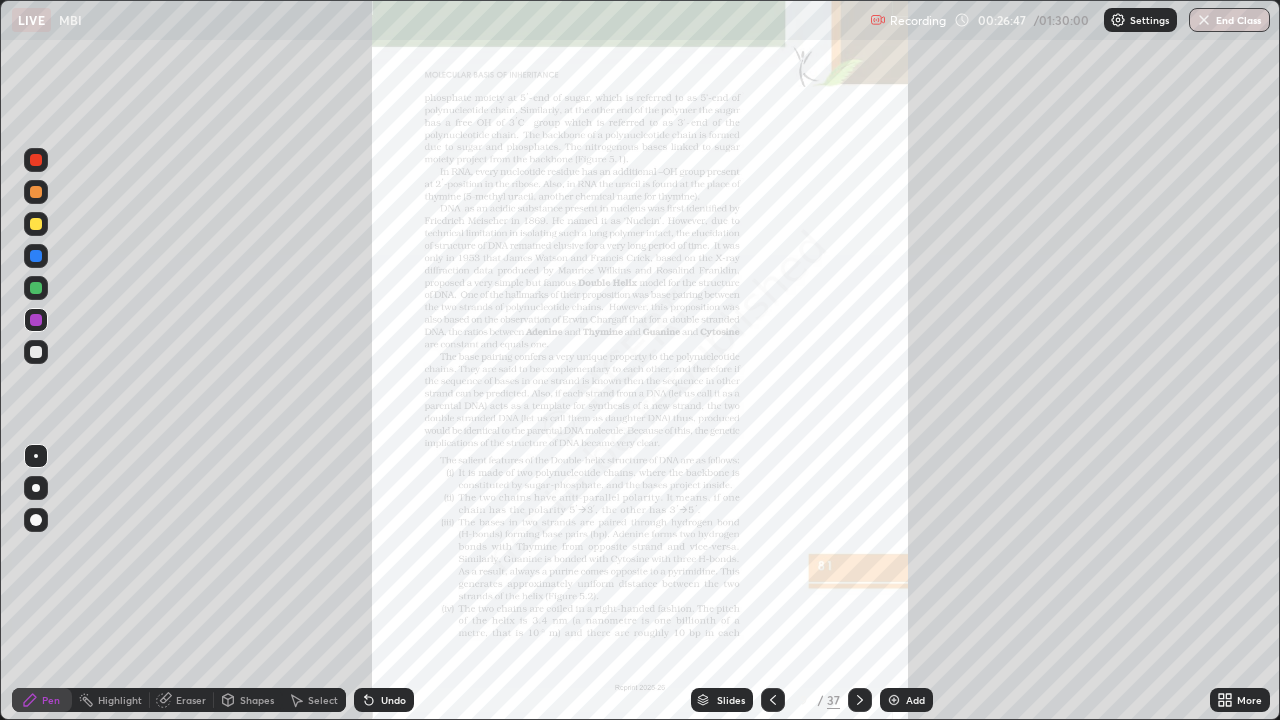 click 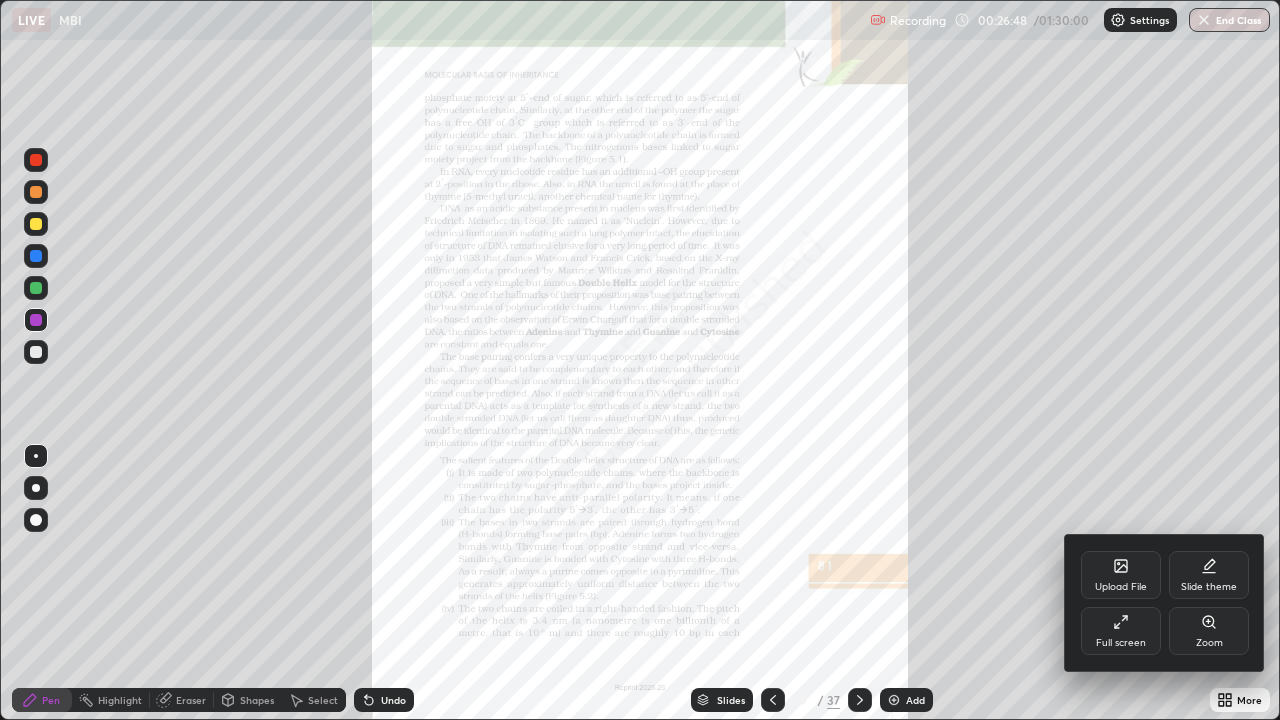 click on "Zoom" at bounding box center (1209, 631) 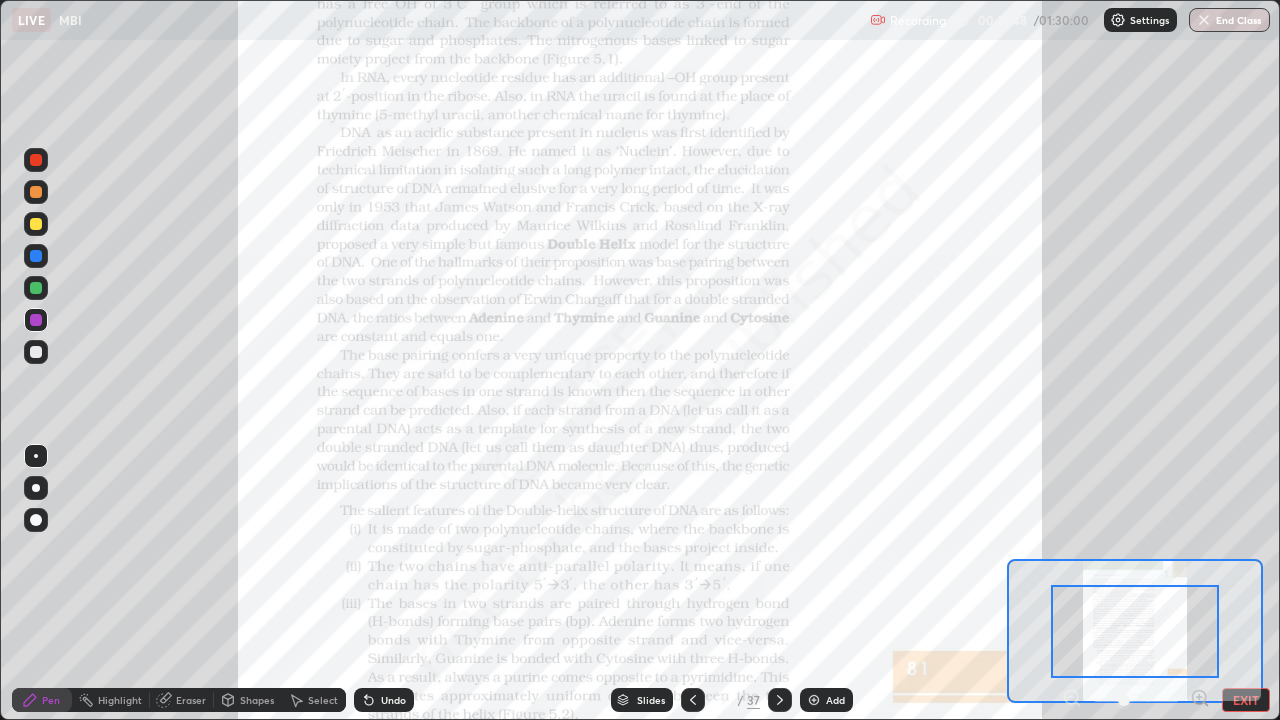 click 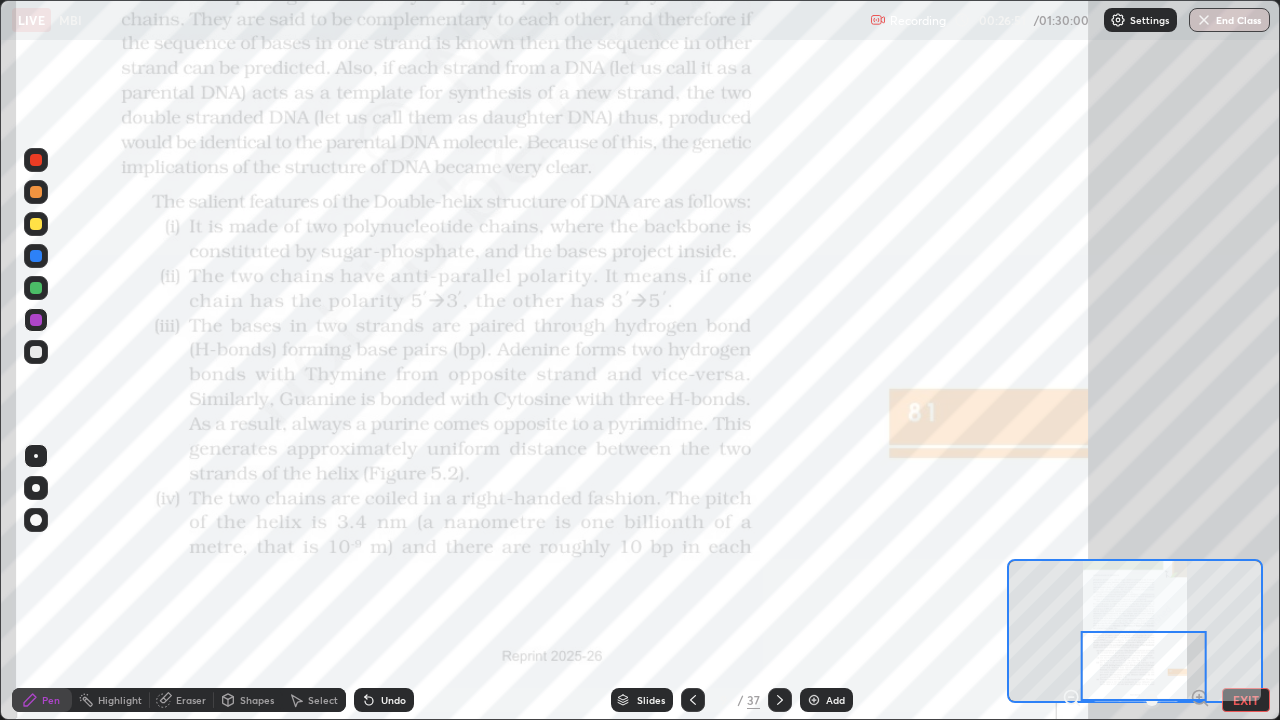 click at bounding box center (36, 192) 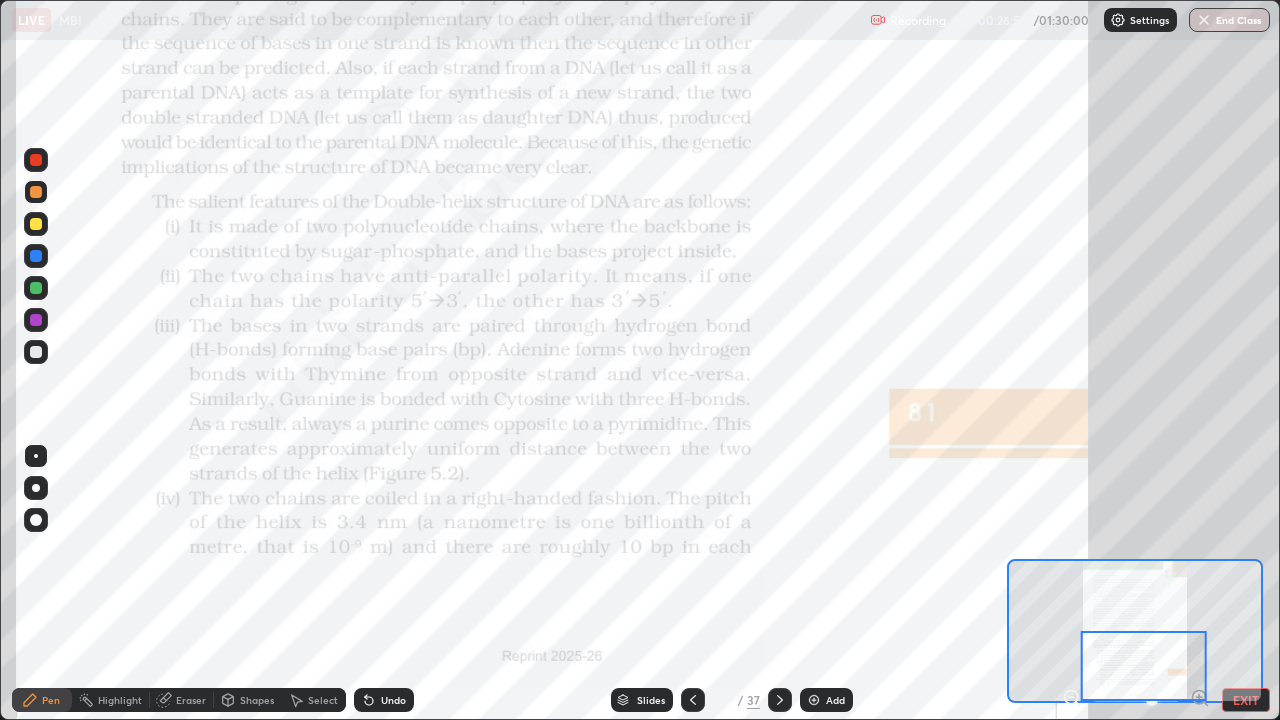 click at bounding box center (36, 160) 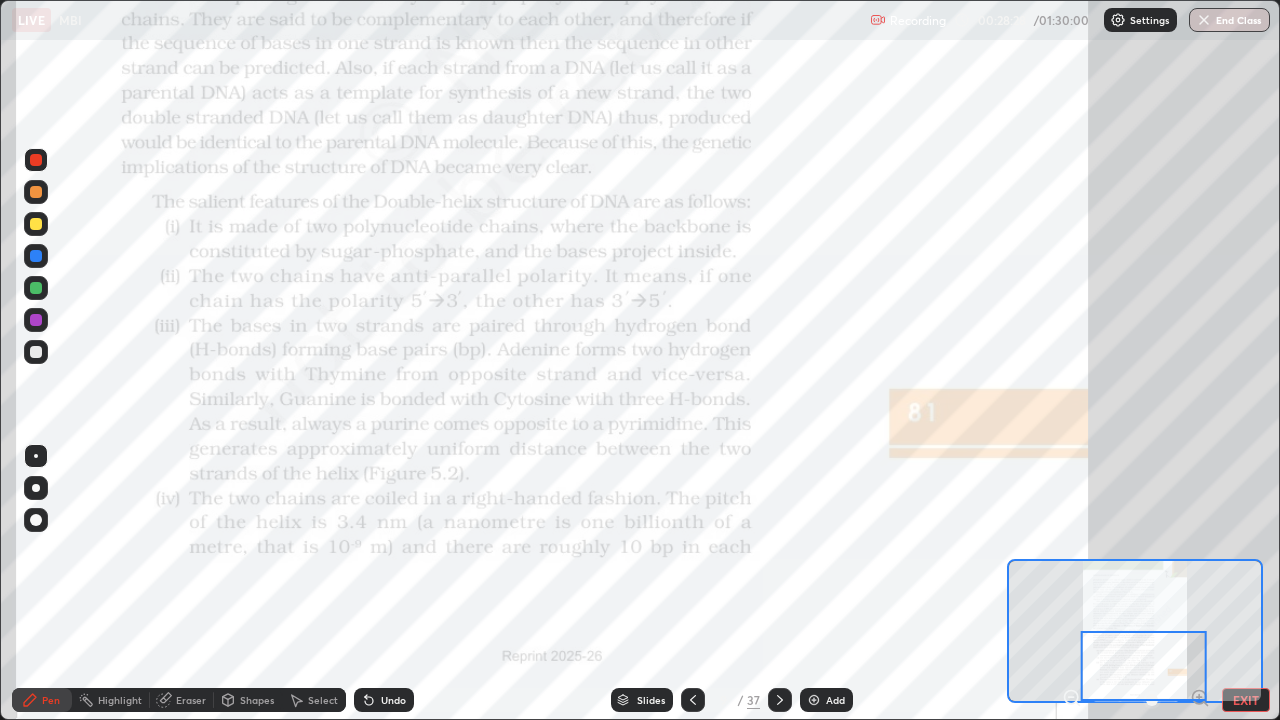 click 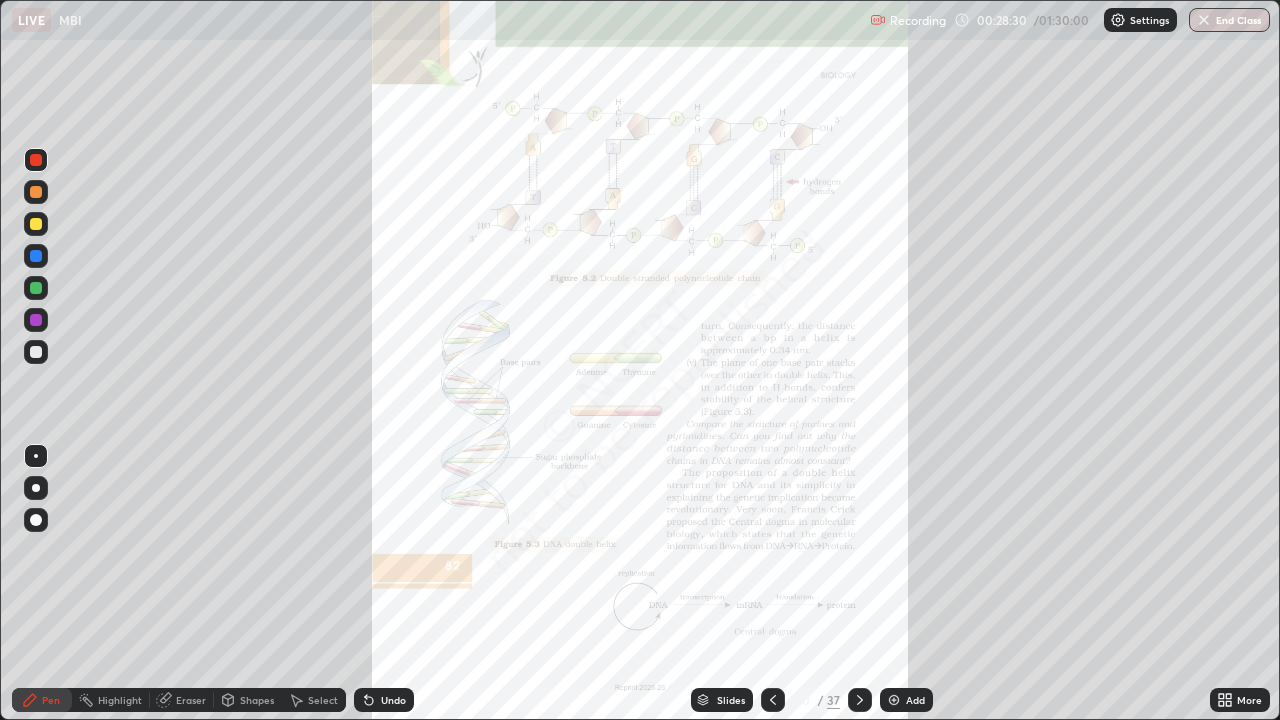 click 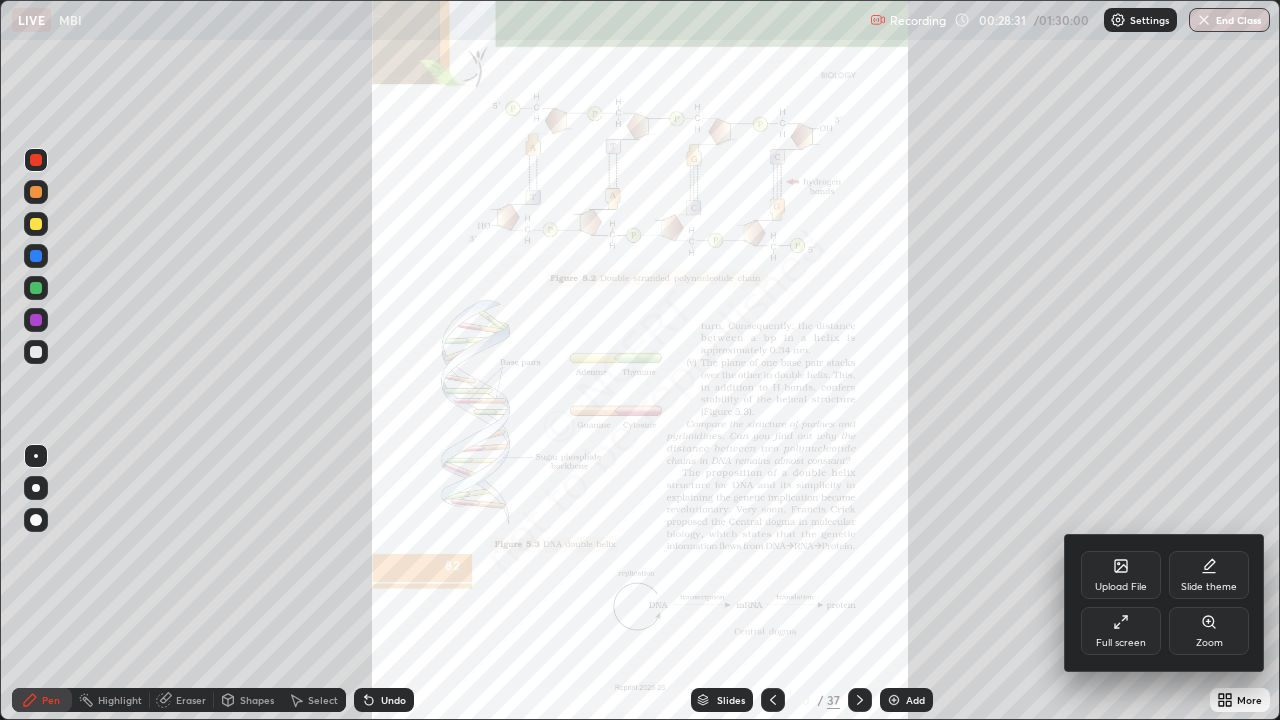 click on "Zoom" at bounding box center [1209, 643] 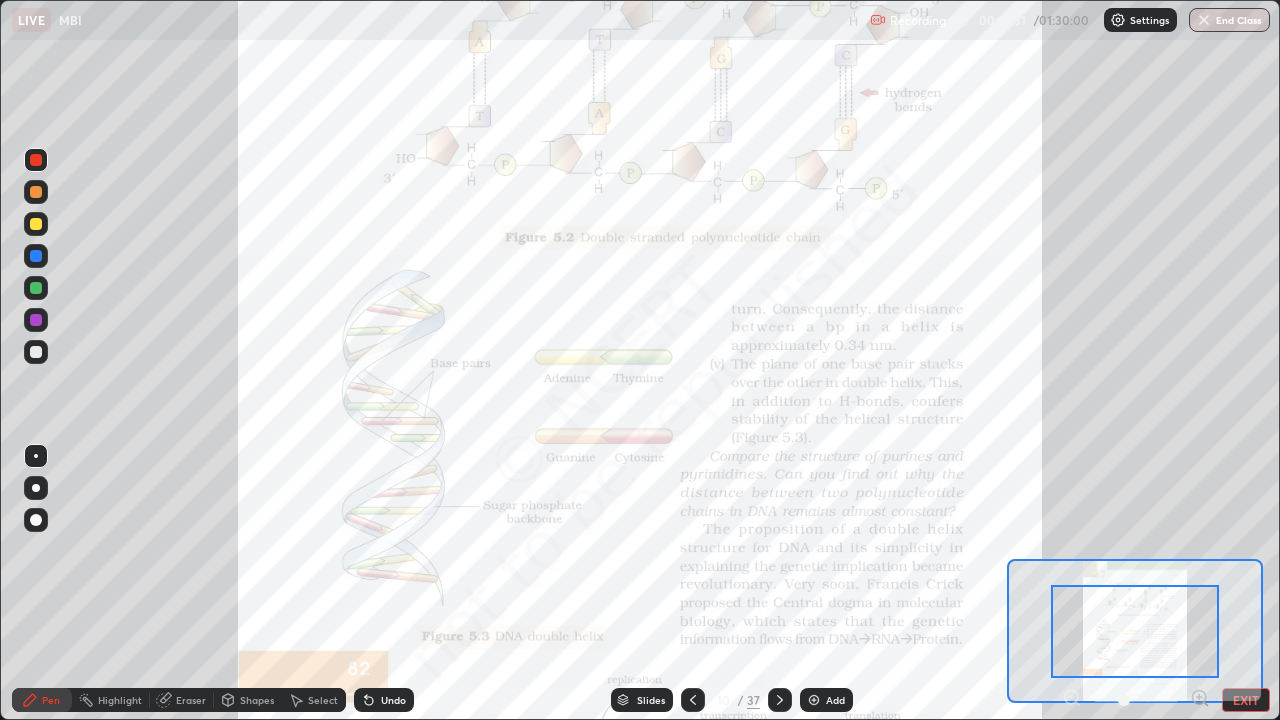 click on "Pen Highlight Eraser Shapes Select Undo Slides 10 / 37 Add EXIT" at bounding box center (640, 700) 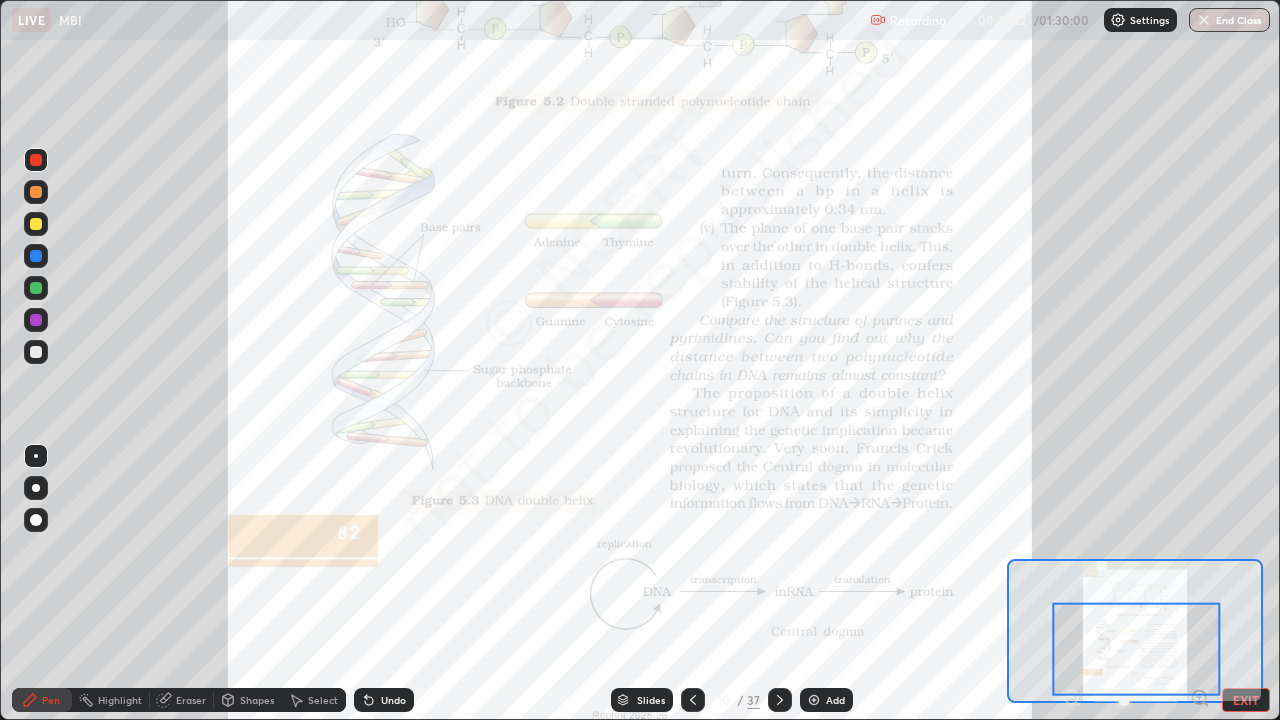 click 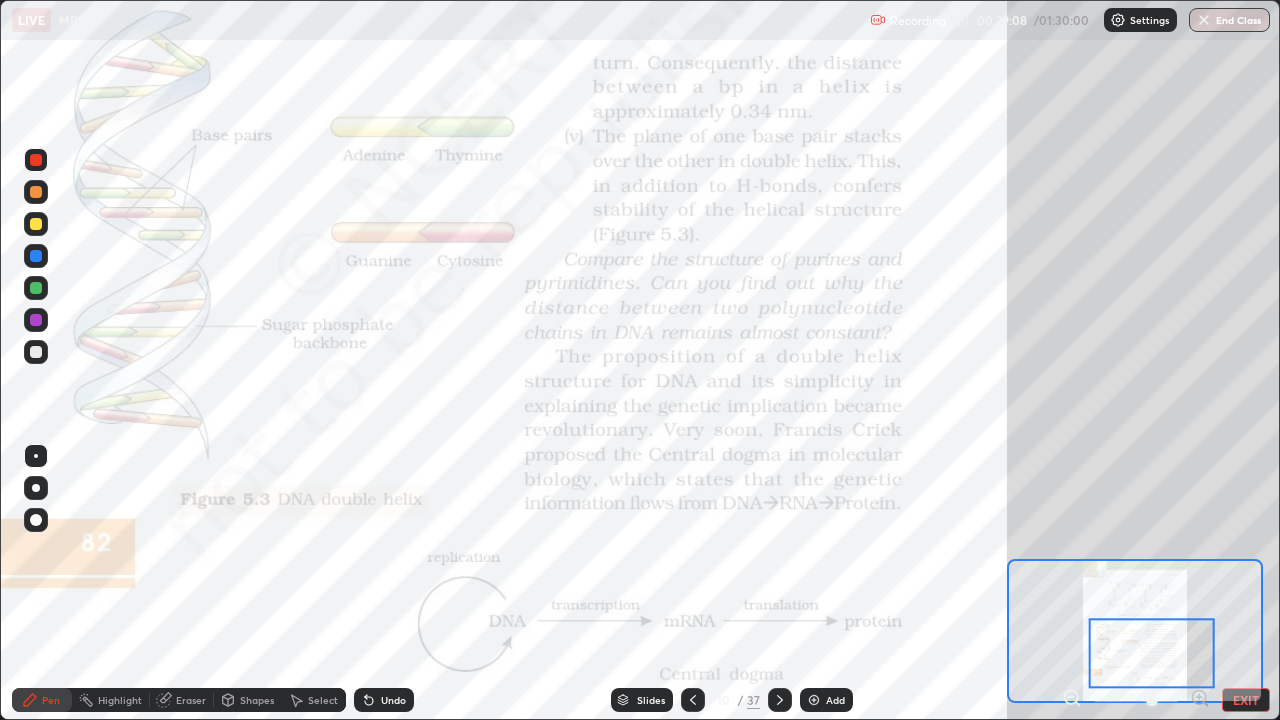 click on "Slides" at bounding box center (642, 700) 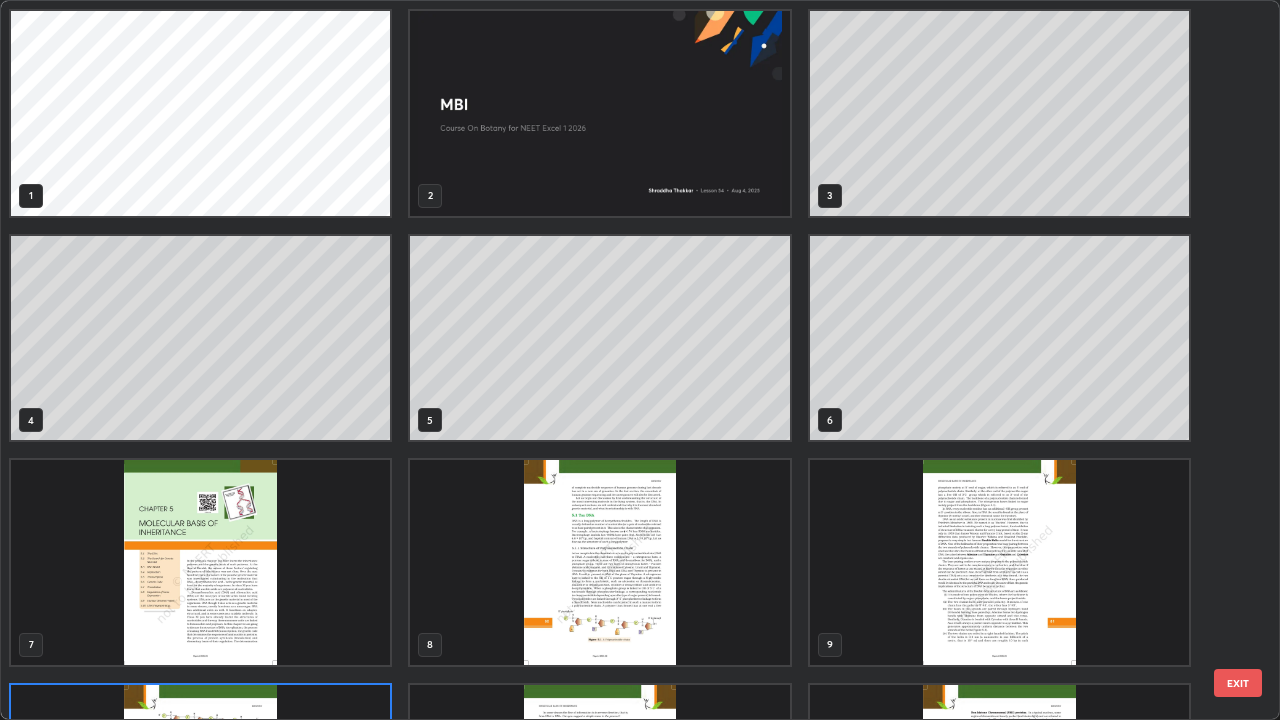 scroll, scrollTop: 180, scrollLeft: 0, axis: vertical 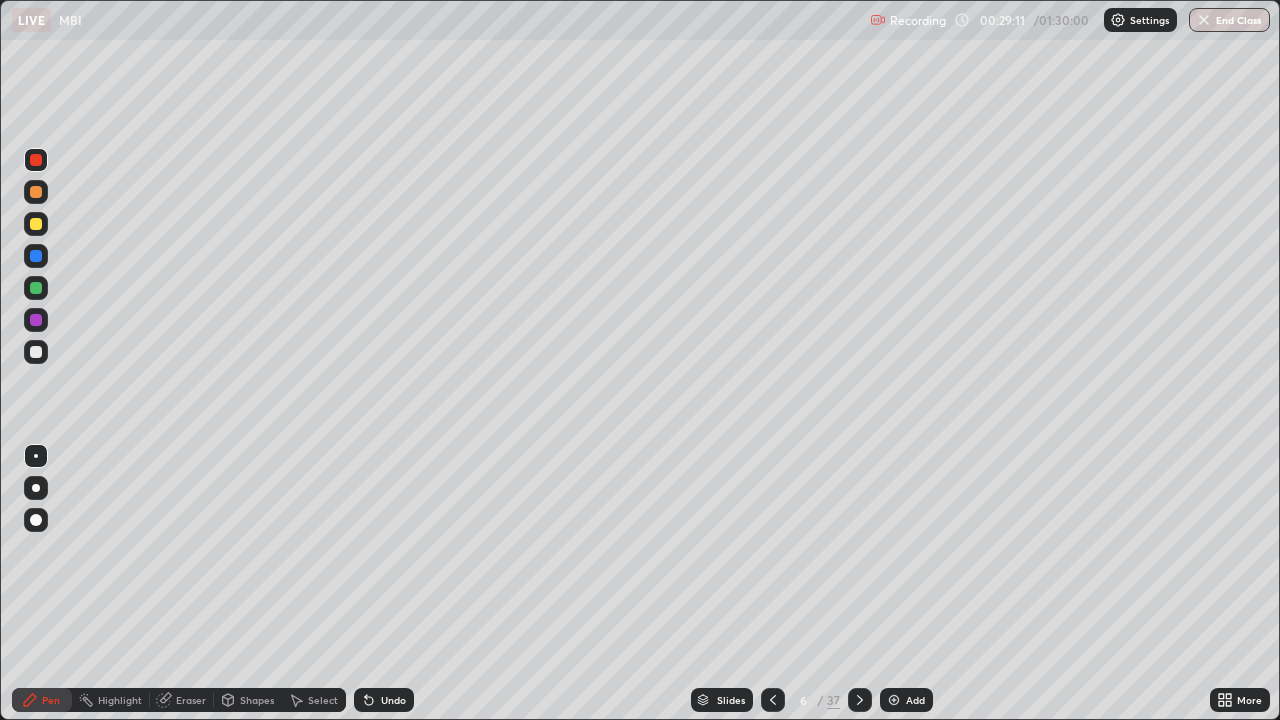click on "Add" at bounding box center [915, 700] 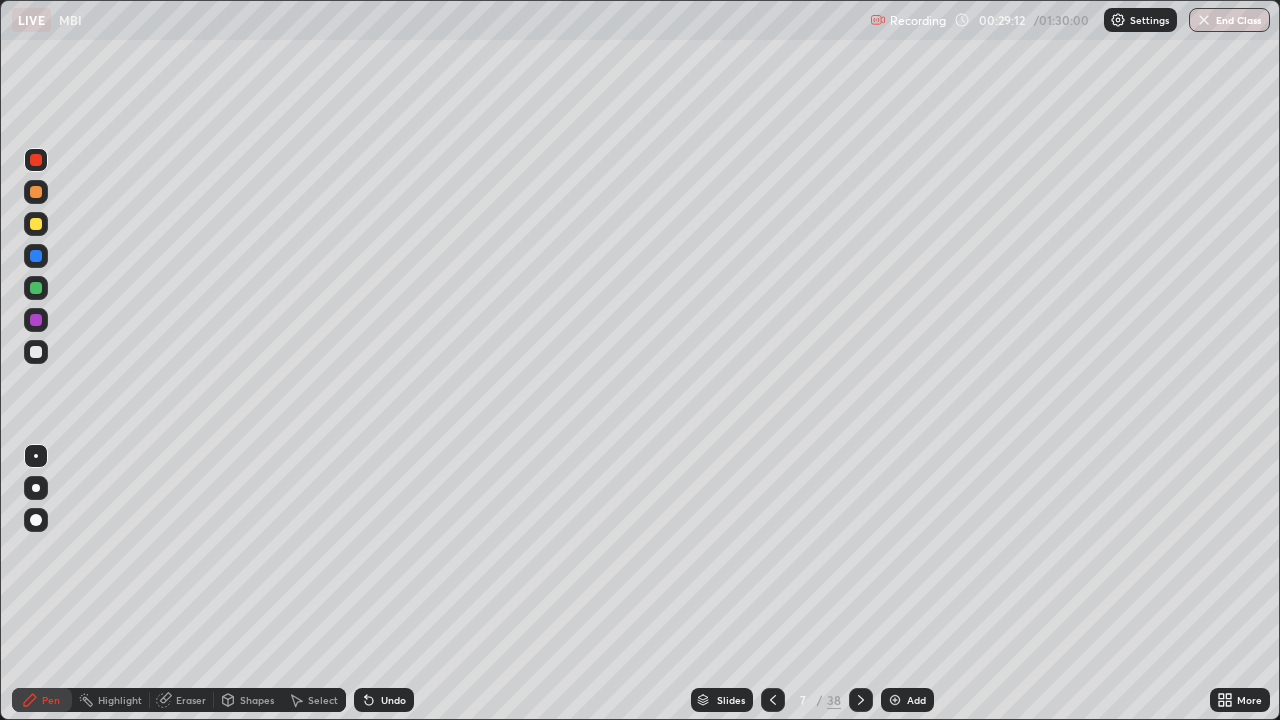 click at bounding box center [36, 288] 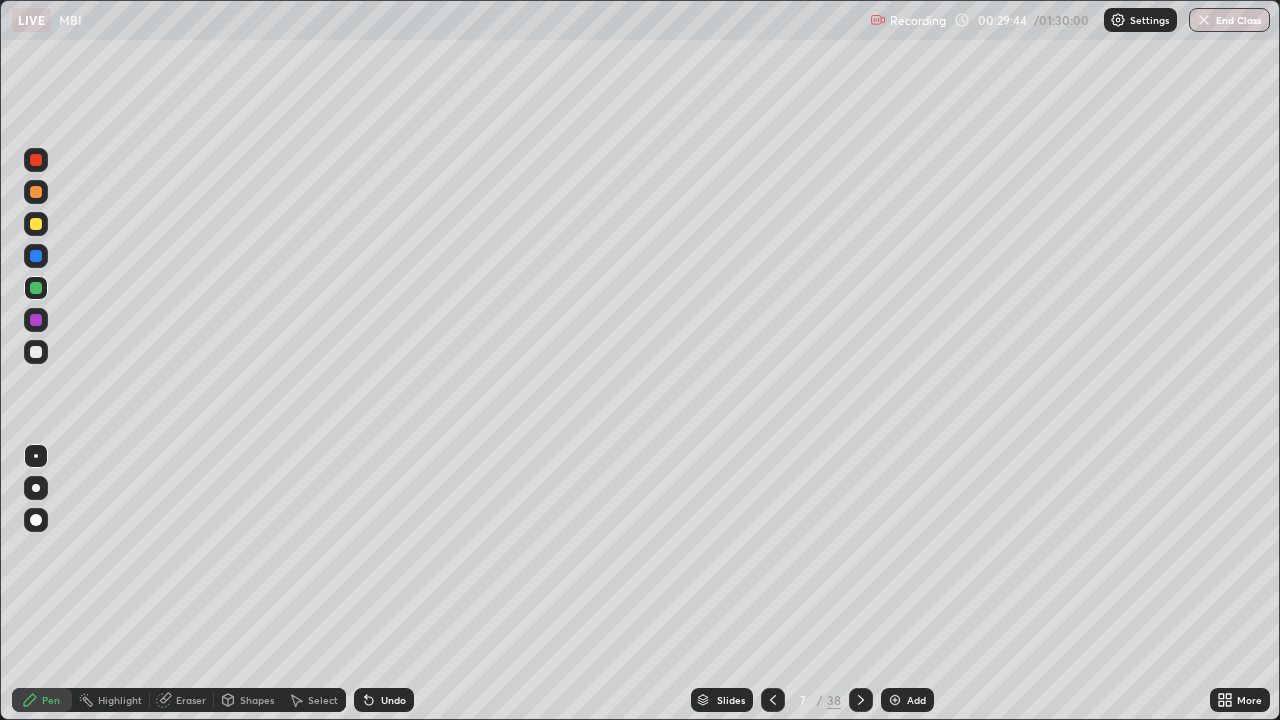 click at bounding box center [36, 160] 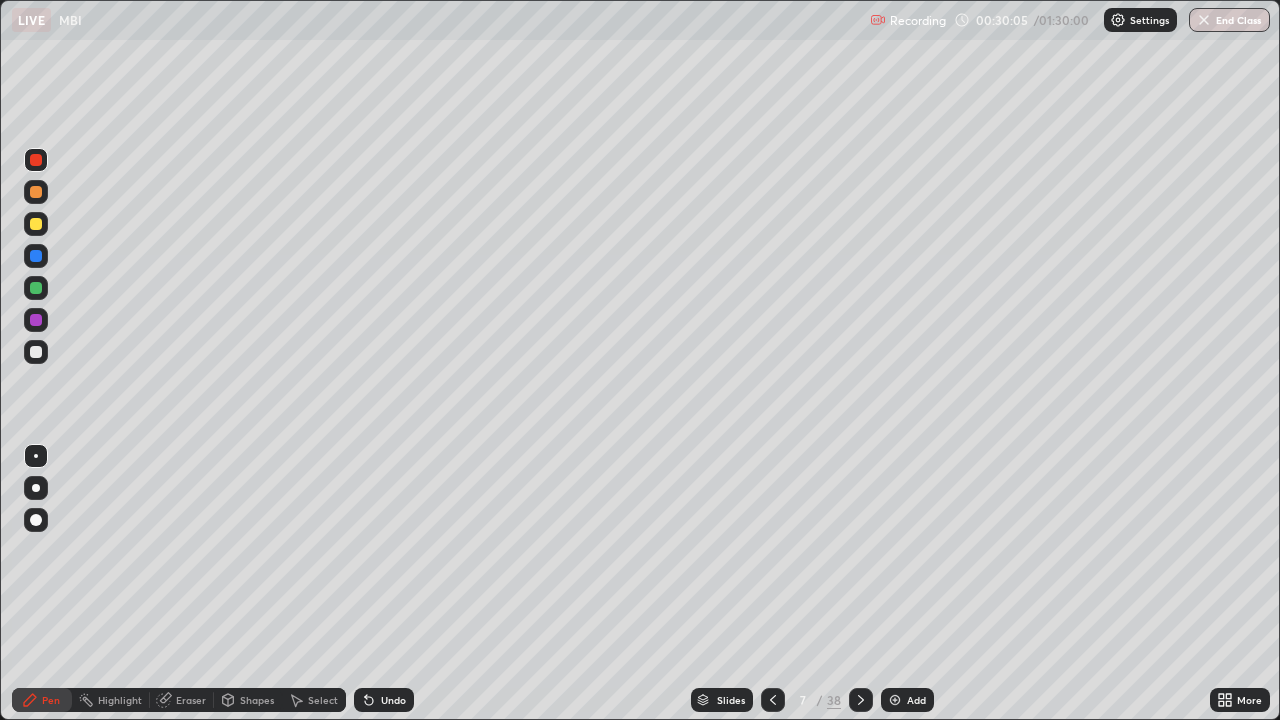 click at bounding box center [36, 352] 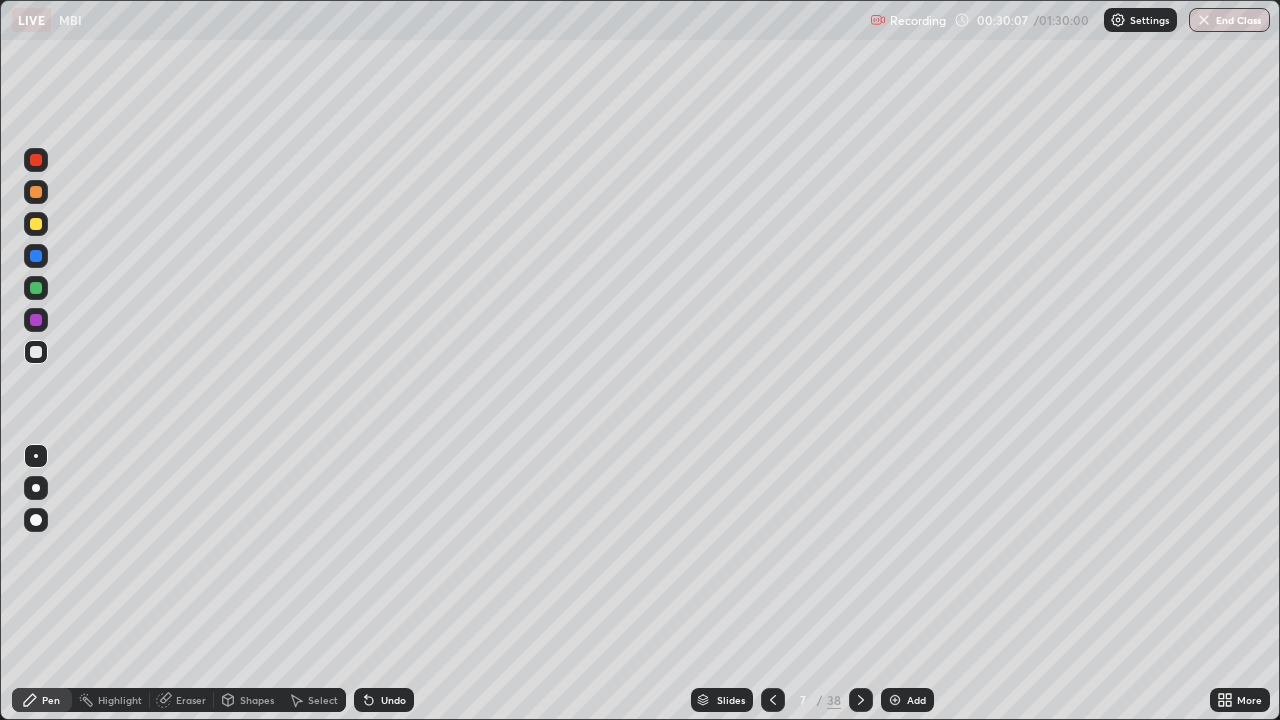 click at bounding box center (36, 288) 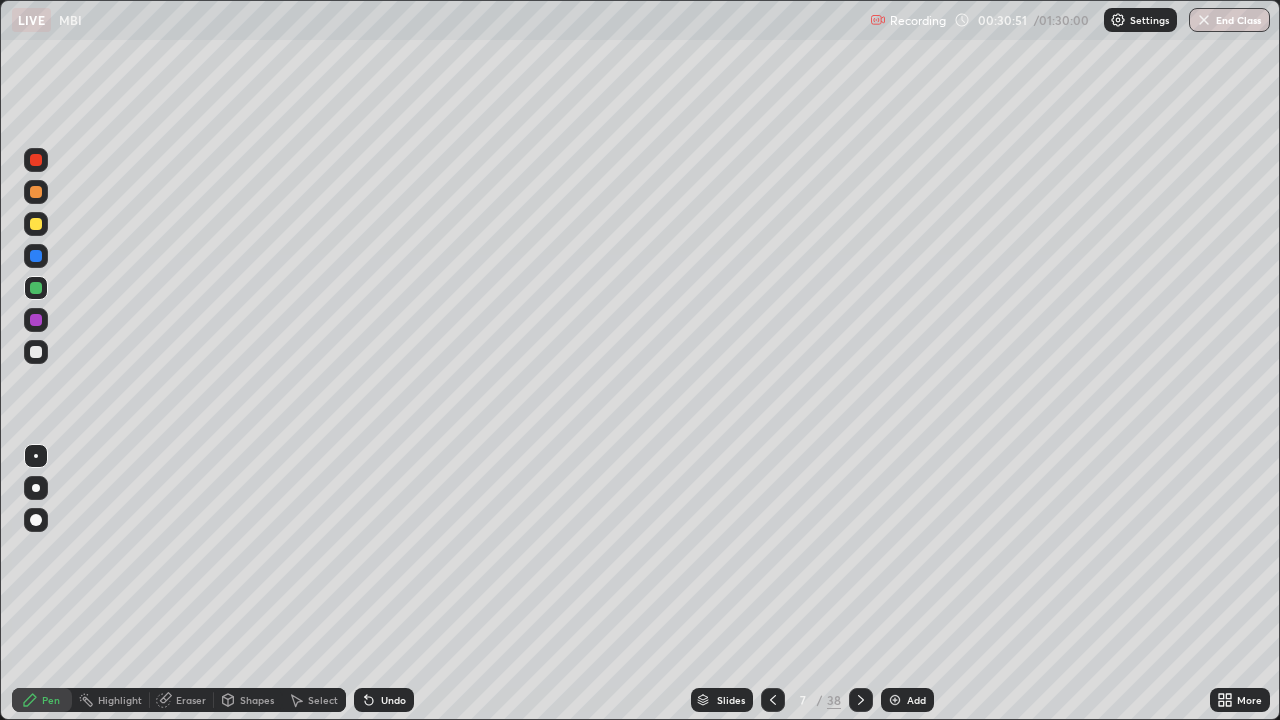 click at bounding box center [36, 352] 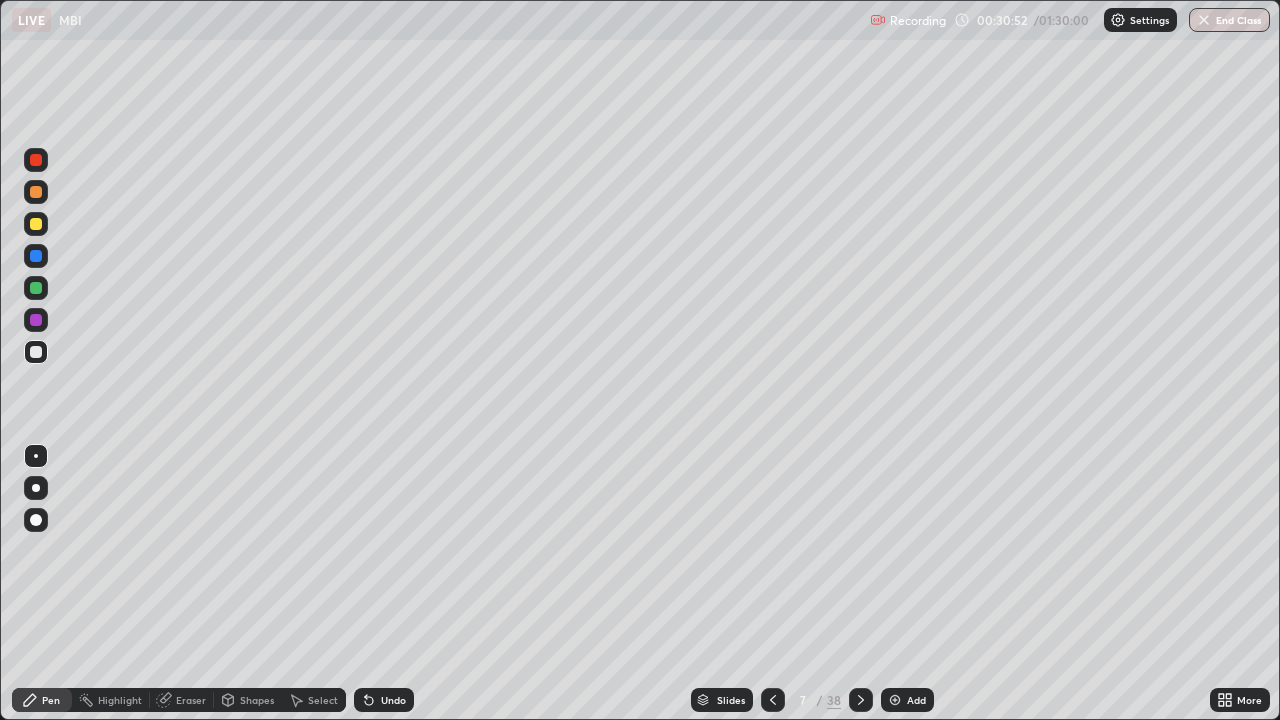 click at bounding box center [36, 320] 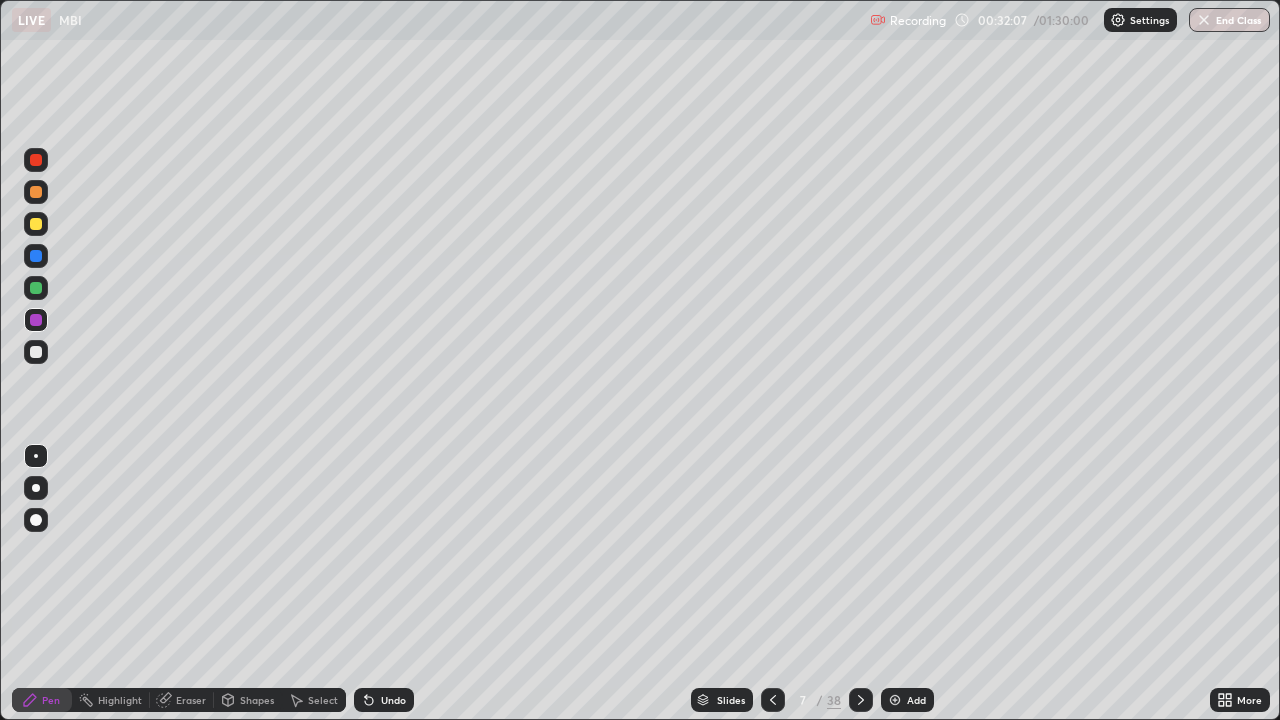 click 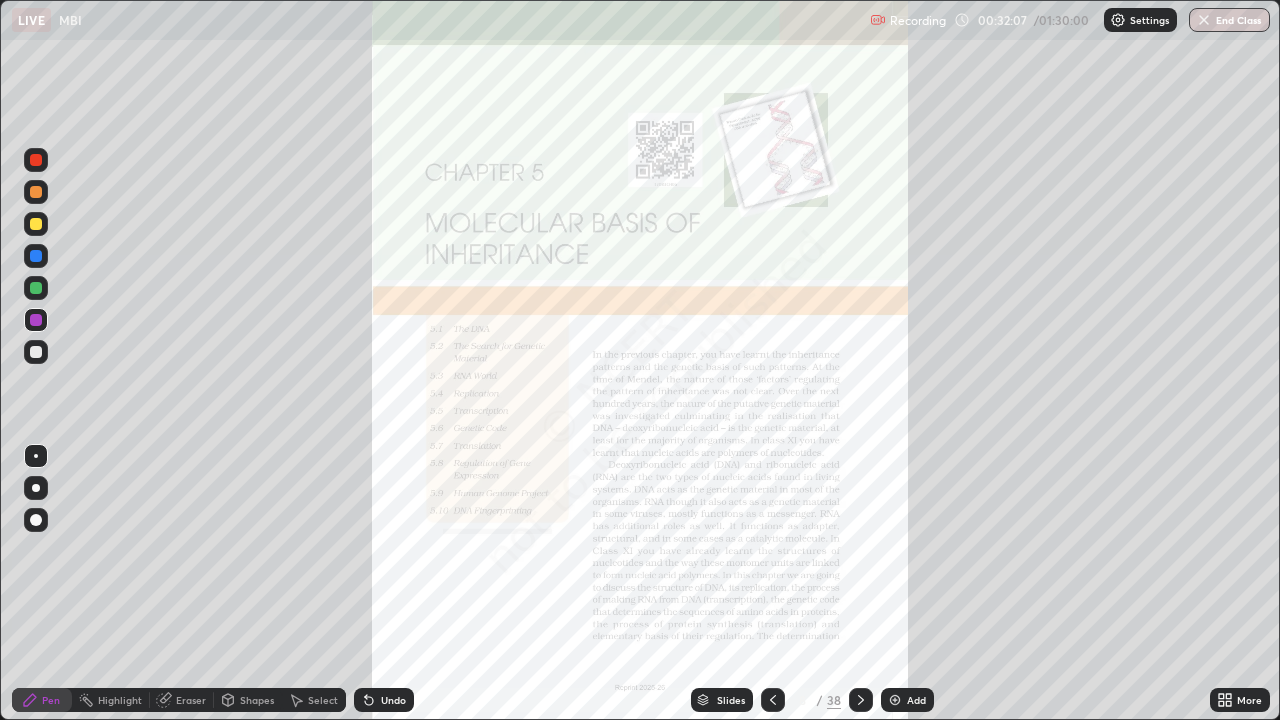 click 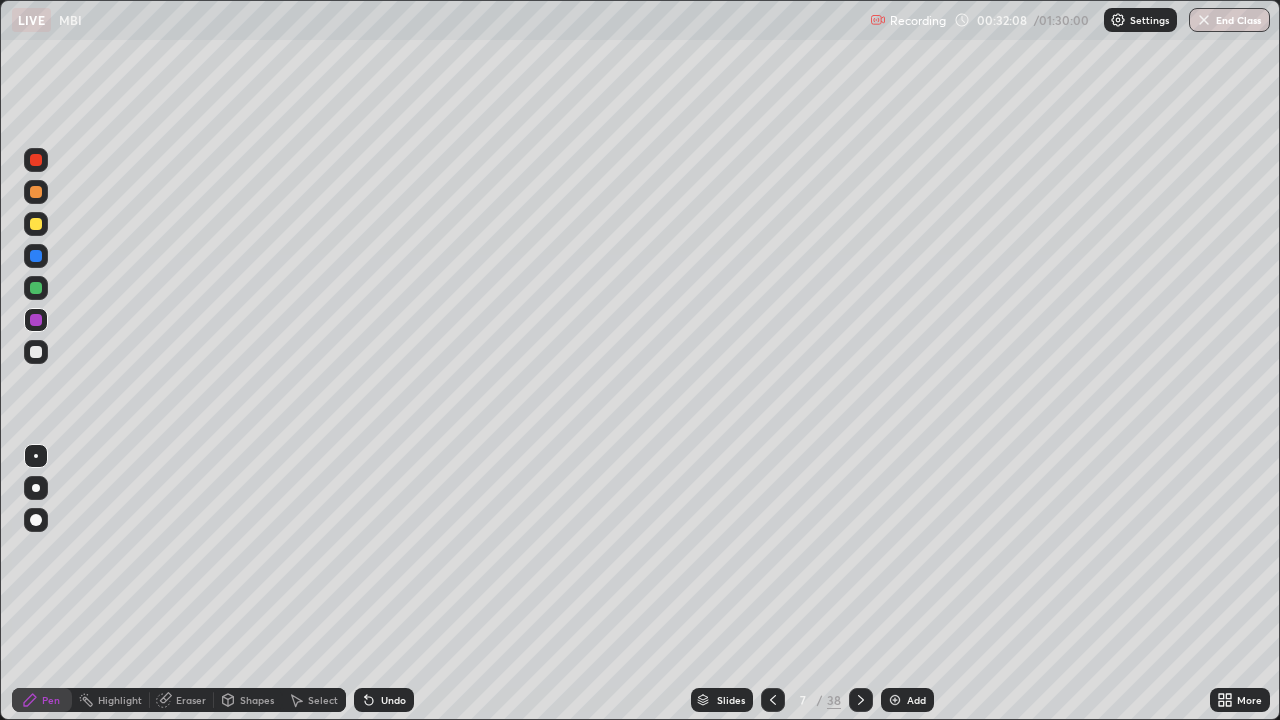 click at bounding box center (895, 700) 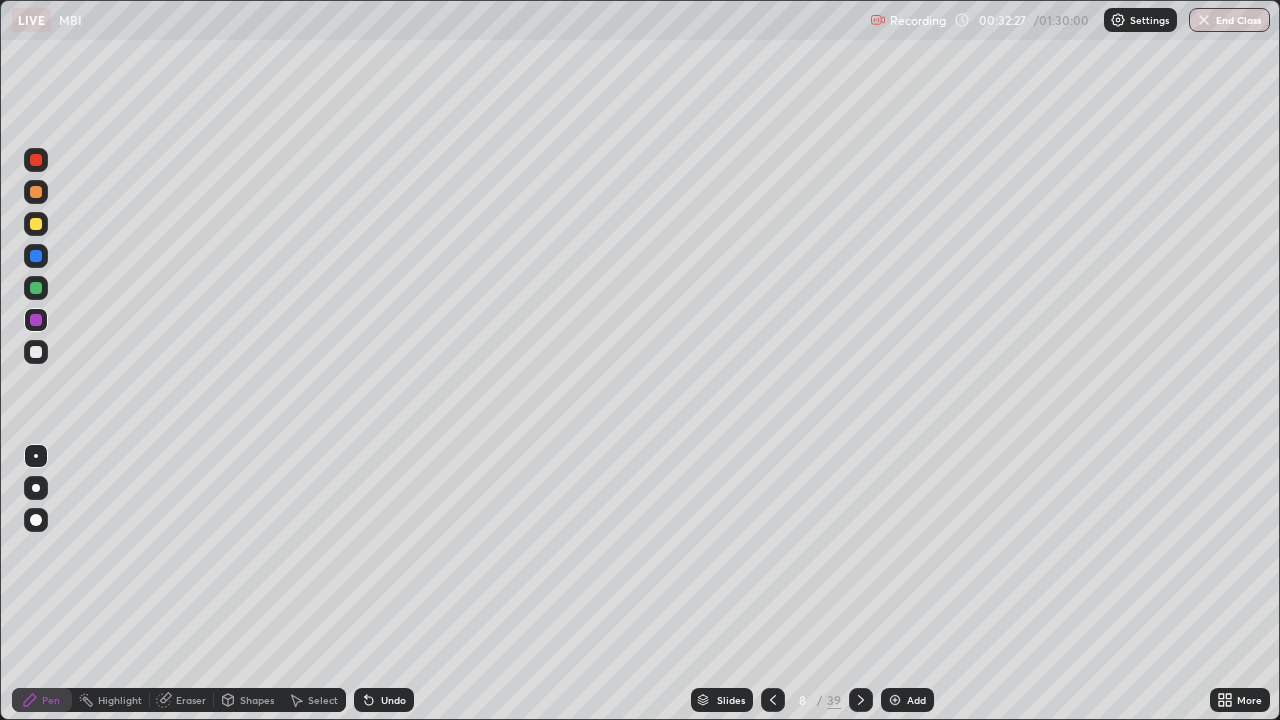 click at bounding box center (36, 352) 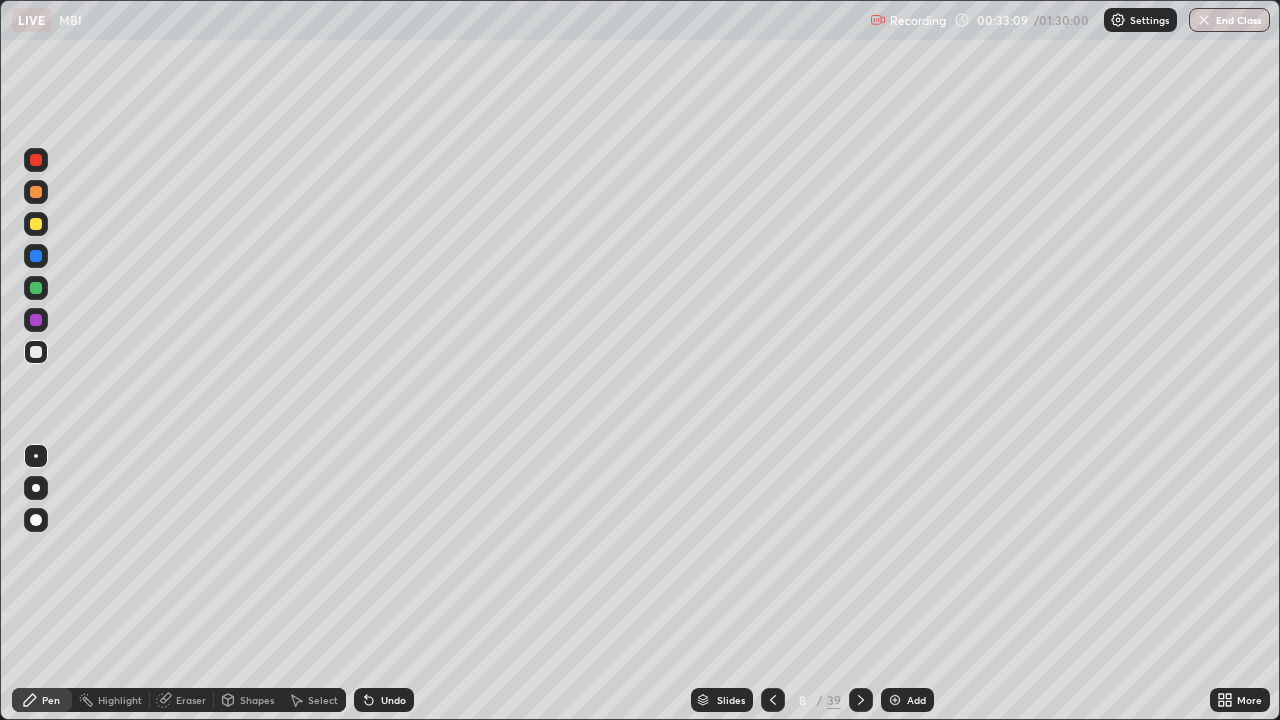 click 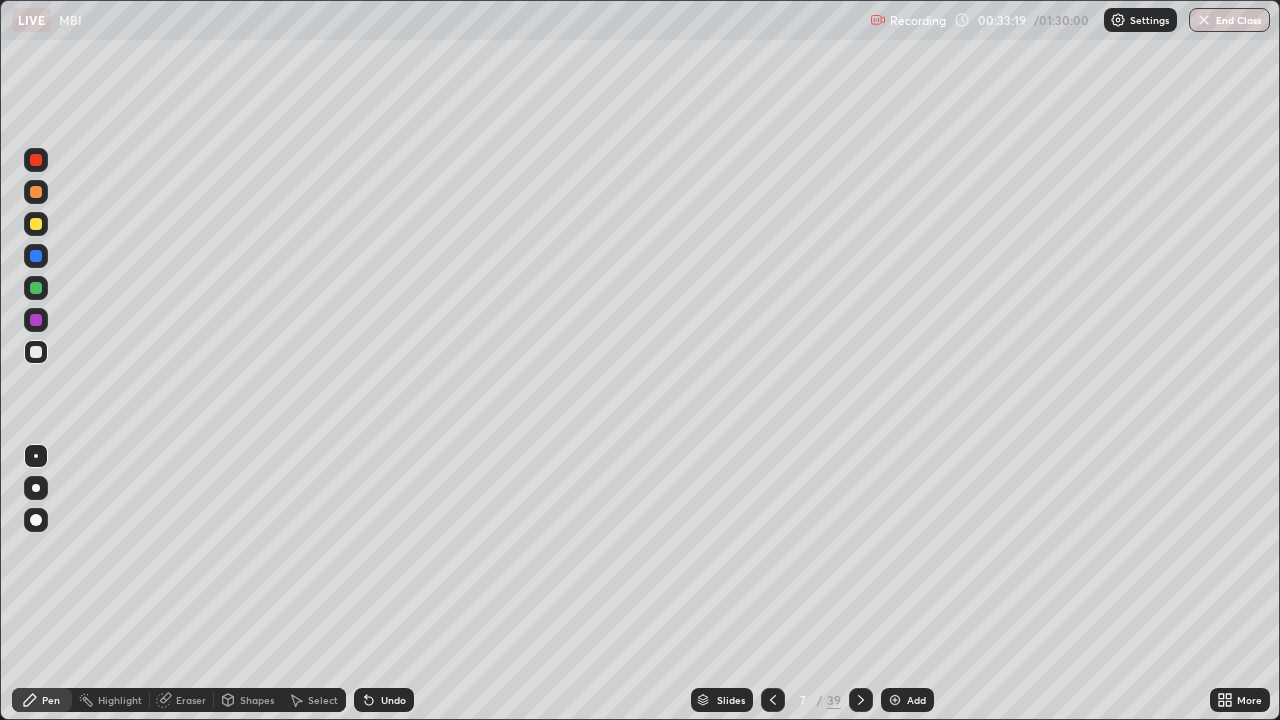 click 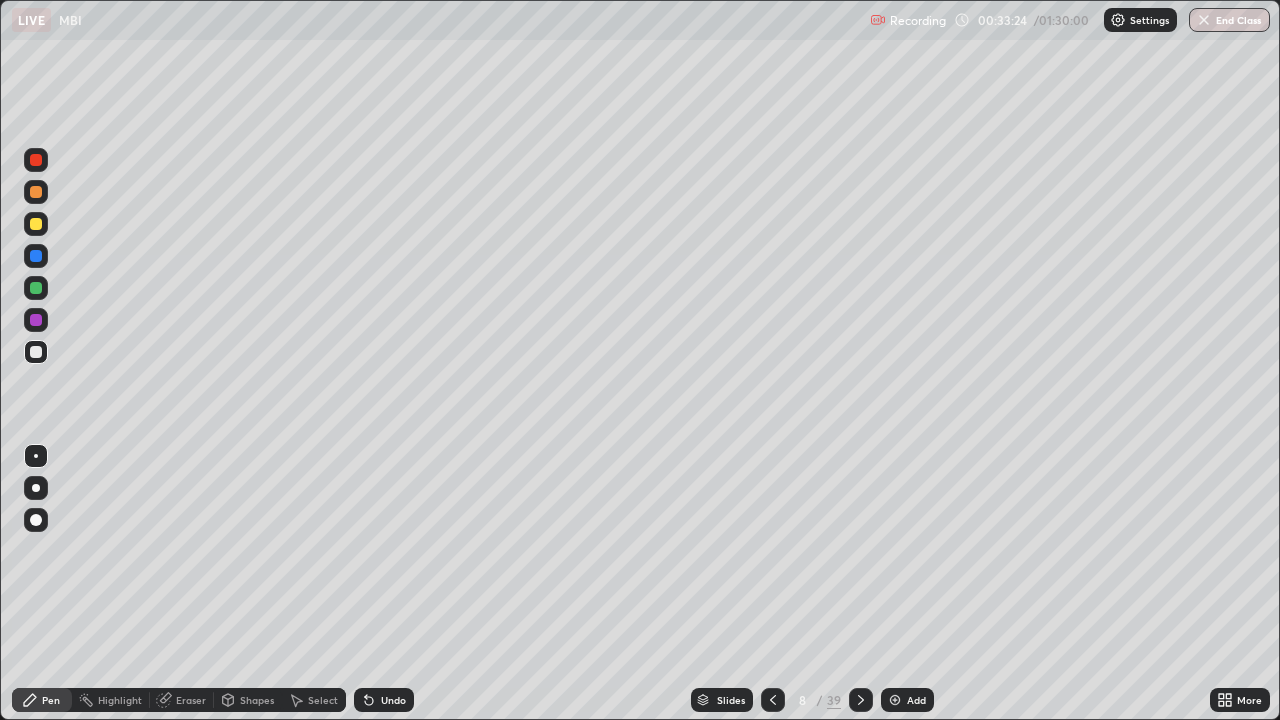 click at bounding box center (36, 320) 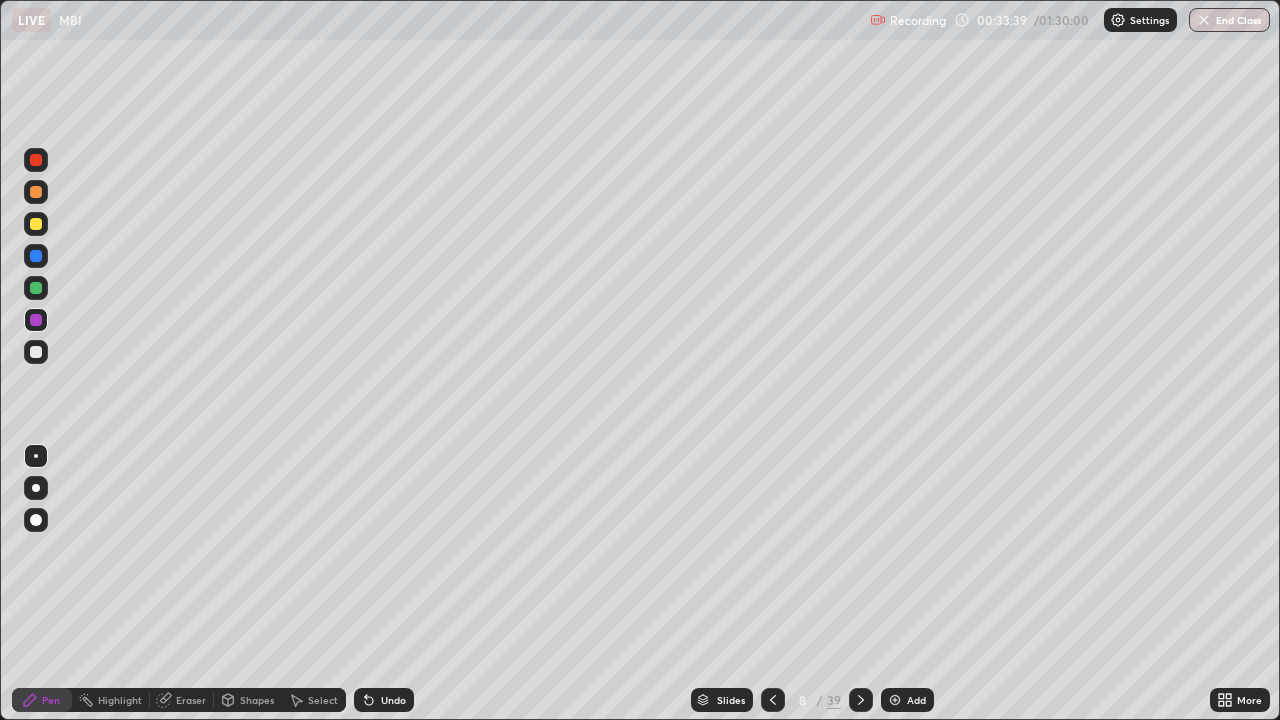click at bounding box center [36, 352] 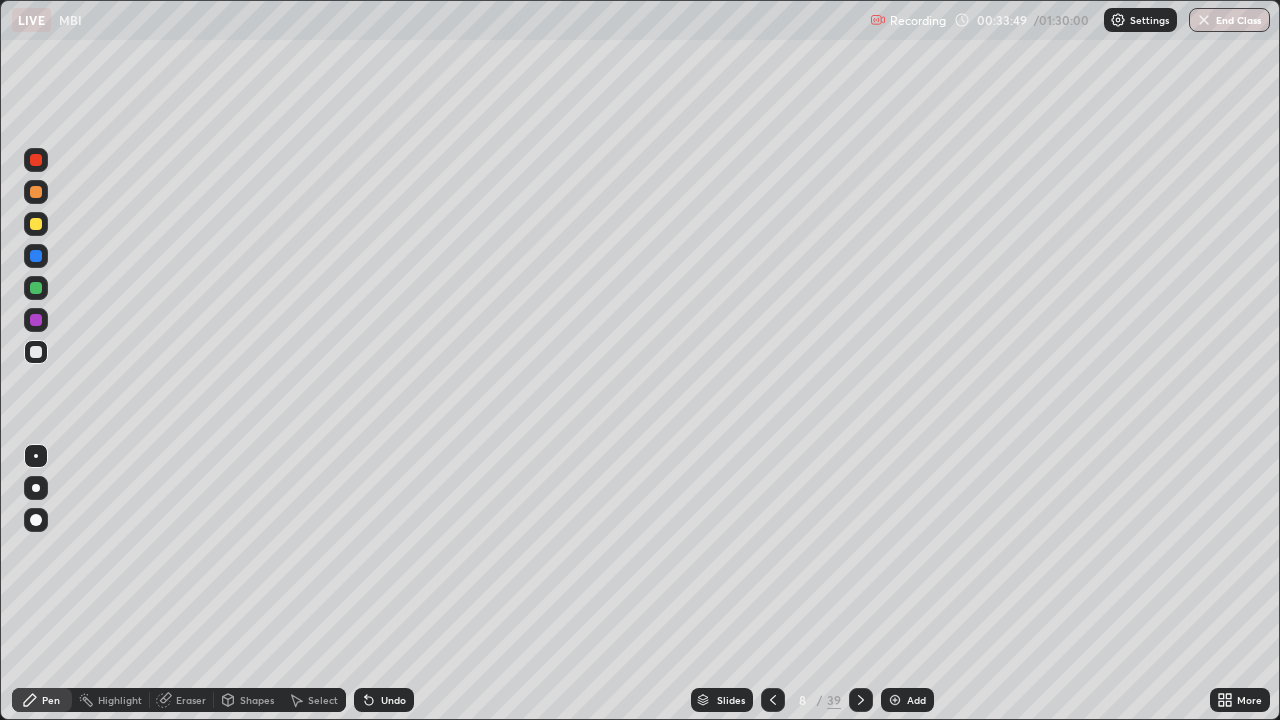 click at bounding box center [36, 288] 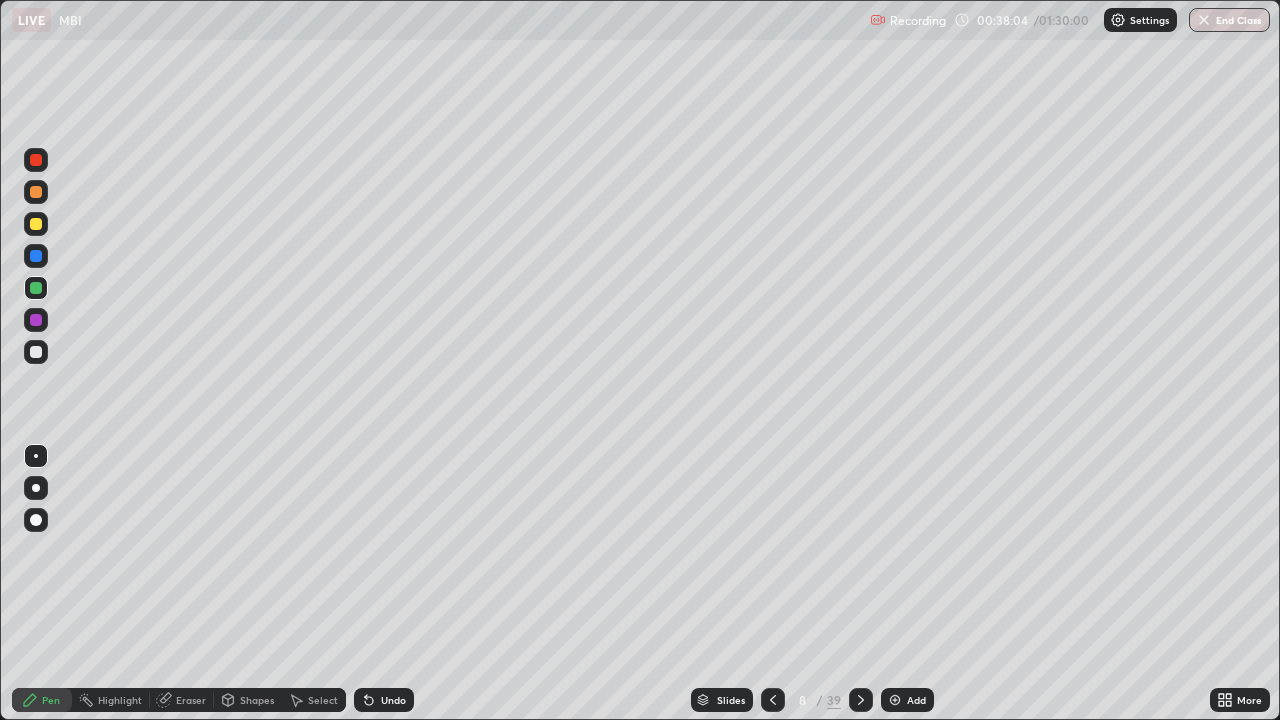 click 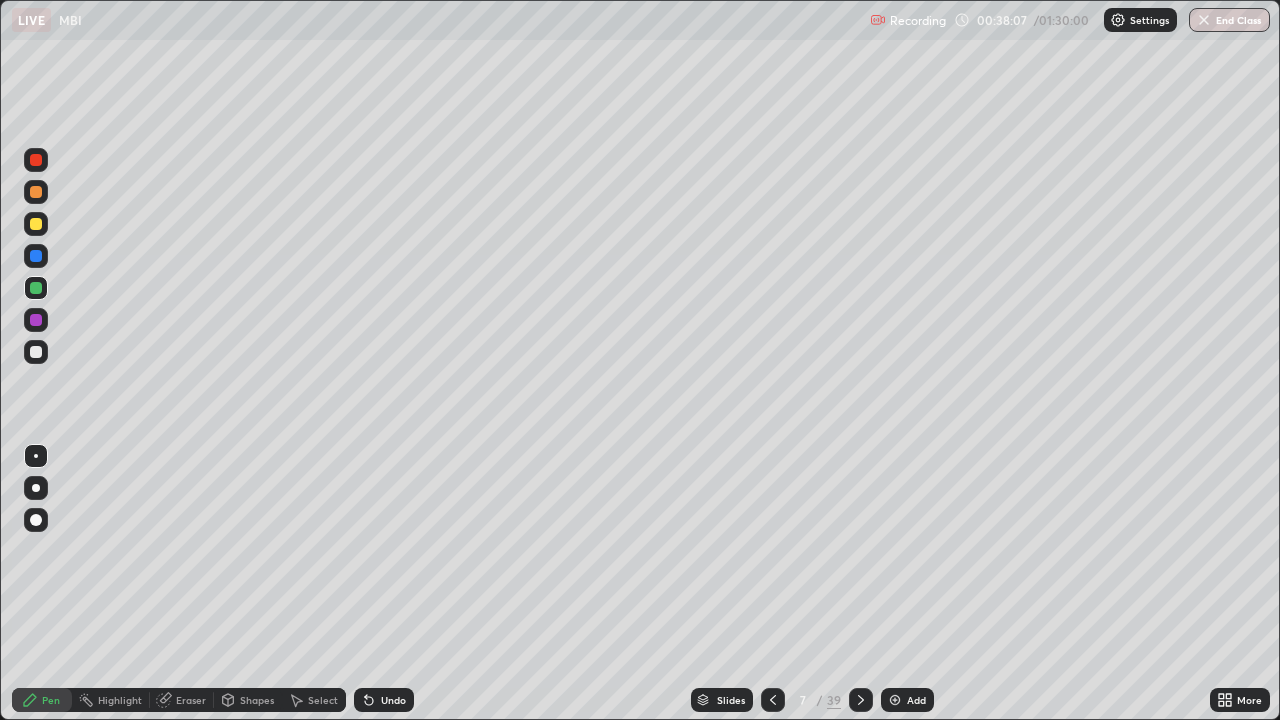 click 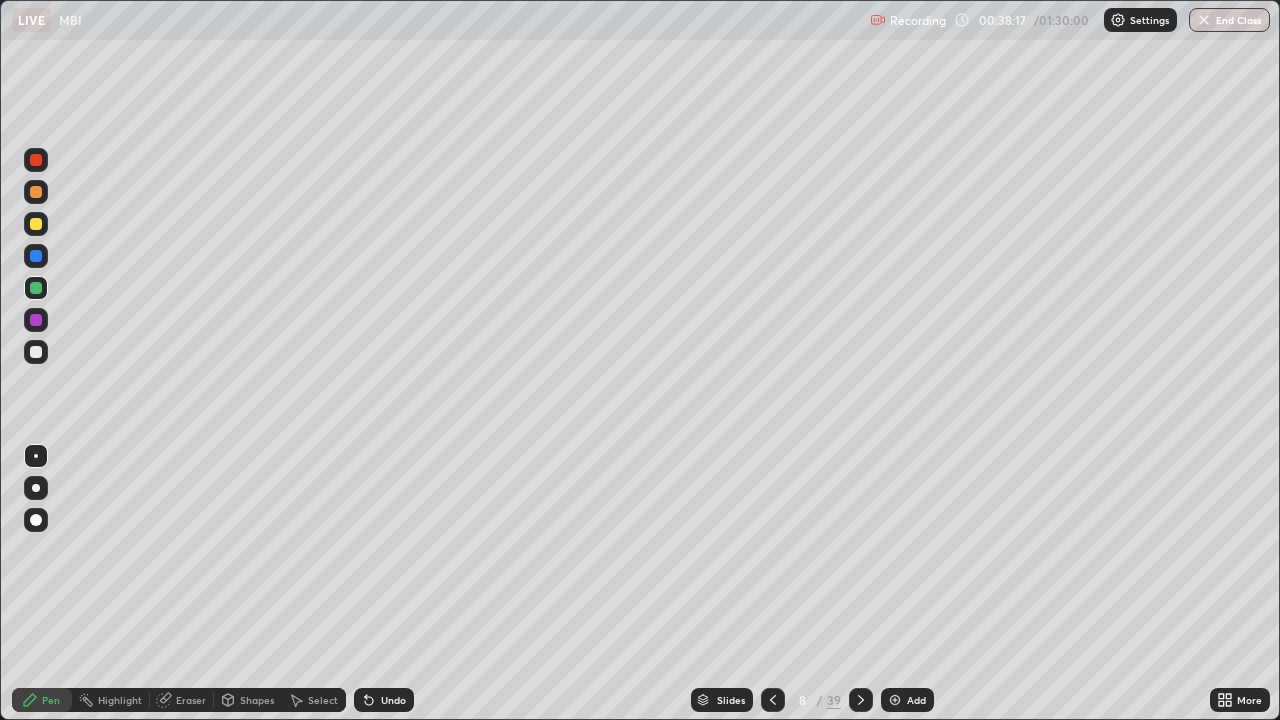 click 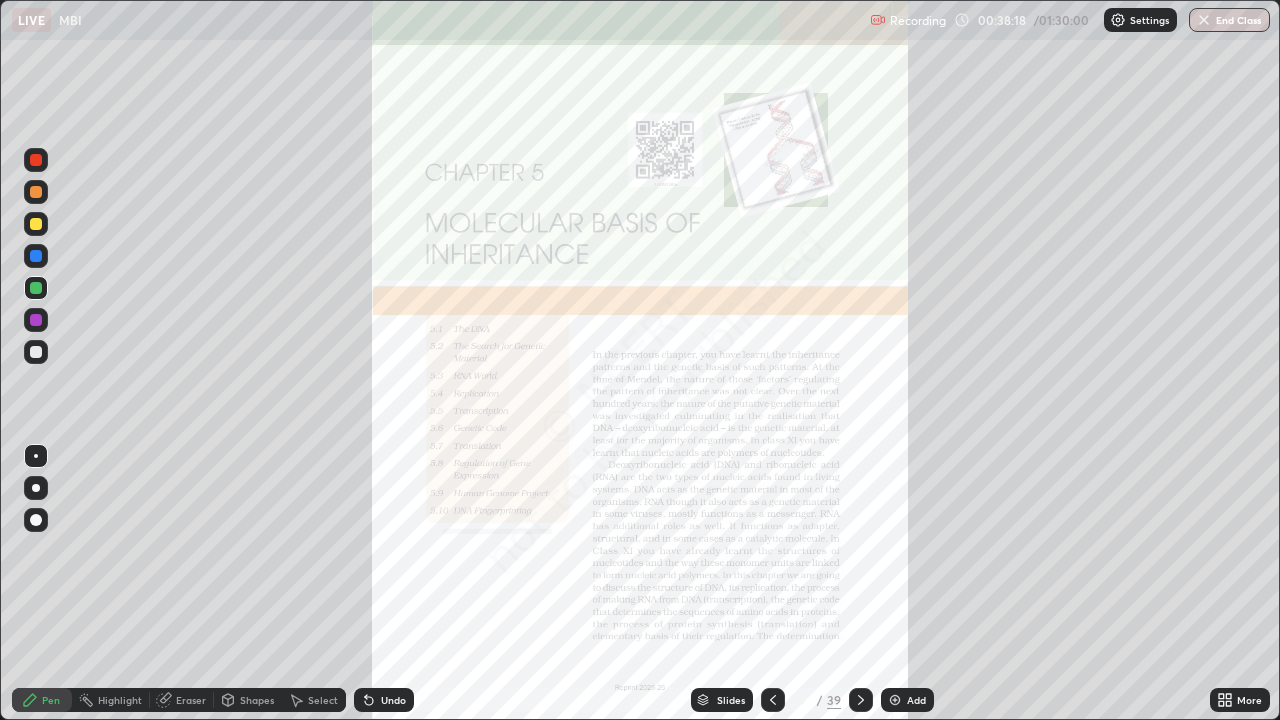 click 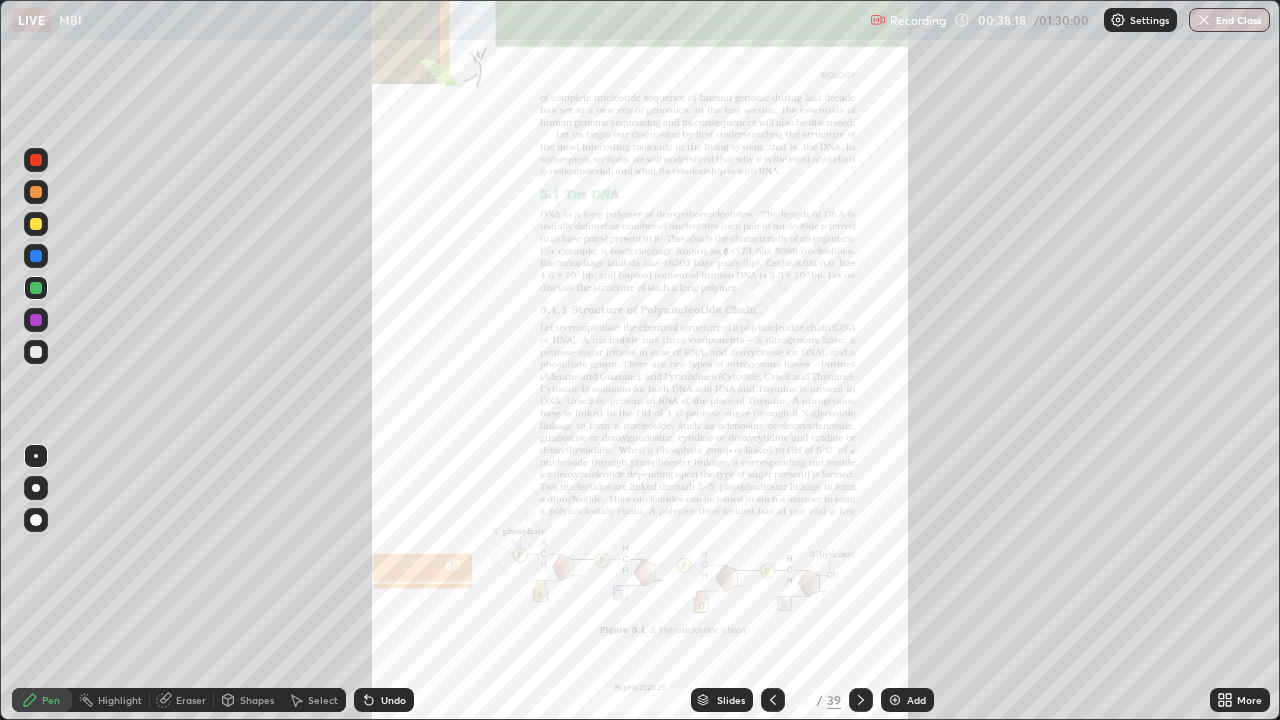 click at bounding box center [861, 700] 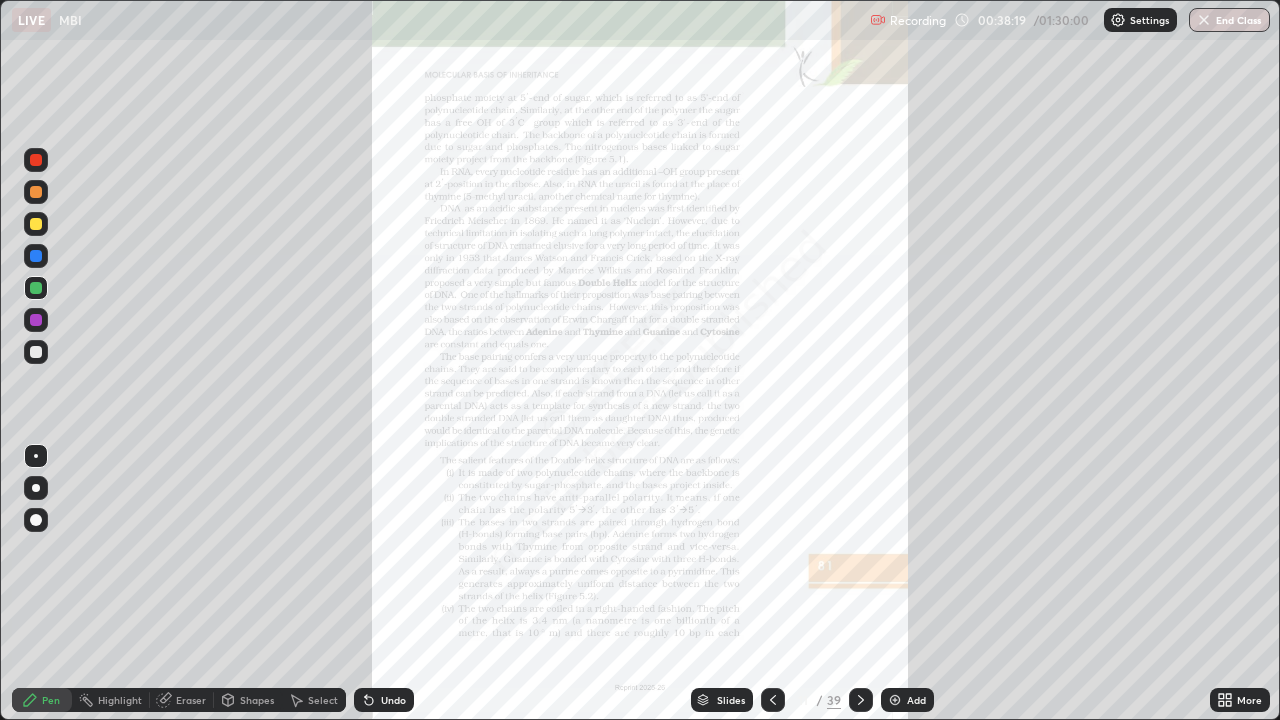 click at bounding box center [861, 700] 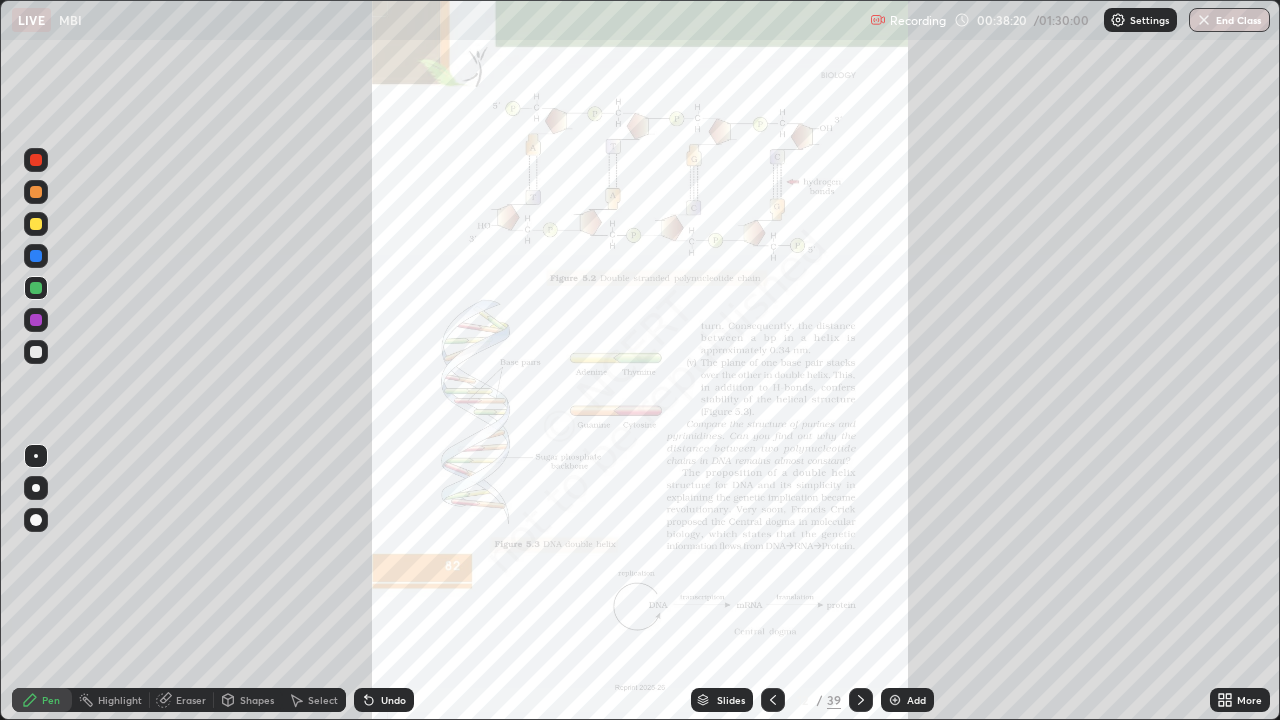 click 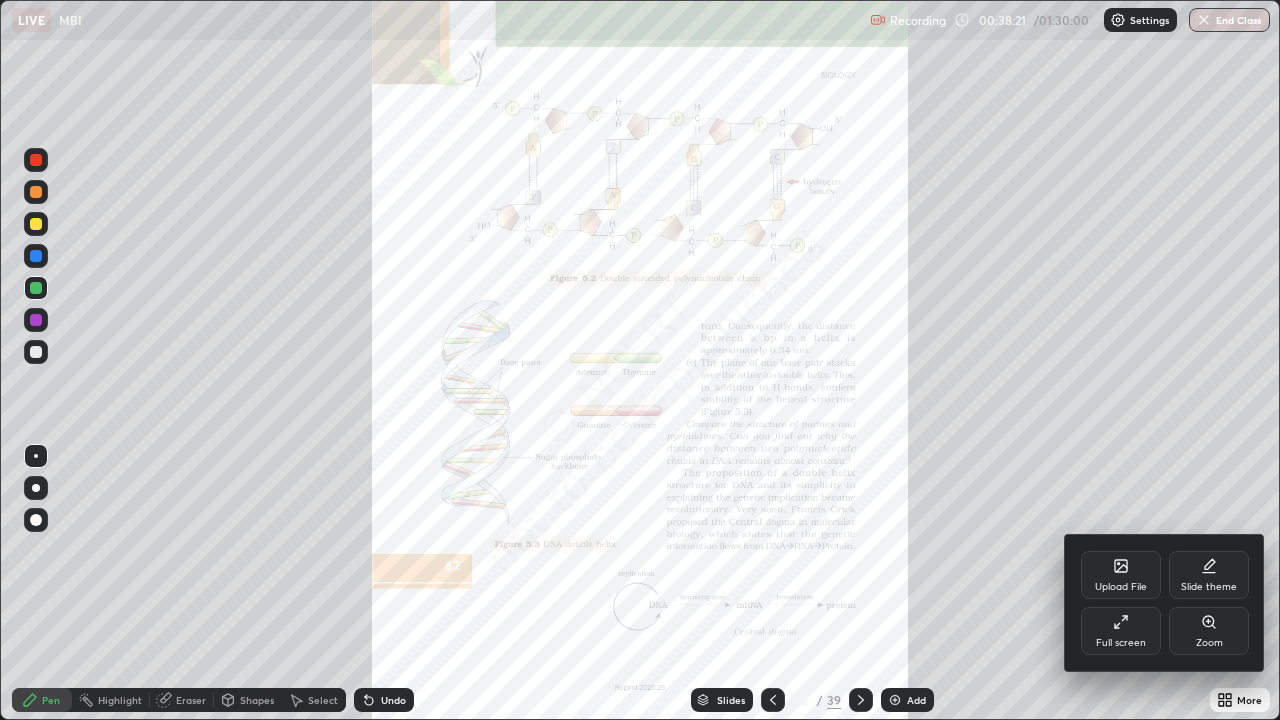 click on "Zoom" at bounding box center (1209, 643) 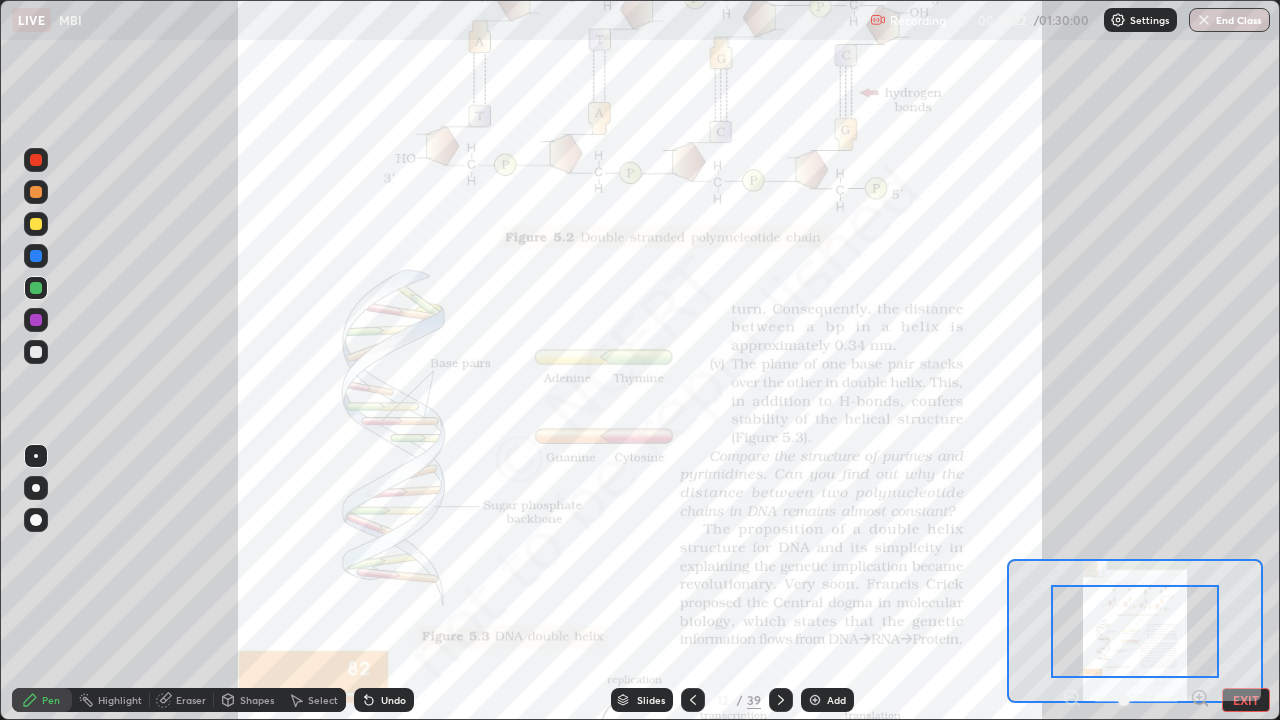 click 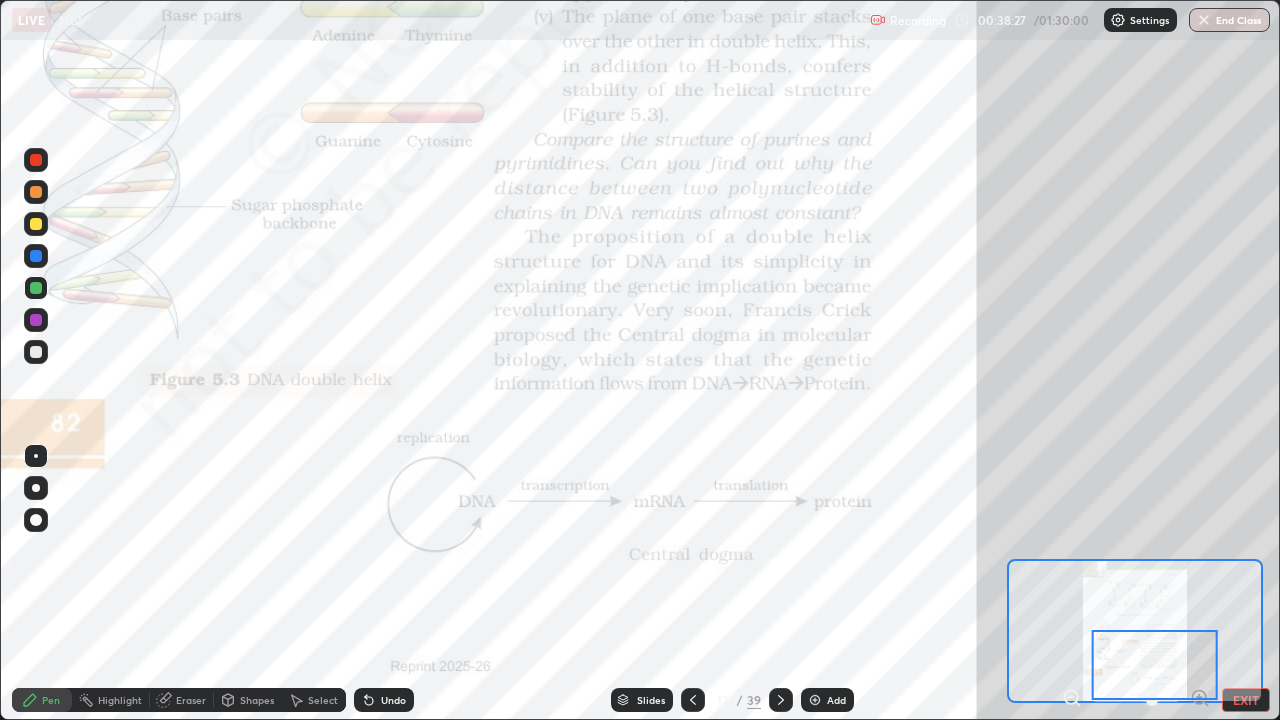 click at bounding box center [36, 160] 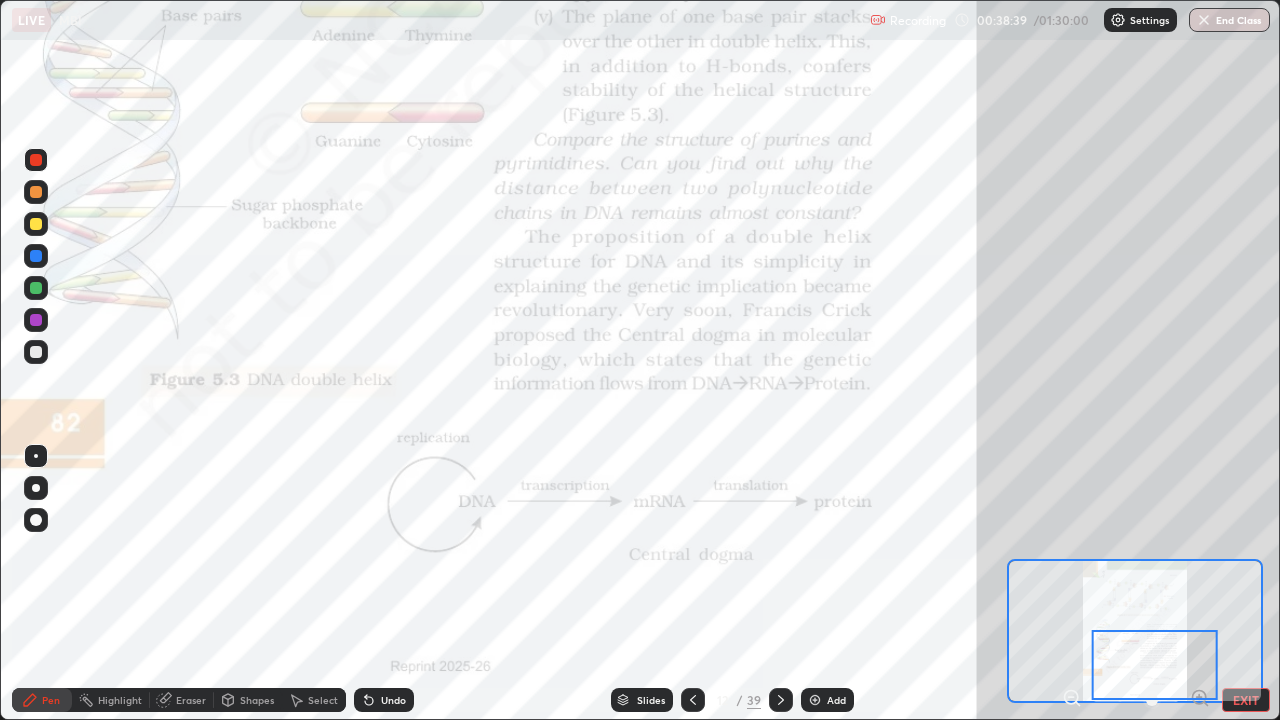 click on "Undo" at bounding box center [384, 700] 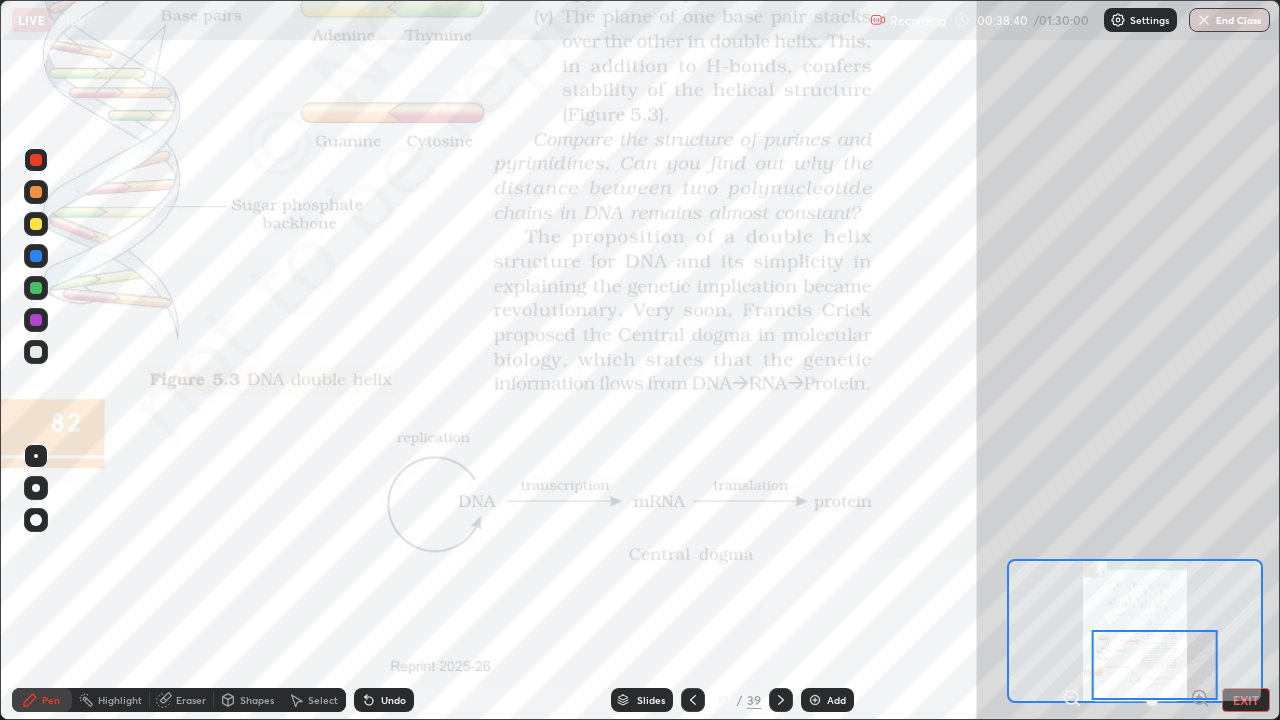 click on "Undo" at bounding box center (384, 700) 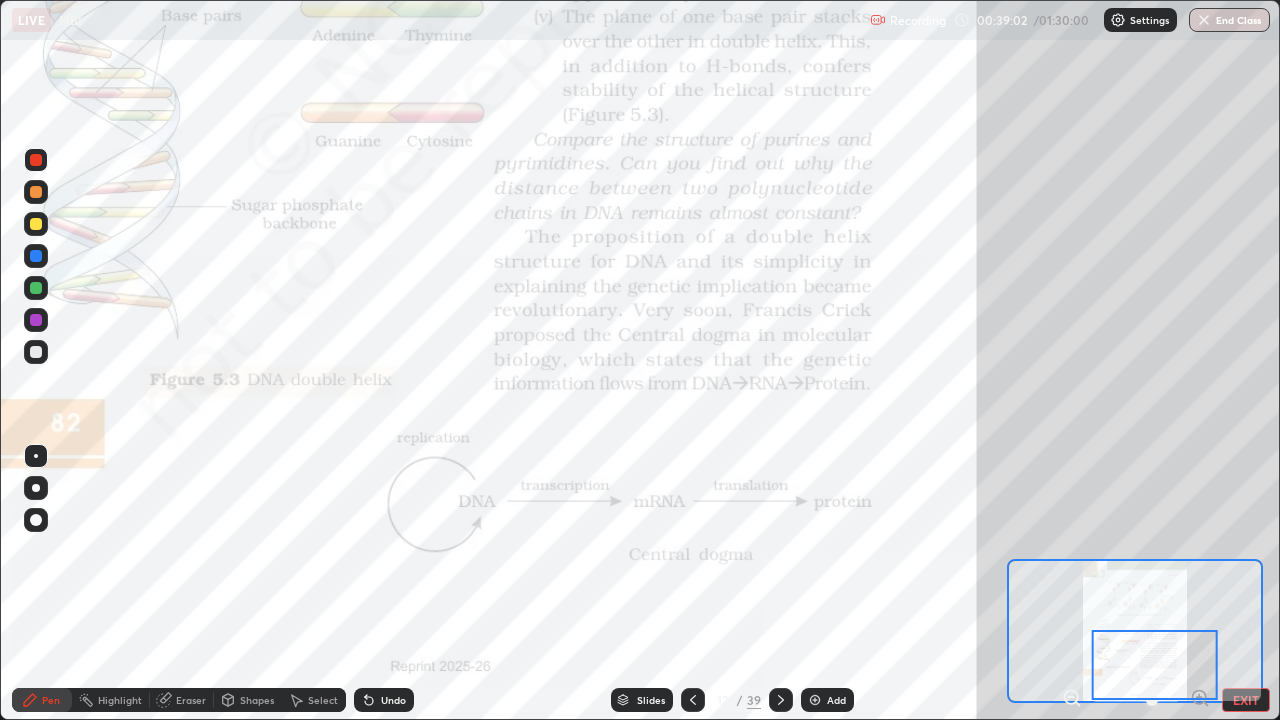 click at bounding box center (781, 700) 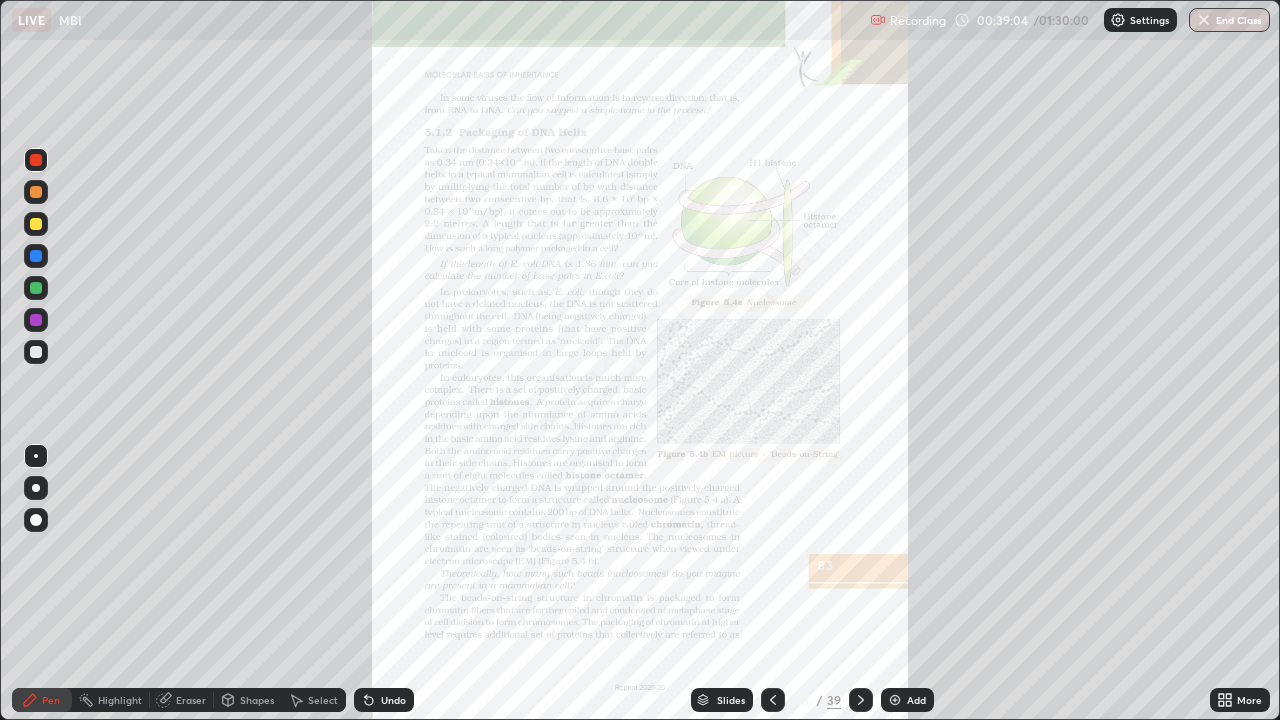 click 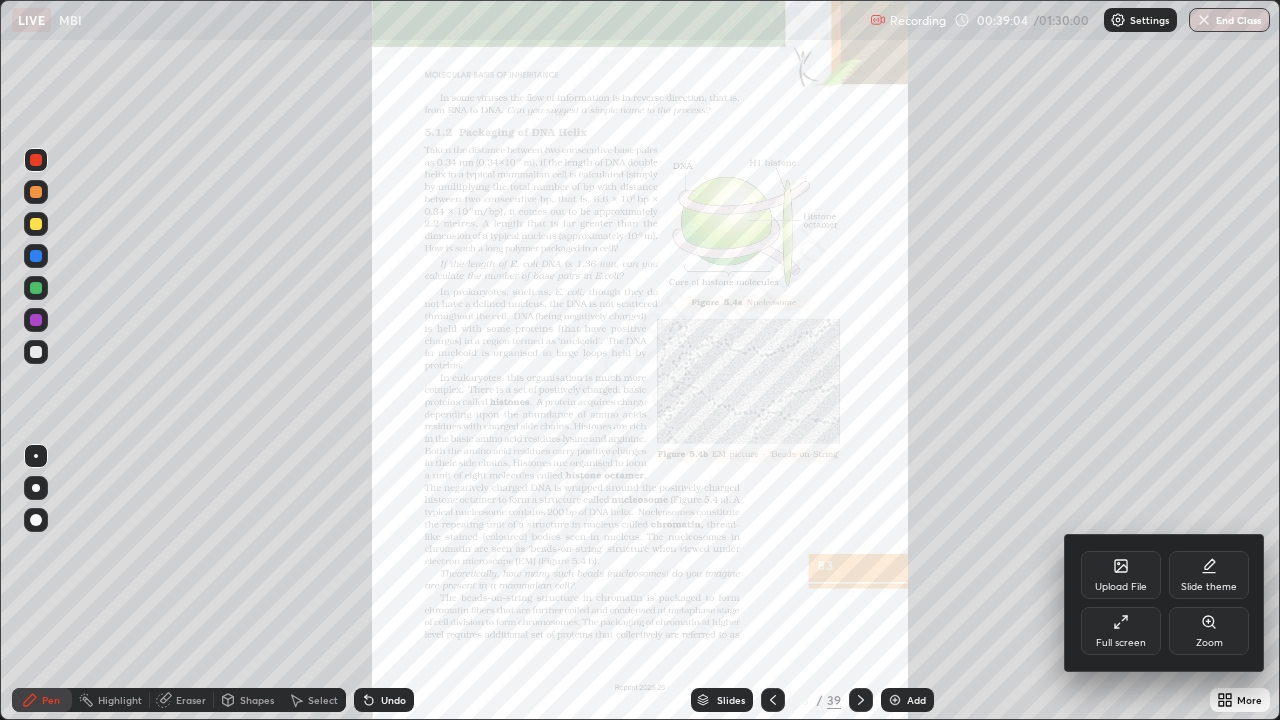 click on "Zoom" at bounding box center [1209, 643] 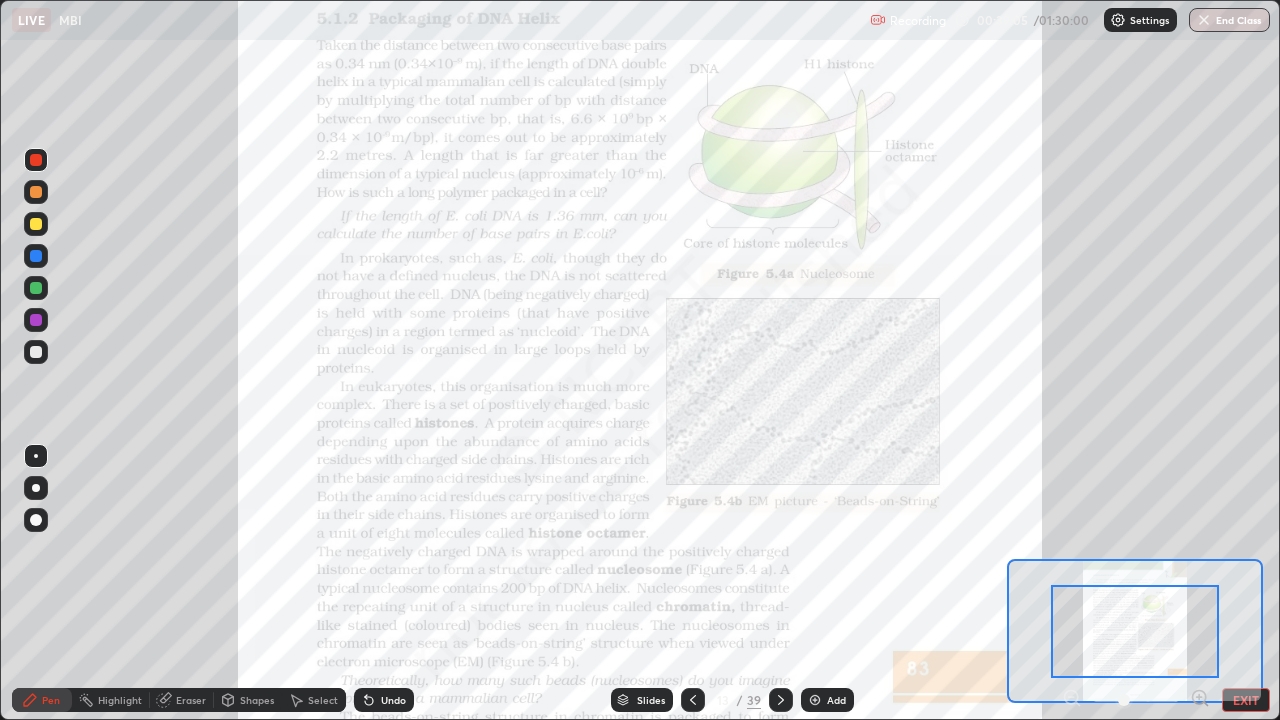 click on "Pen Highlight Eraser Shapes Select Undo Slides 13 / 39 Add EXIT" at bounding box center [640, 700] 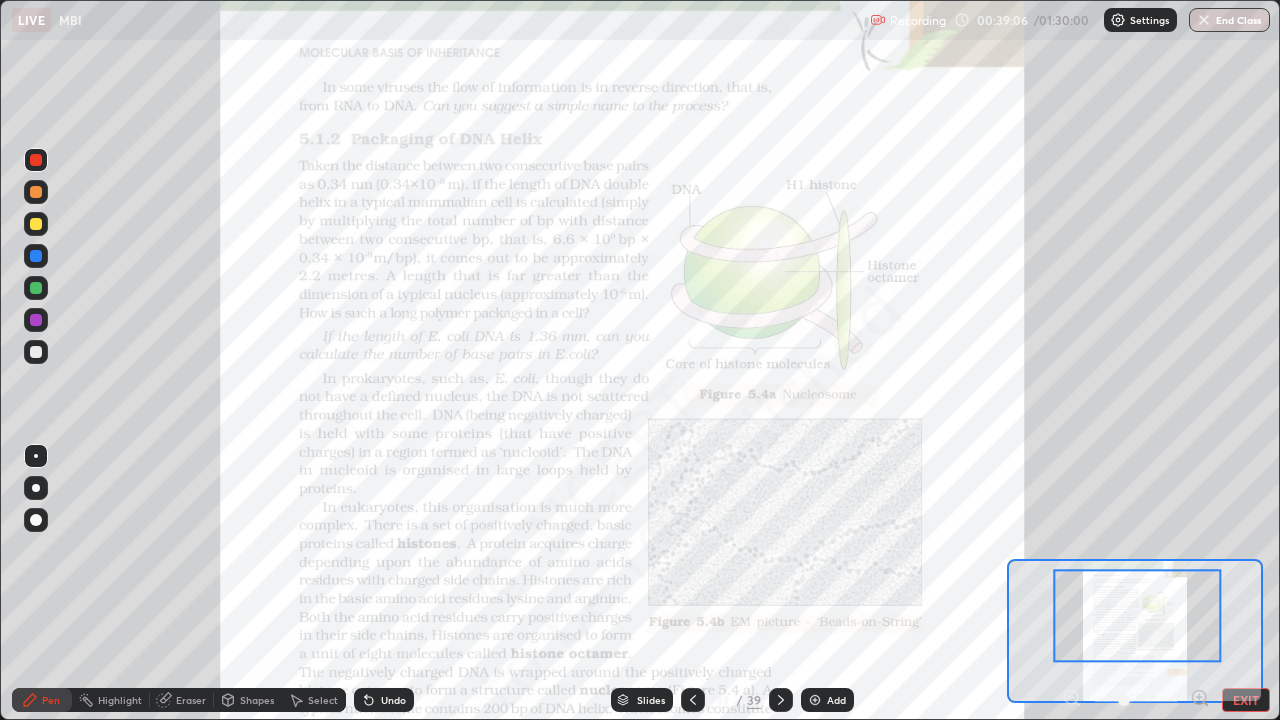 click 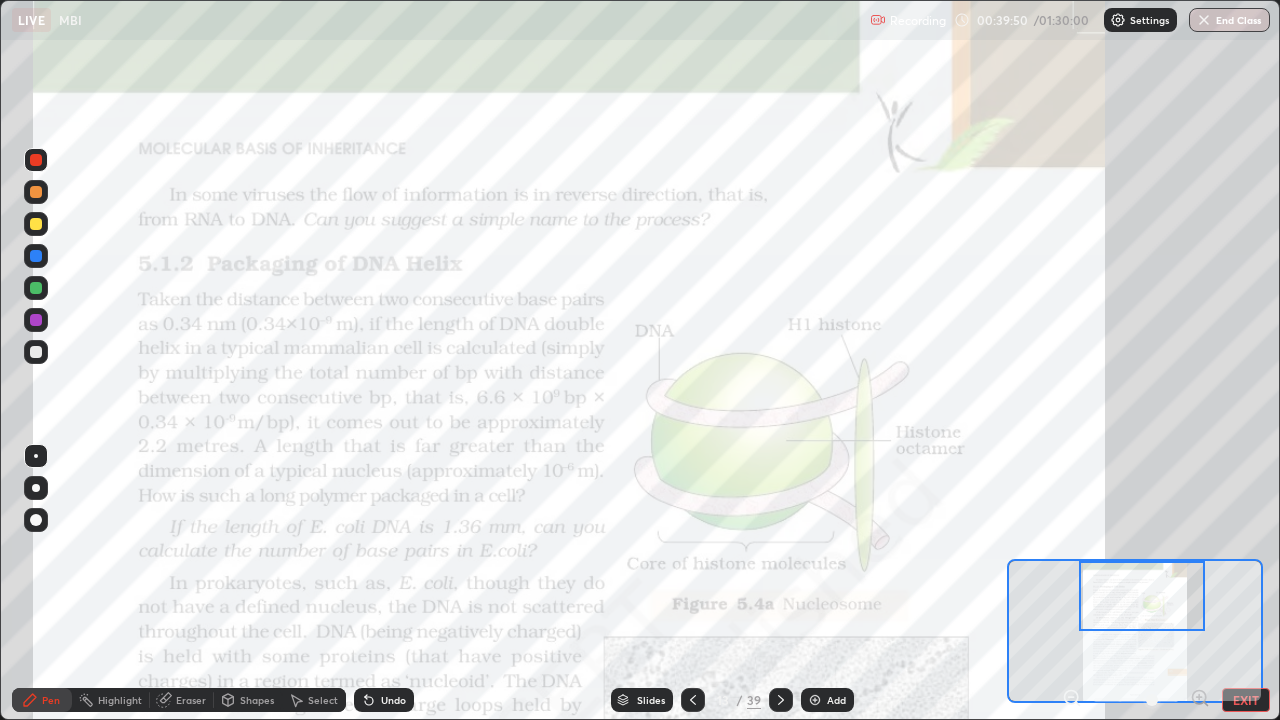 click on "Slides" at bounding box center [651, 700] 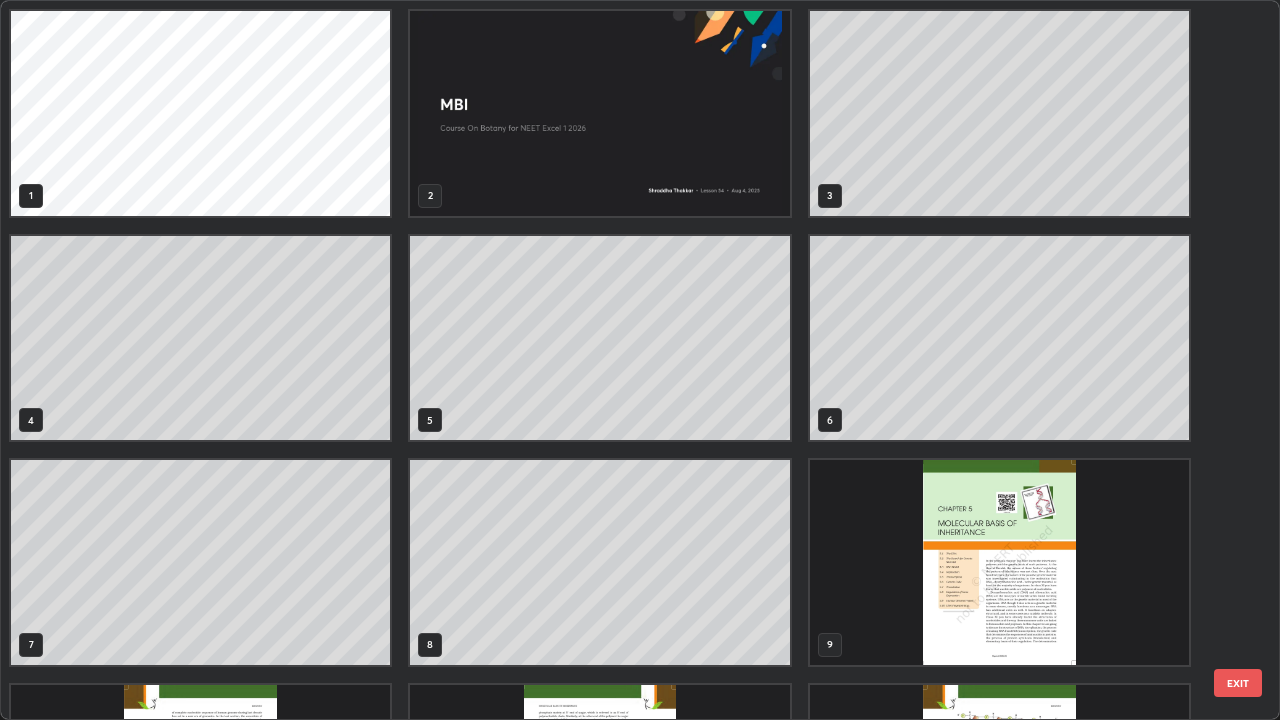 scroll, scrollTop: 405, scrollLeft: 0, axis: vertical 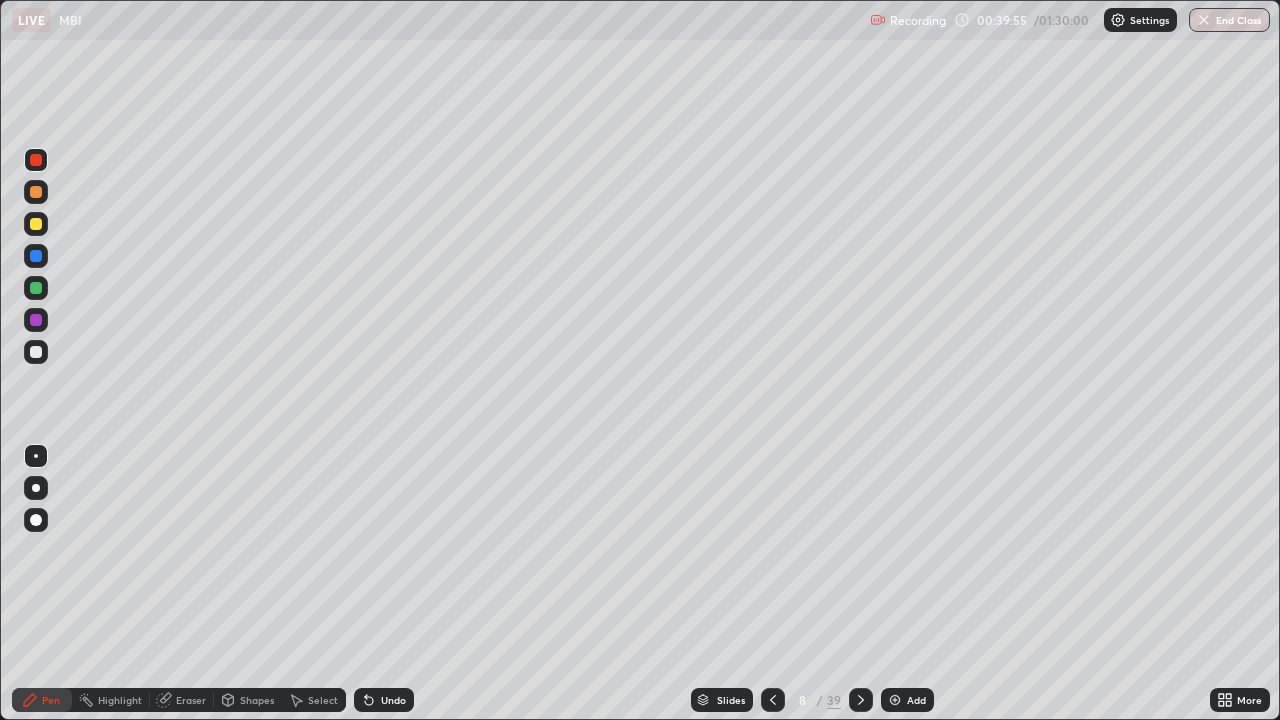 click on "Add" at bounding box center [916, 700] 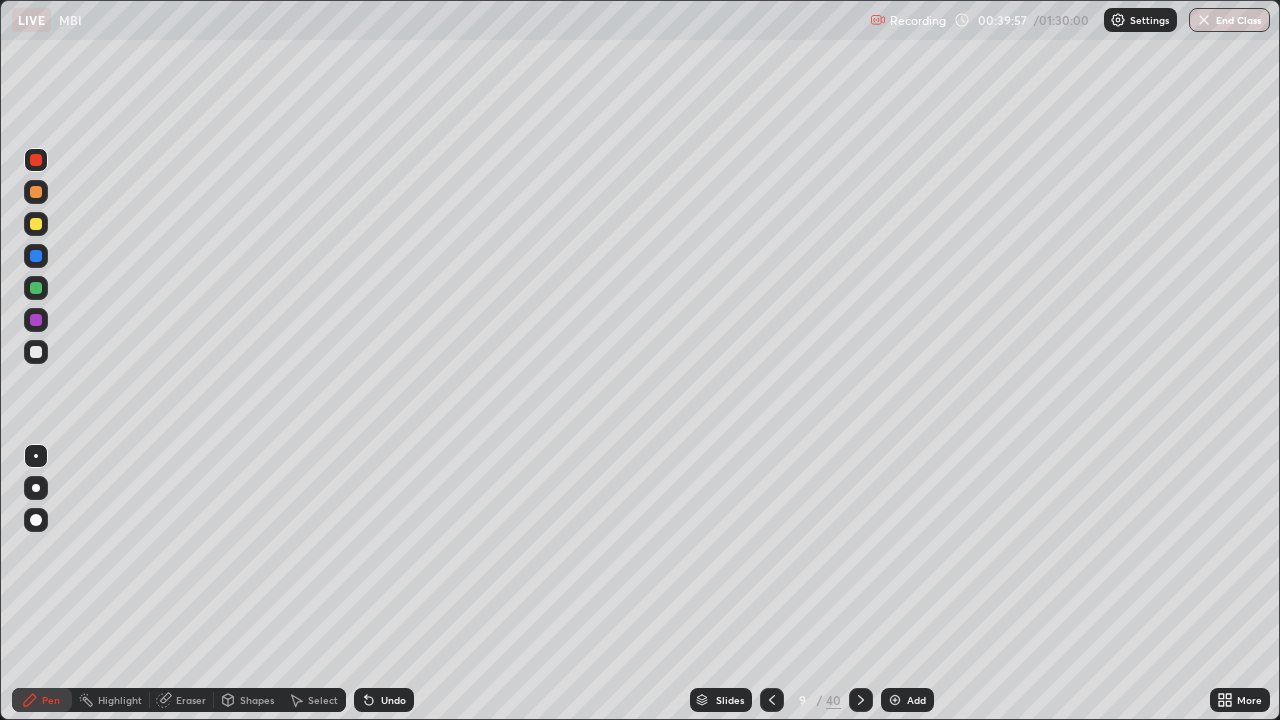 click at bounding box center (36, 256) 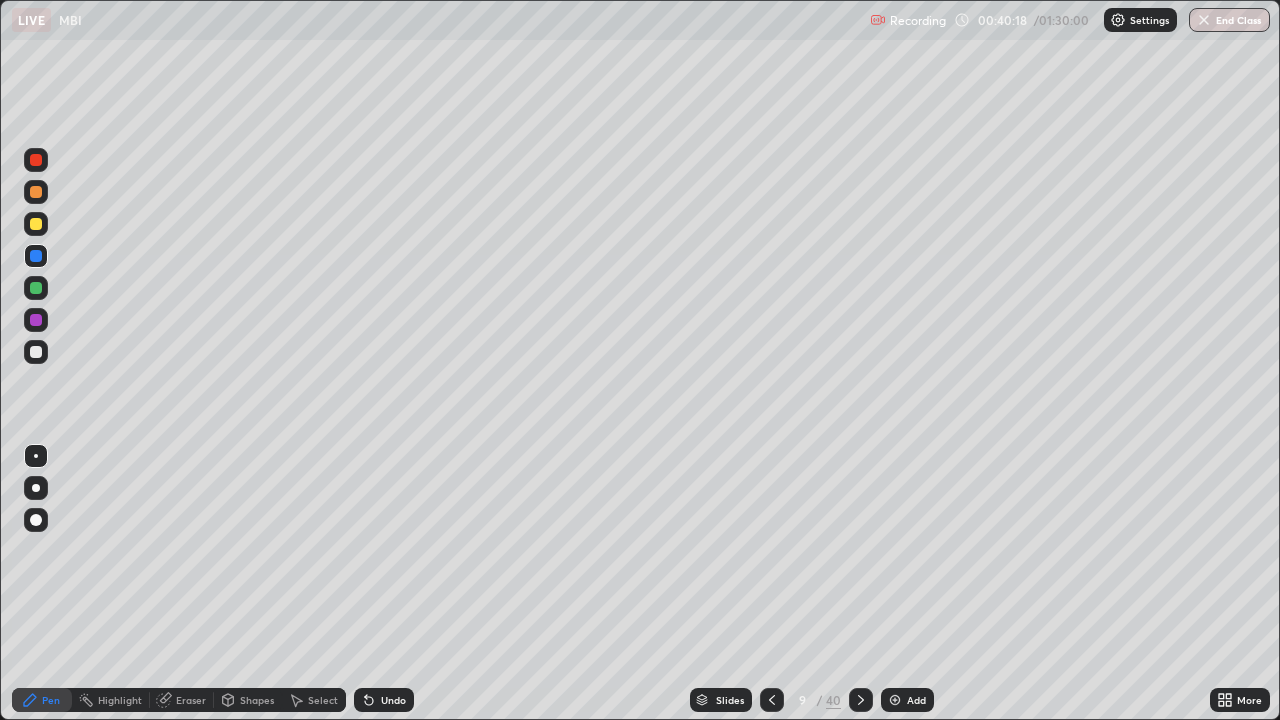 click at bounding box center [36, 352] 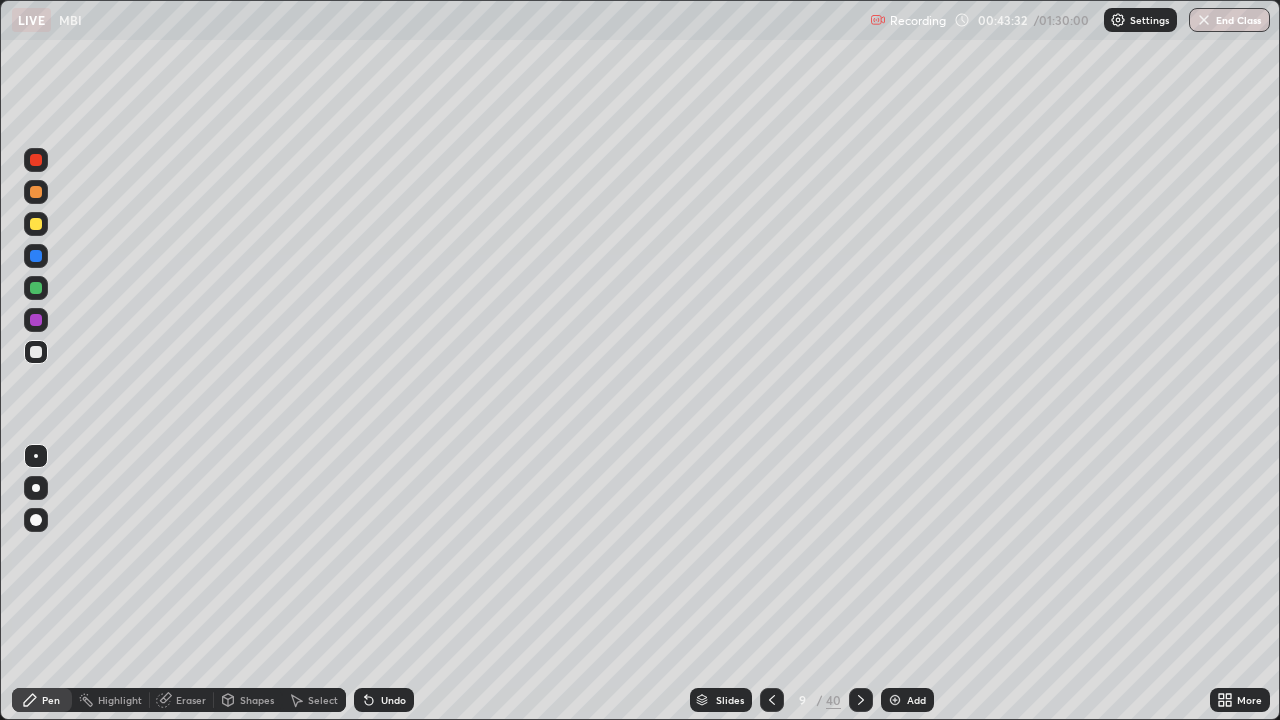 click on "Add" at bounding box center (916, 700) 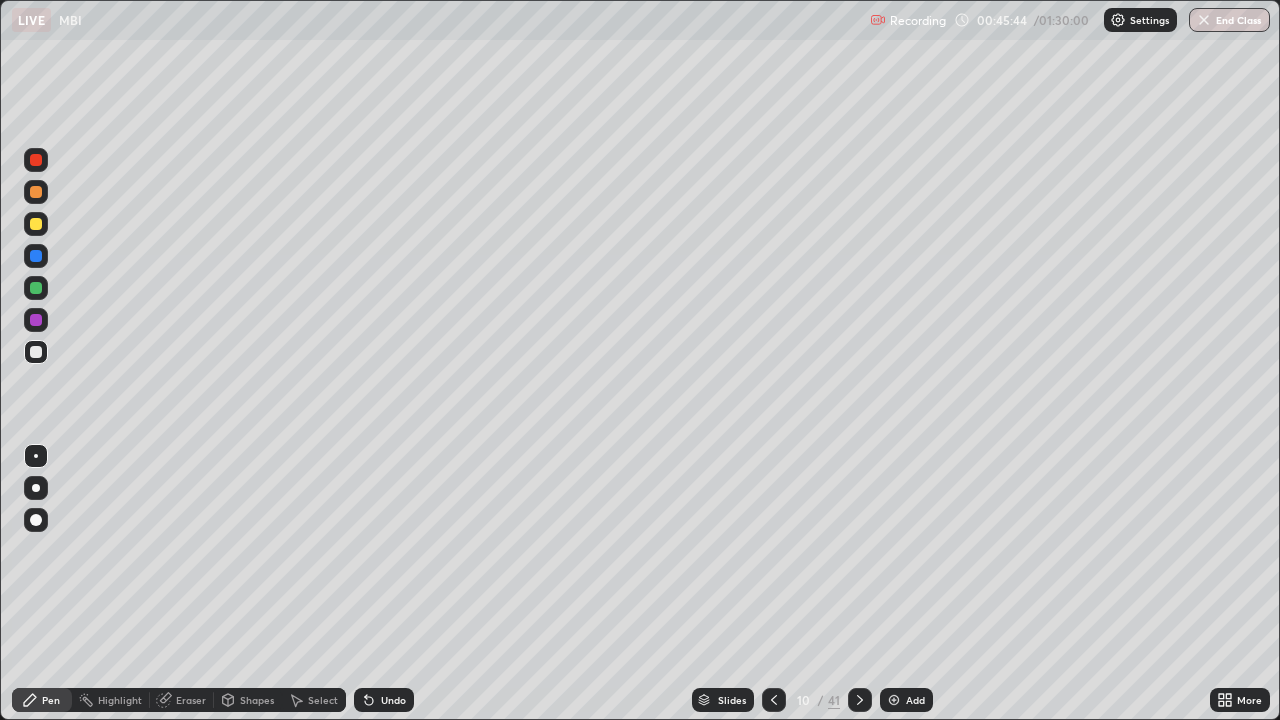 click at bounding box center [36, 288] 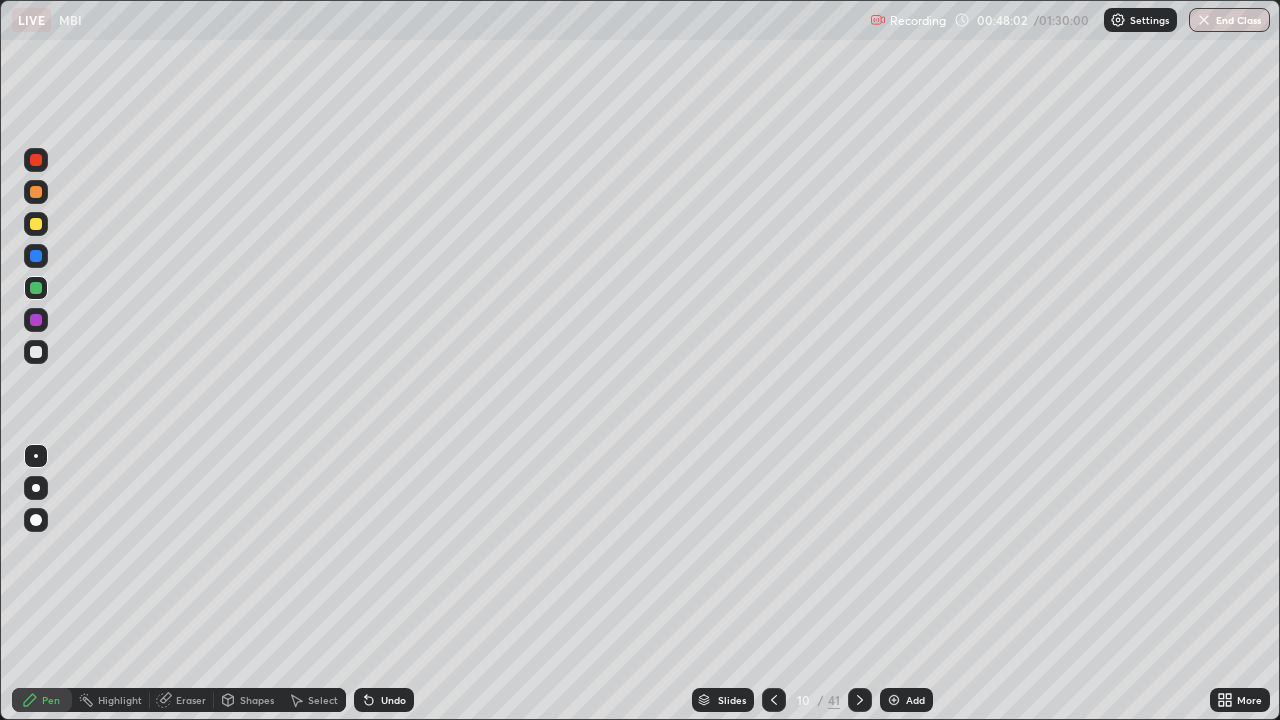 click at bounding box center (36, 352) 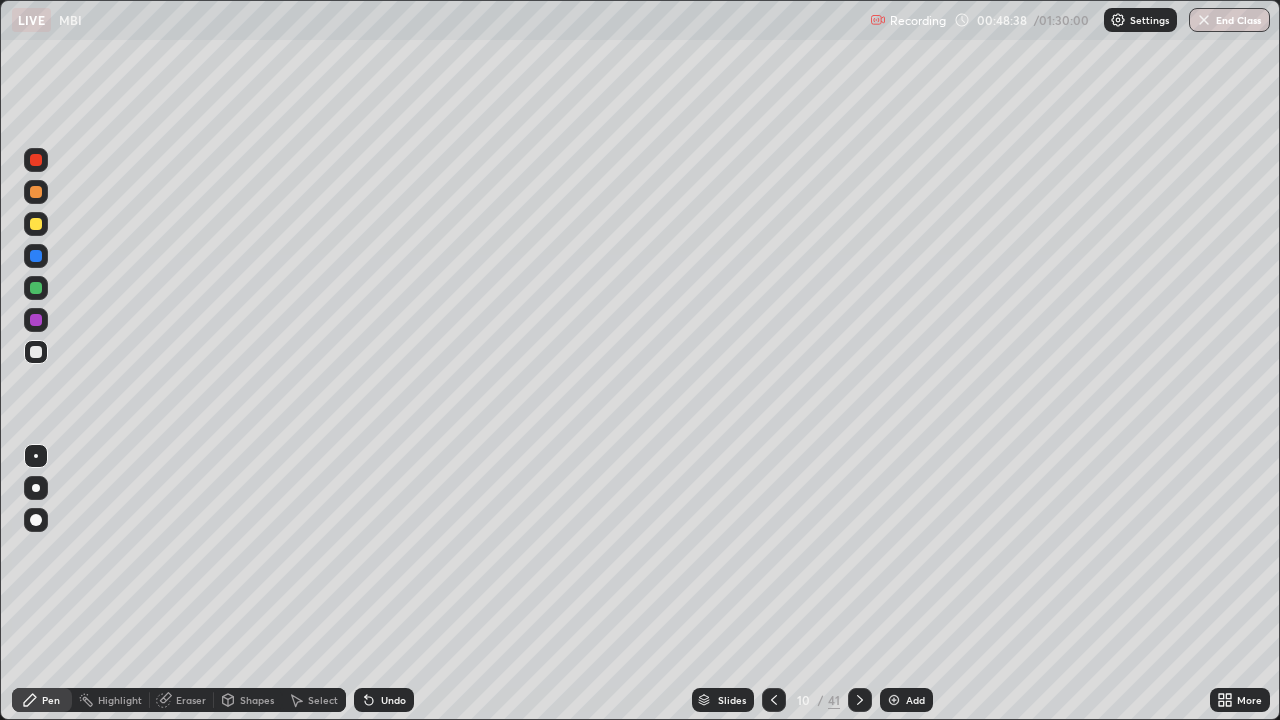 click at bounding box center (36, 288) 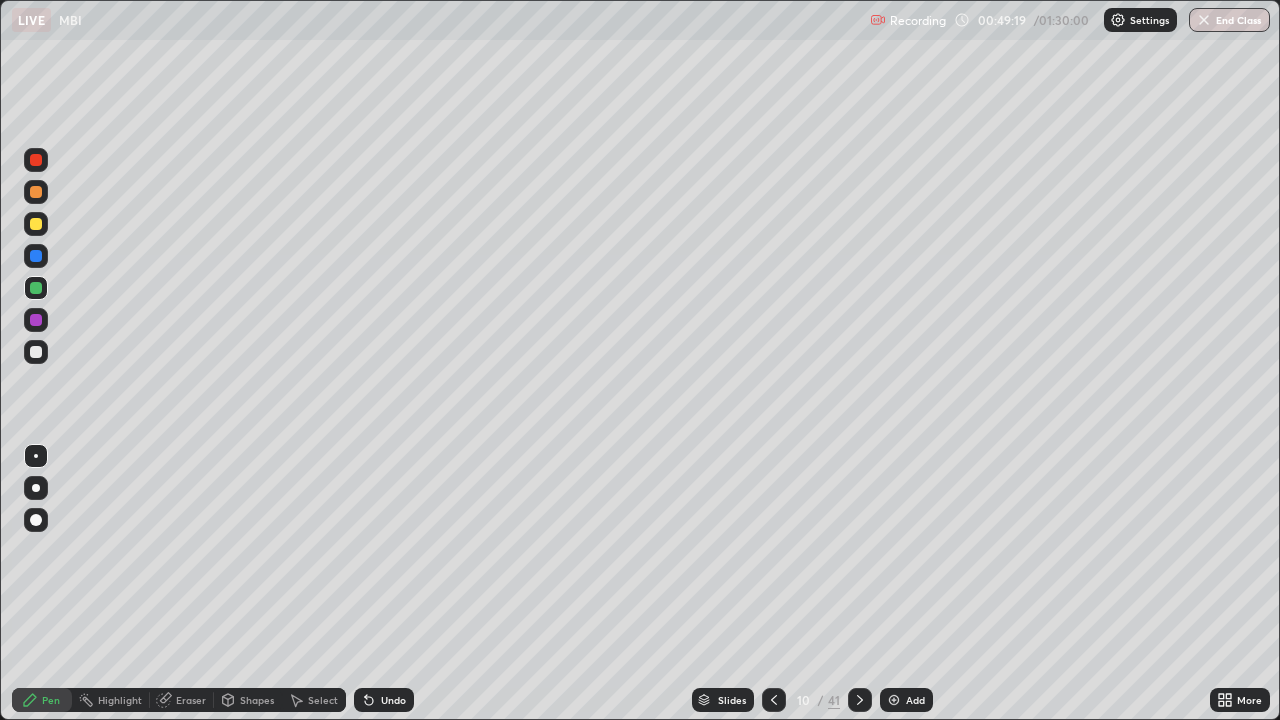 click at bounding box center (36, 320) 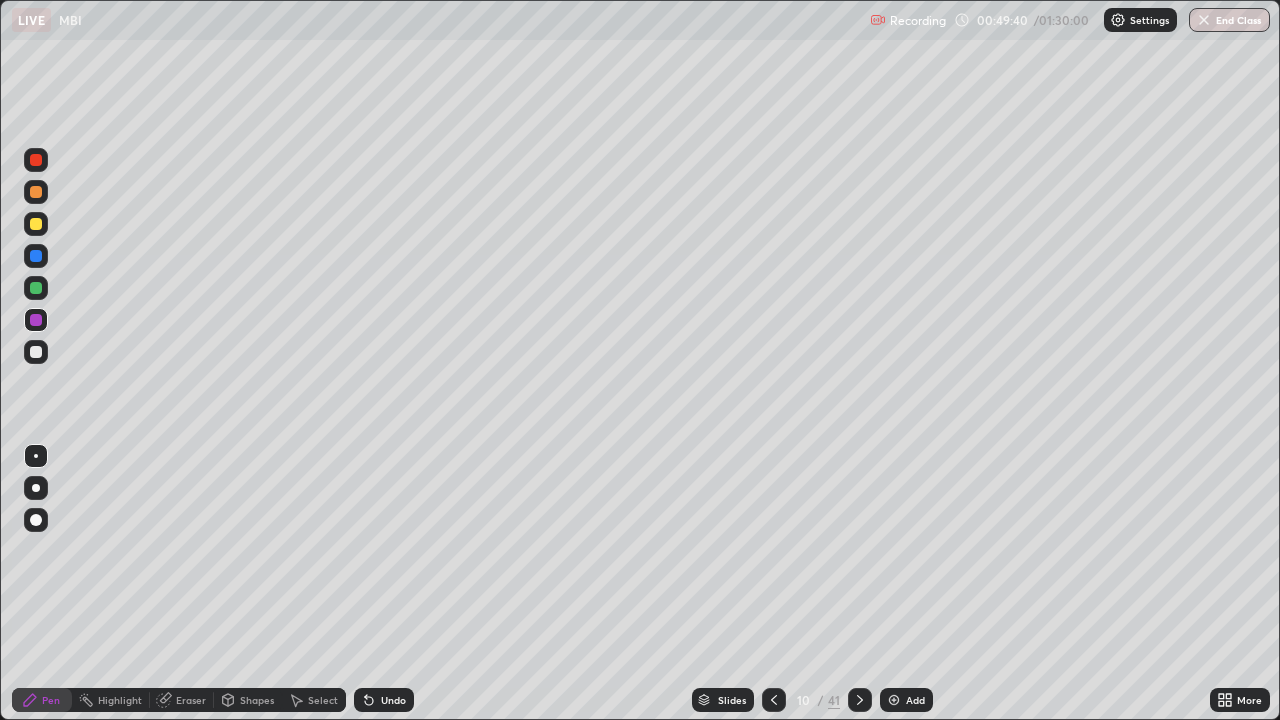 click at bounding box center (860, 700) 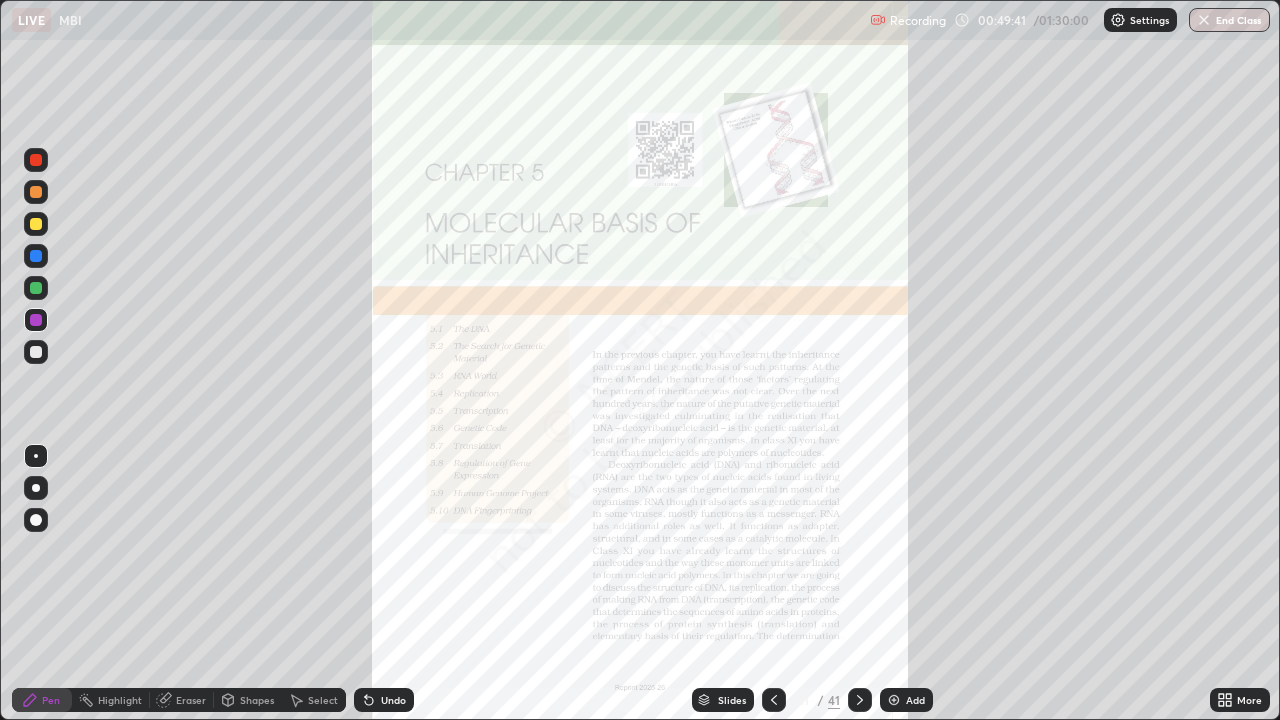 click 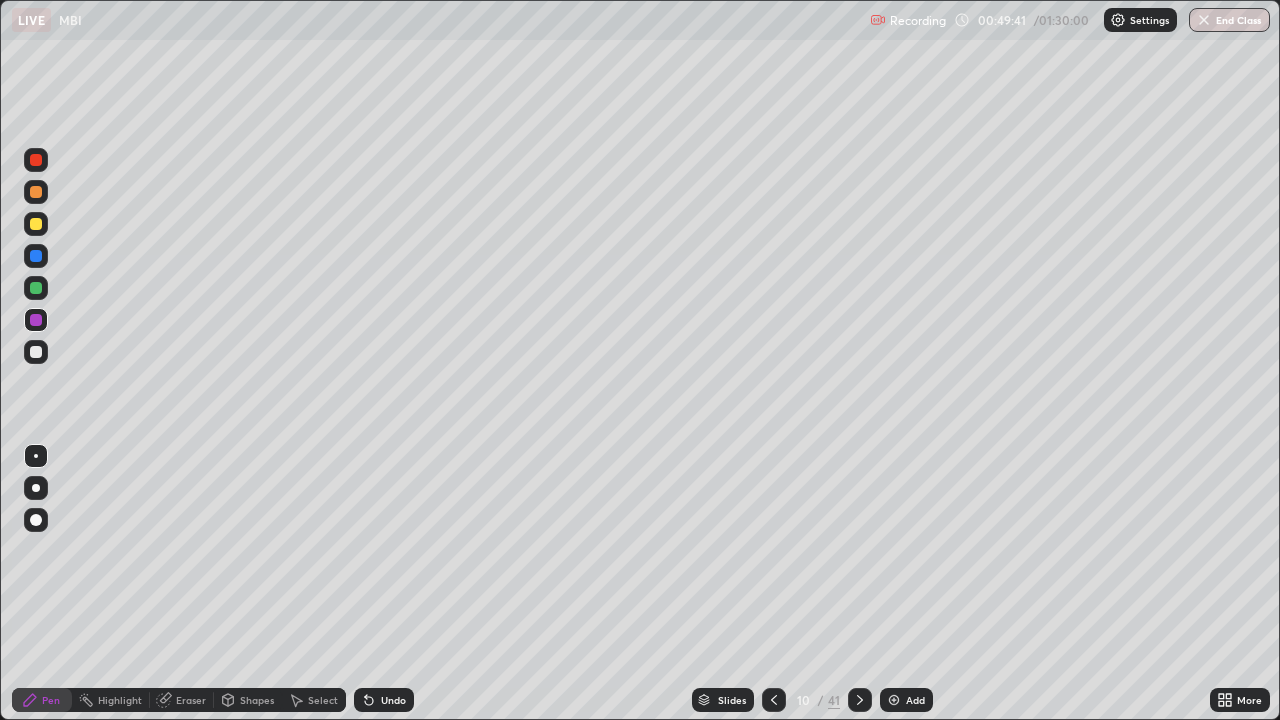 click on "Add" at bounding box center [906, 700] 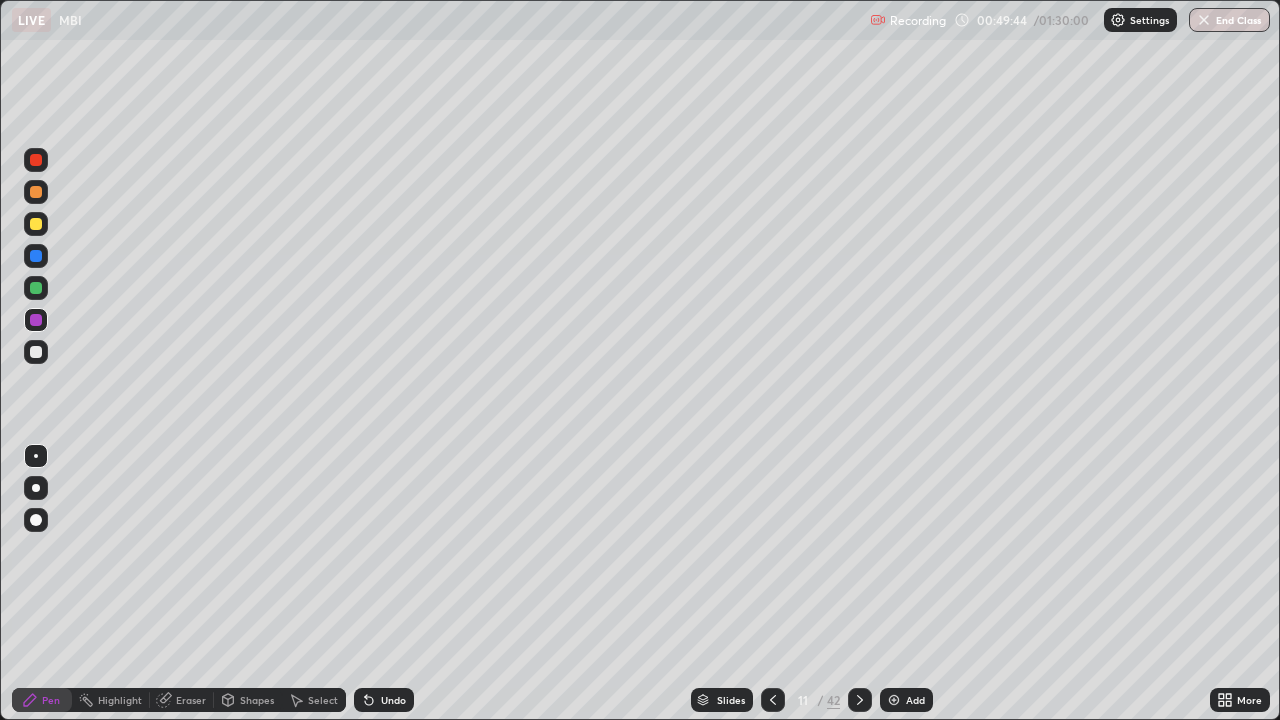 click at bounding box center (36, 192) 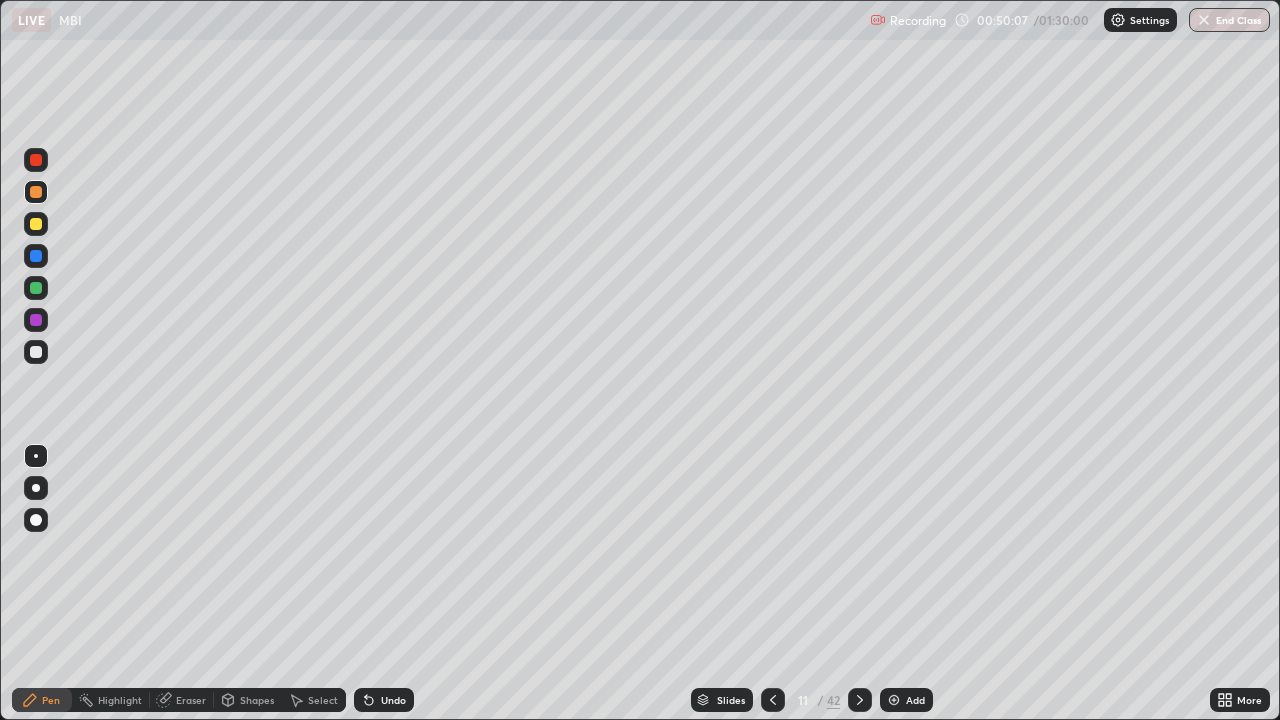 click at bounding box center [36, 320] 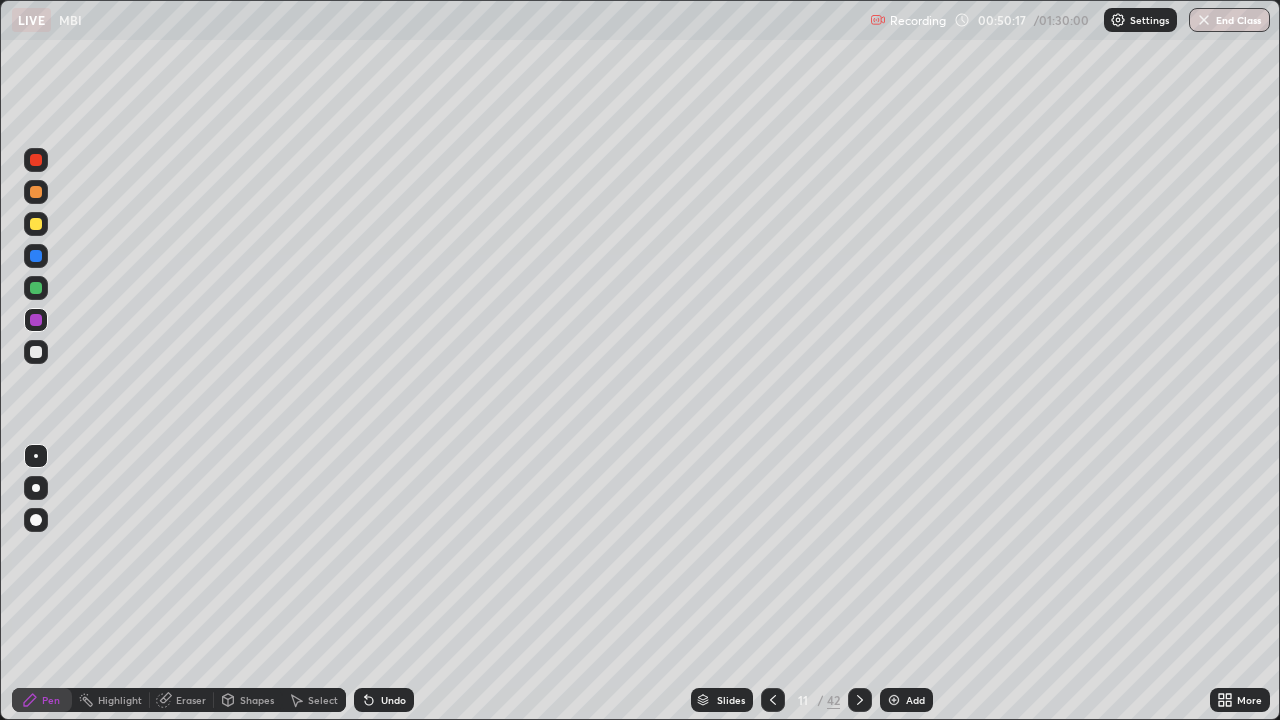 click at bounding box center [36, 192] 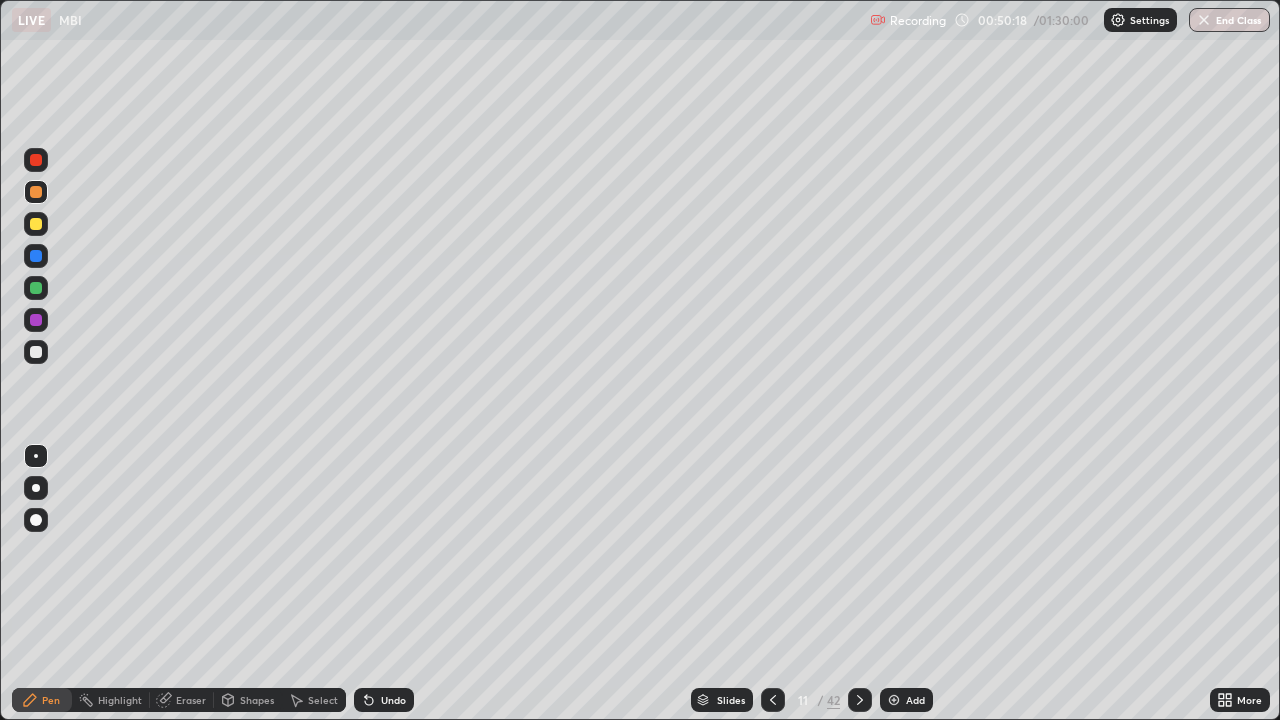 click at bounding box center (36, 160) 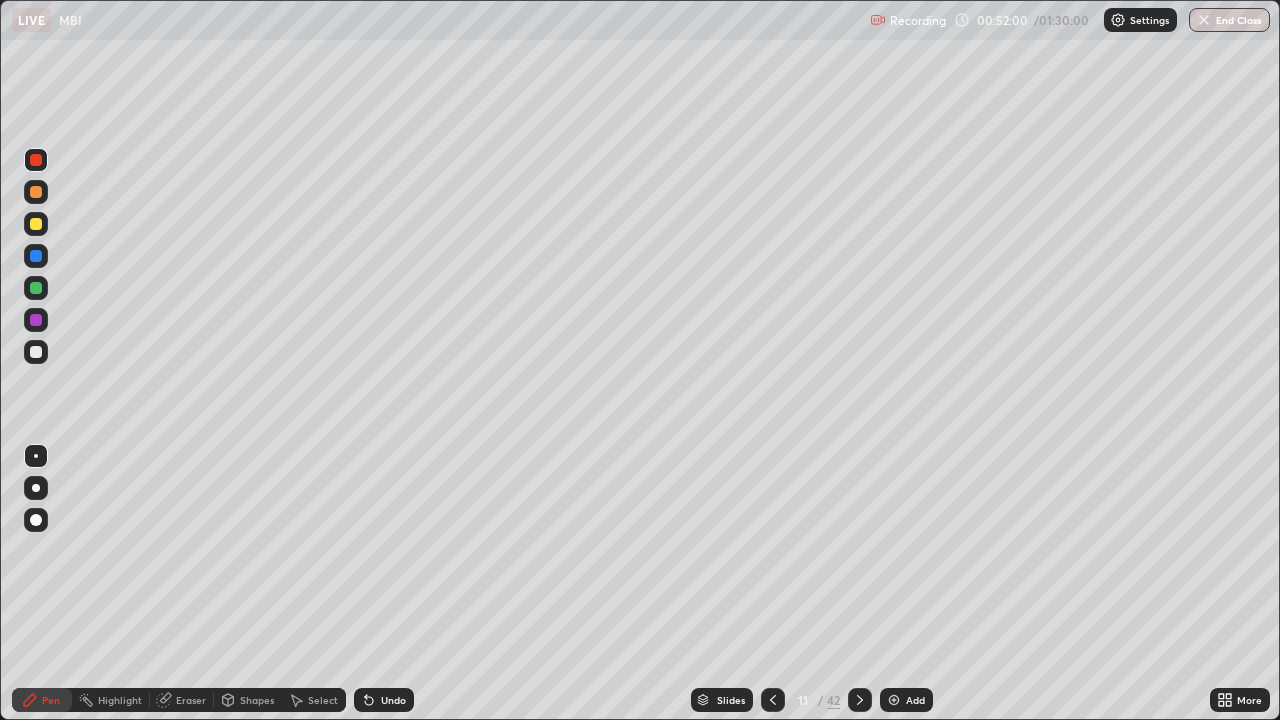 click at bounding box center [36, 320] 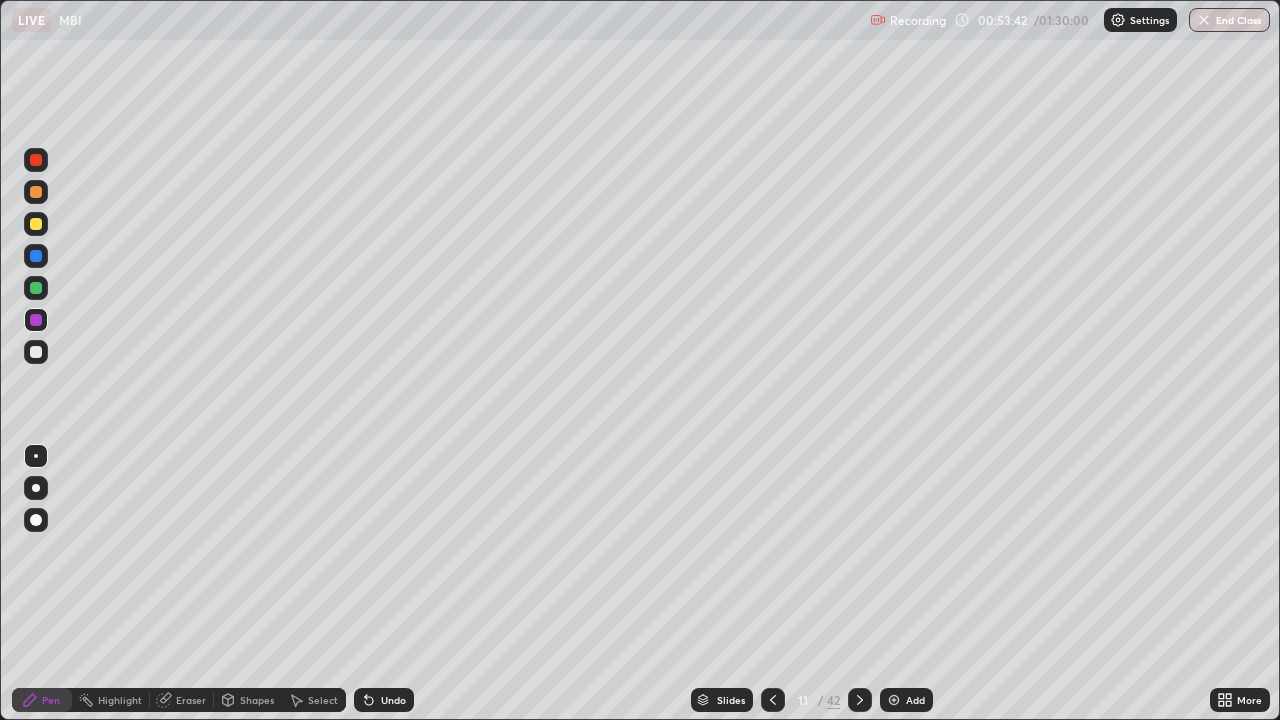 click 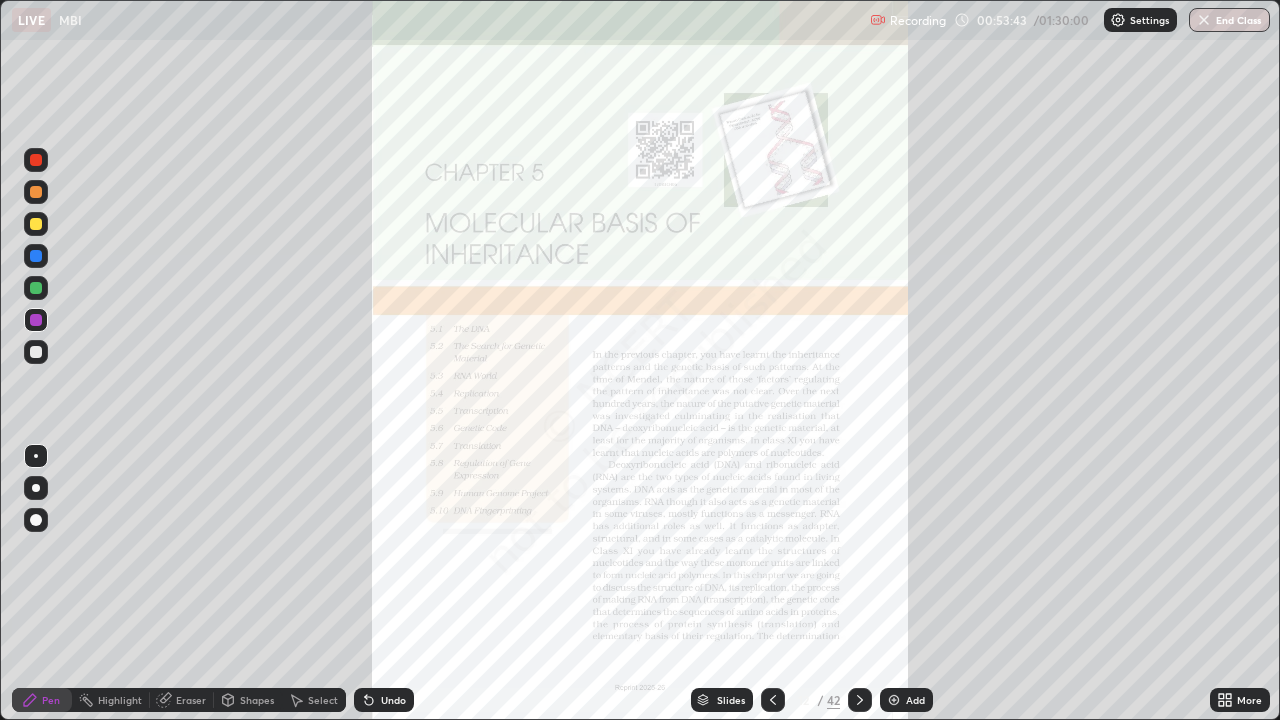click 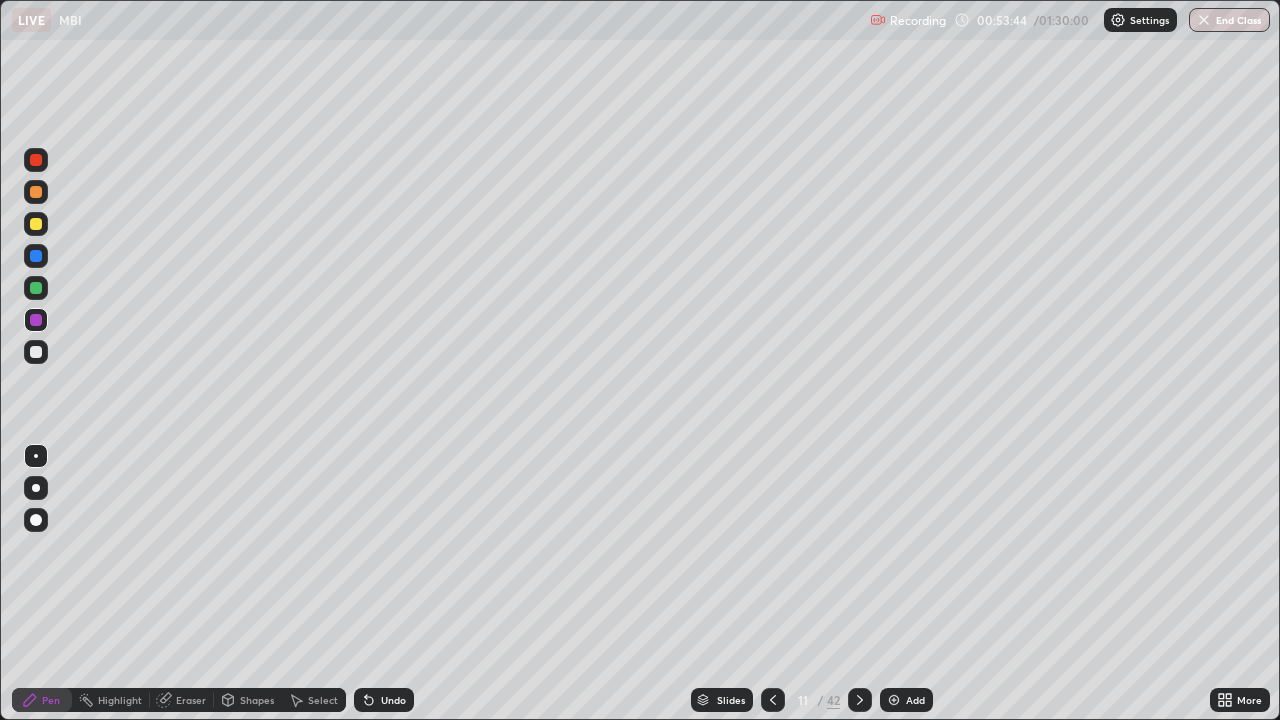 click at bounding box center [894, 700] 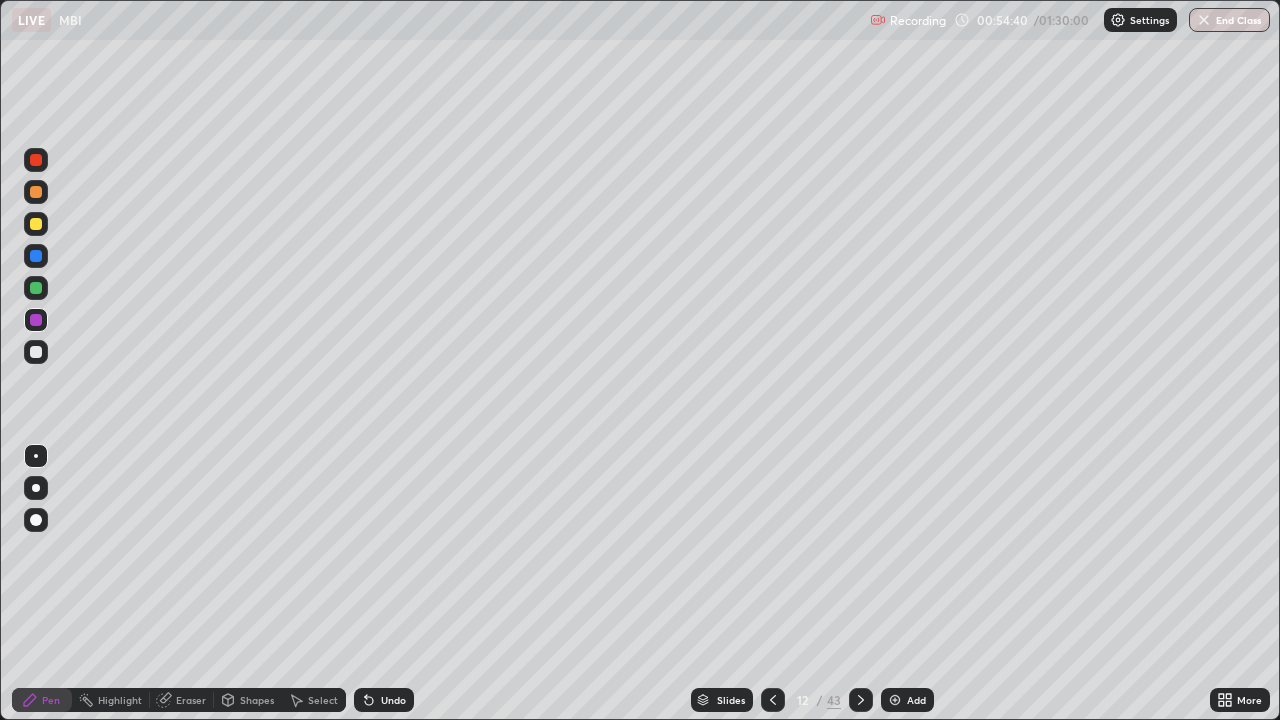 click at bounding box center (36, 288) 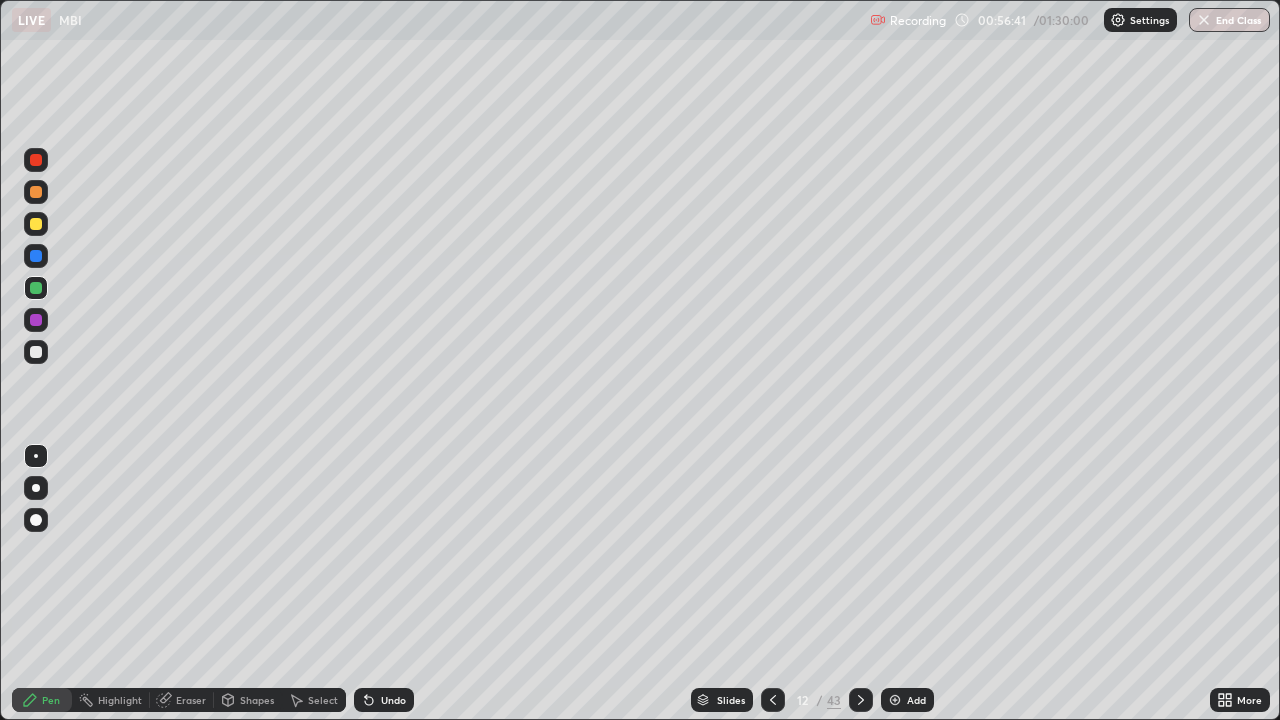 click at bounding box center [36, 320] 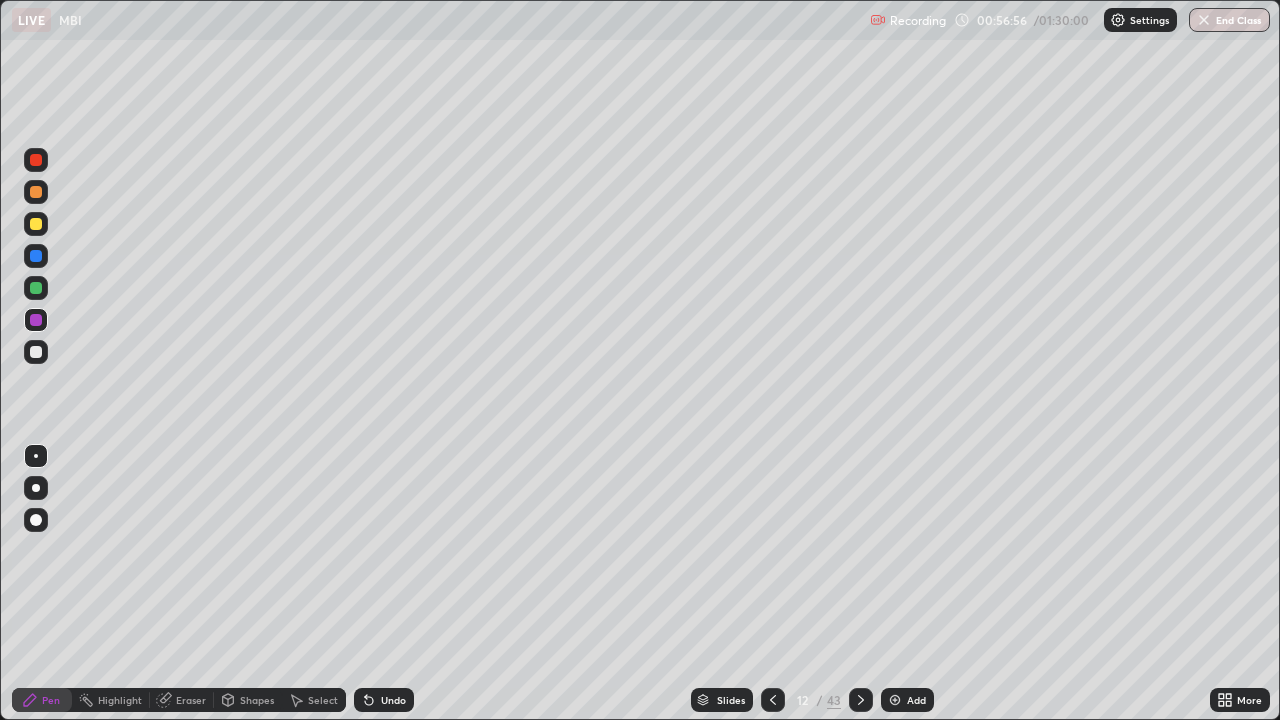 click at bounding box center [36, 288] 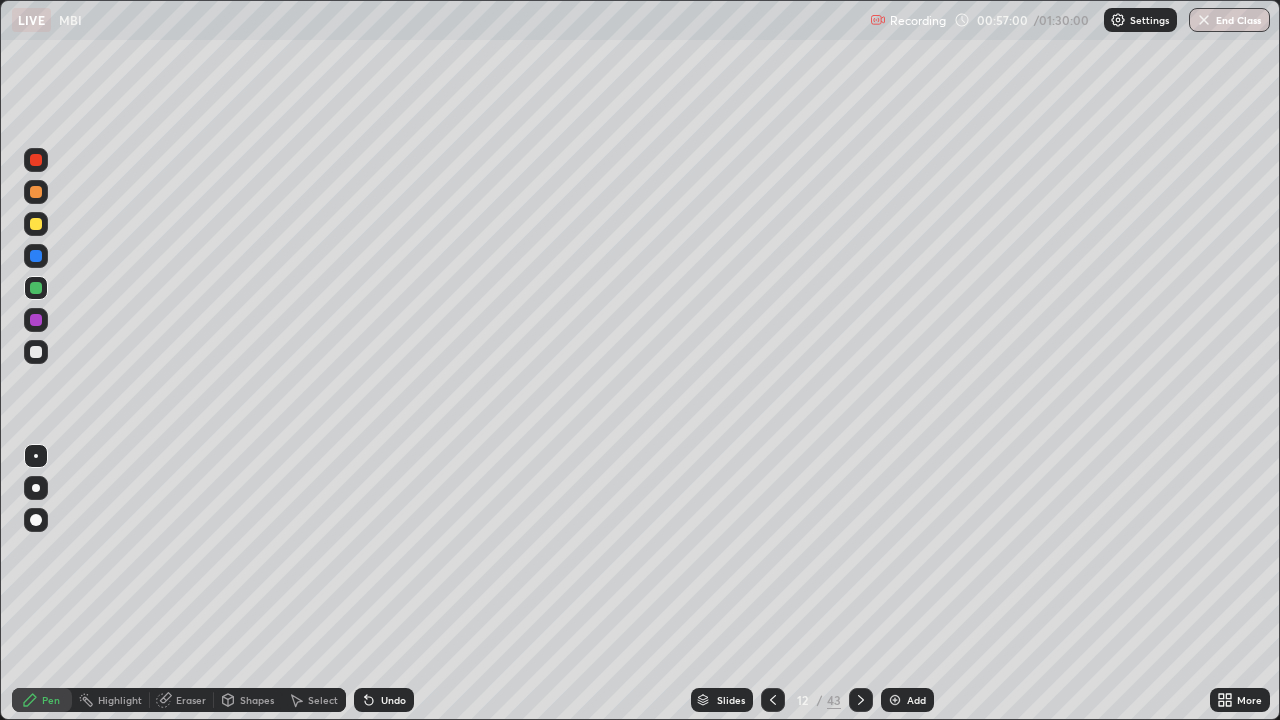 click at bounding box center [36, 320] 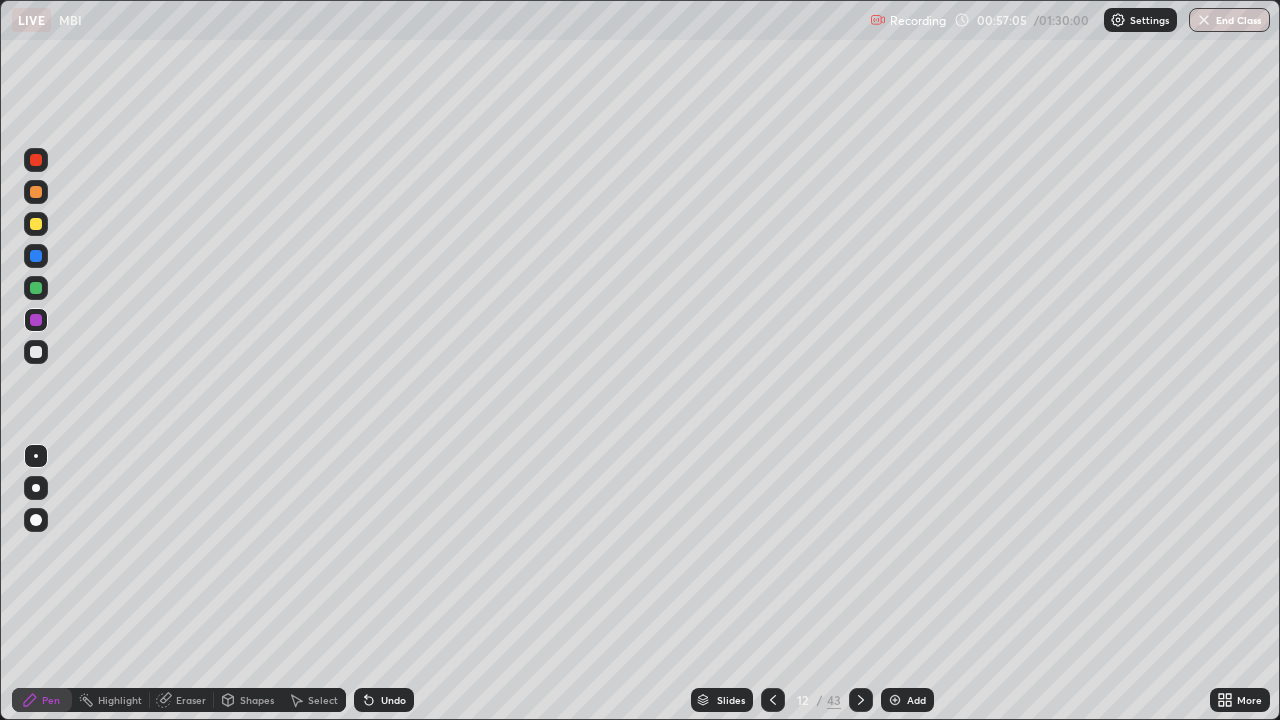 click at bounding box center [36, 288] 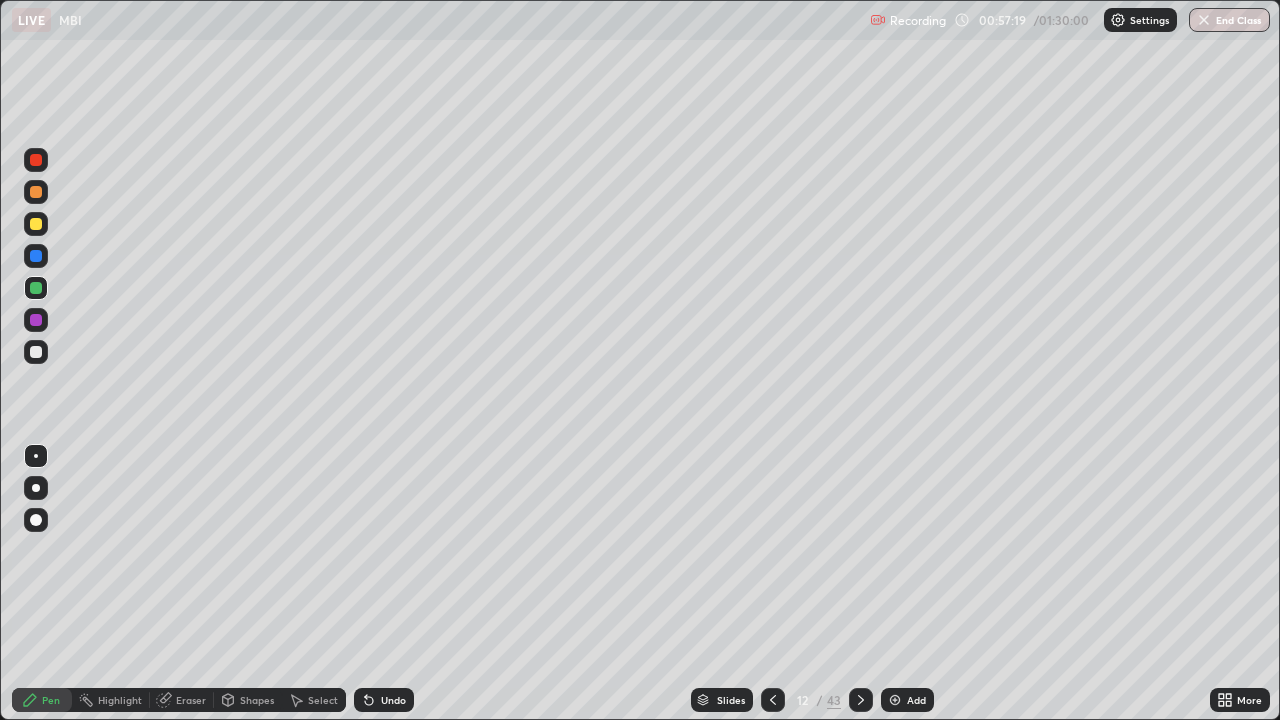 click at bounding box center (36, 192) 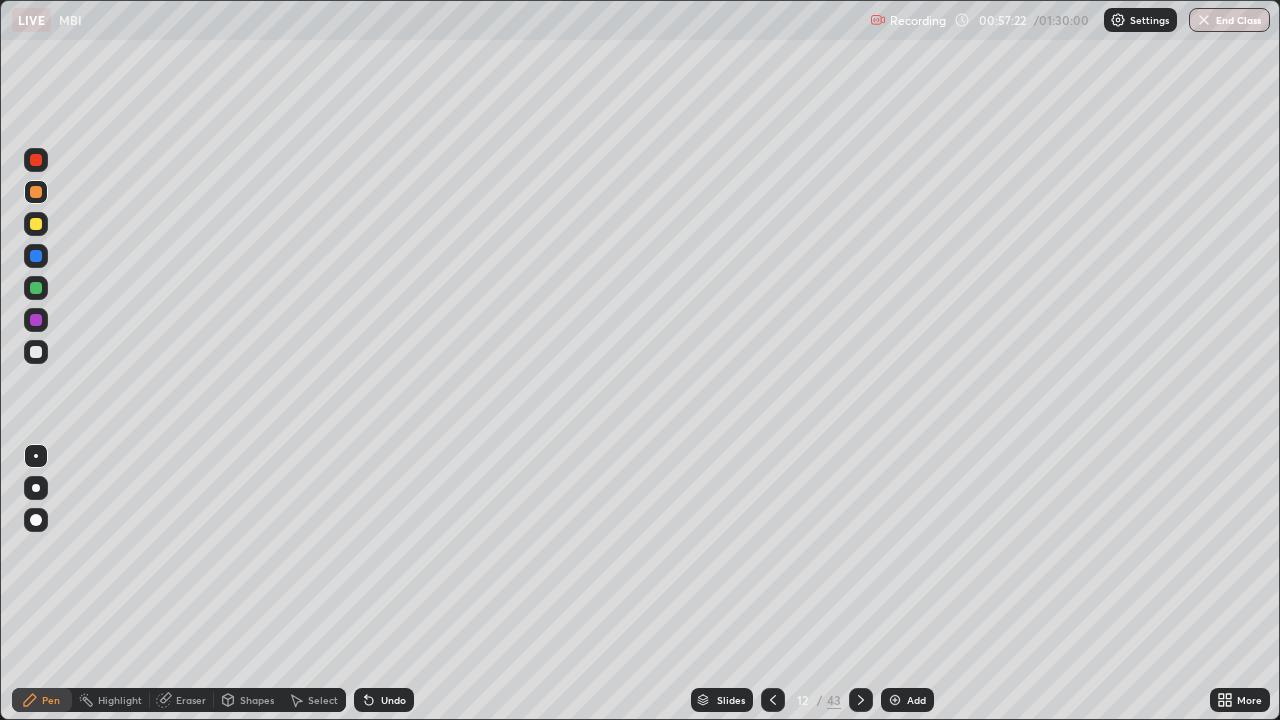 click at bounding box center [36, 320] 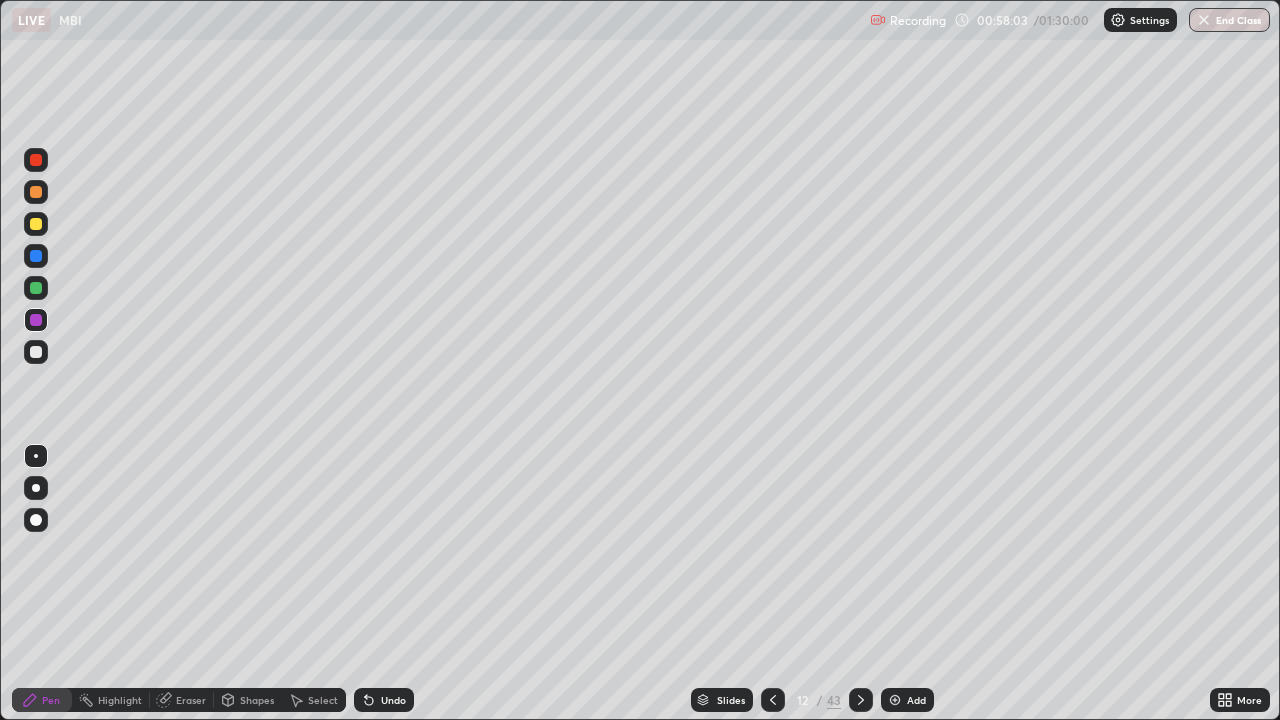 click at bounding box center [36, 352] 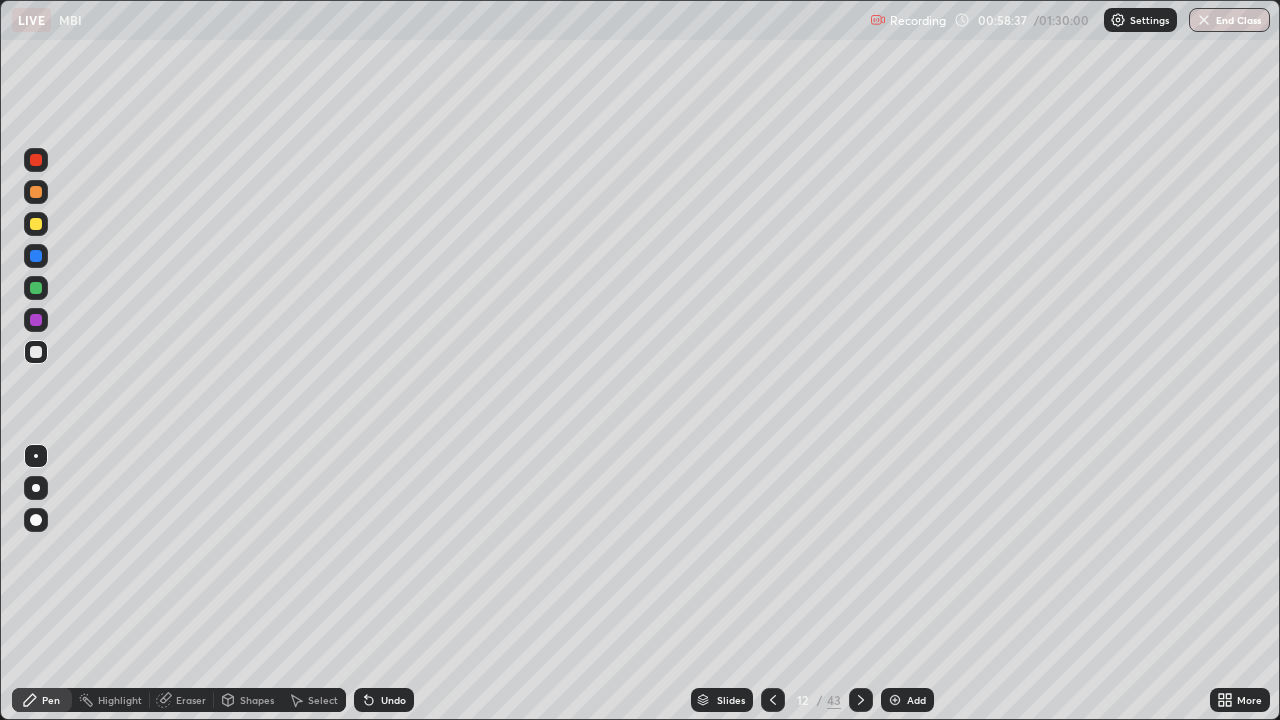click on "Undo" at bounding box center (393, 700) 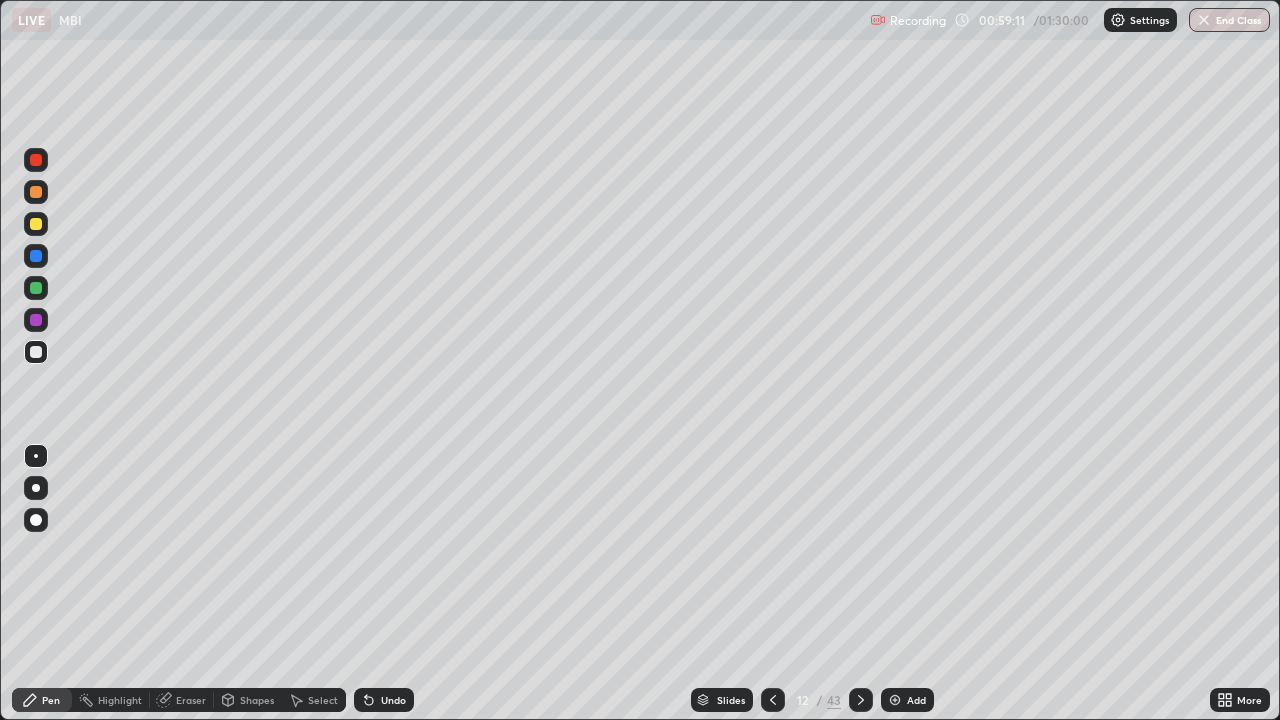 click 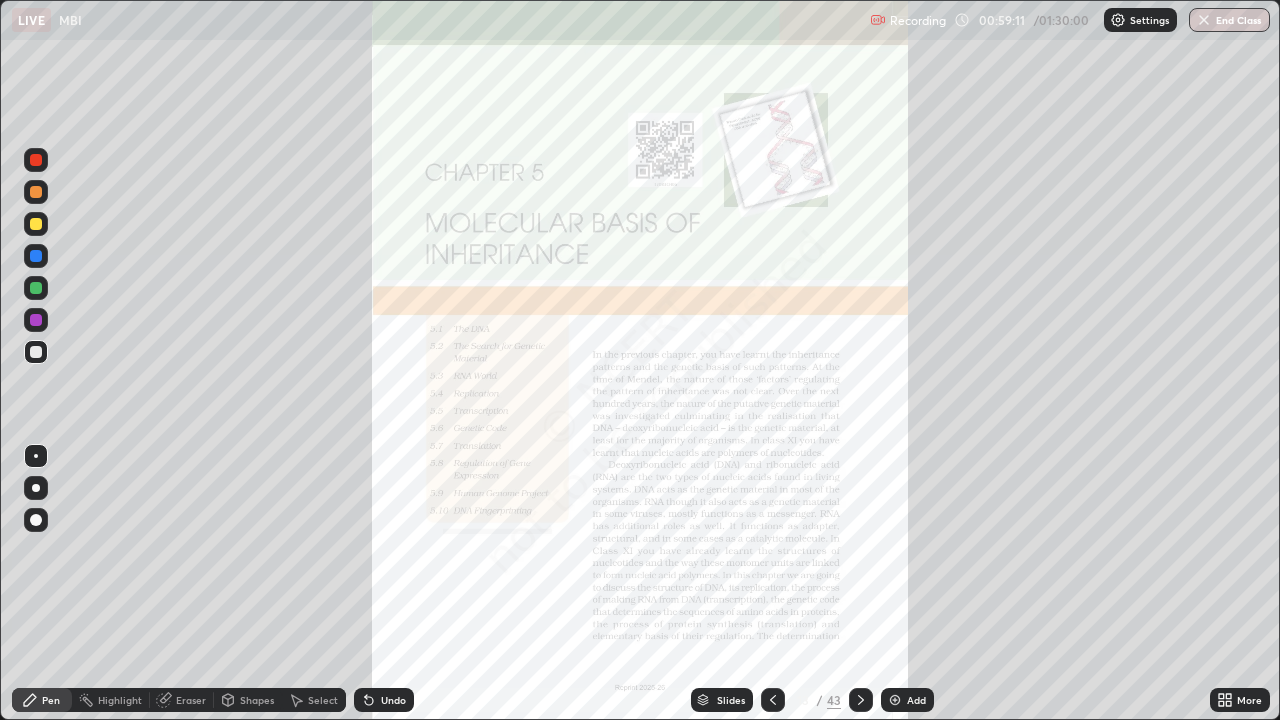 click 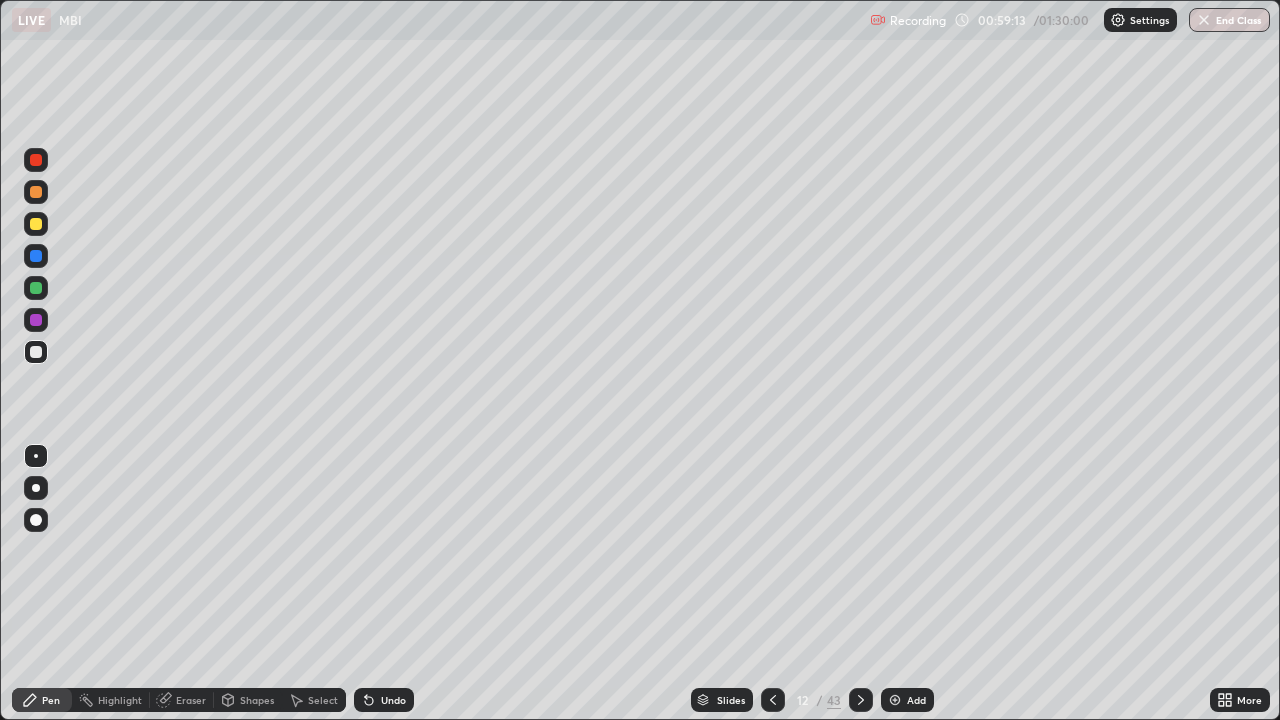 click at bounding box center (895, 700) 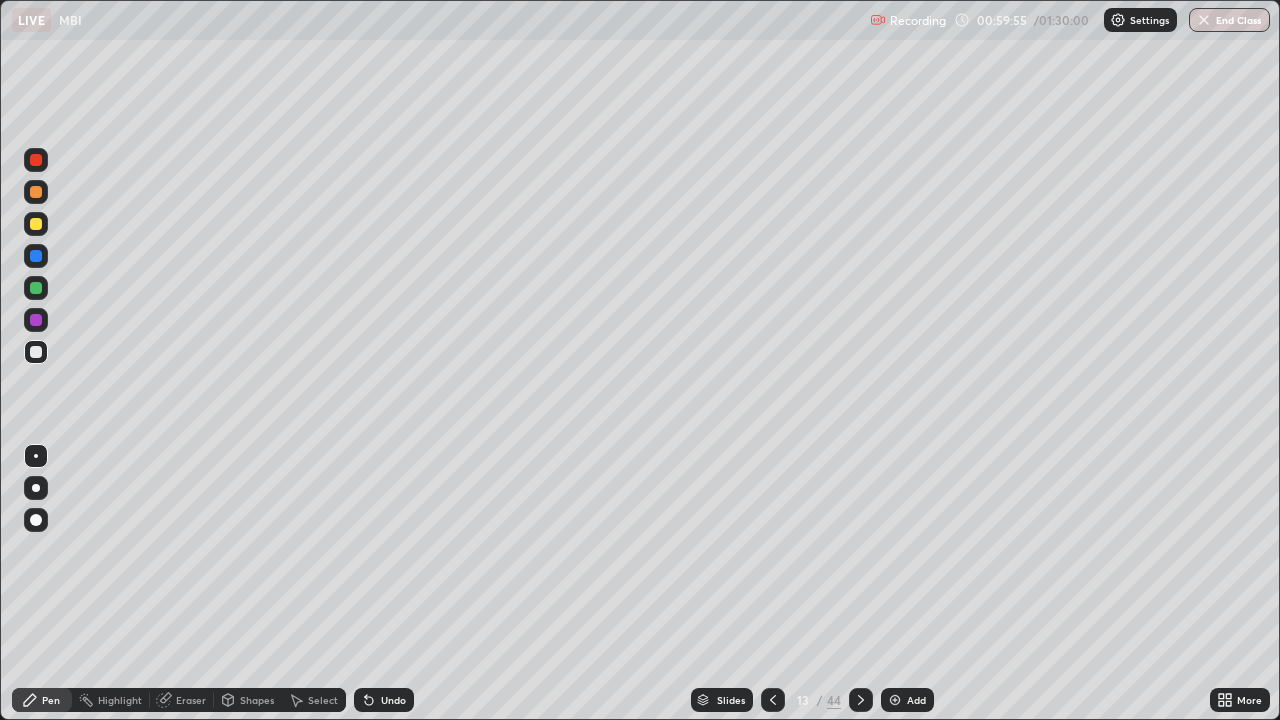 click at bounding box center [36, 320] 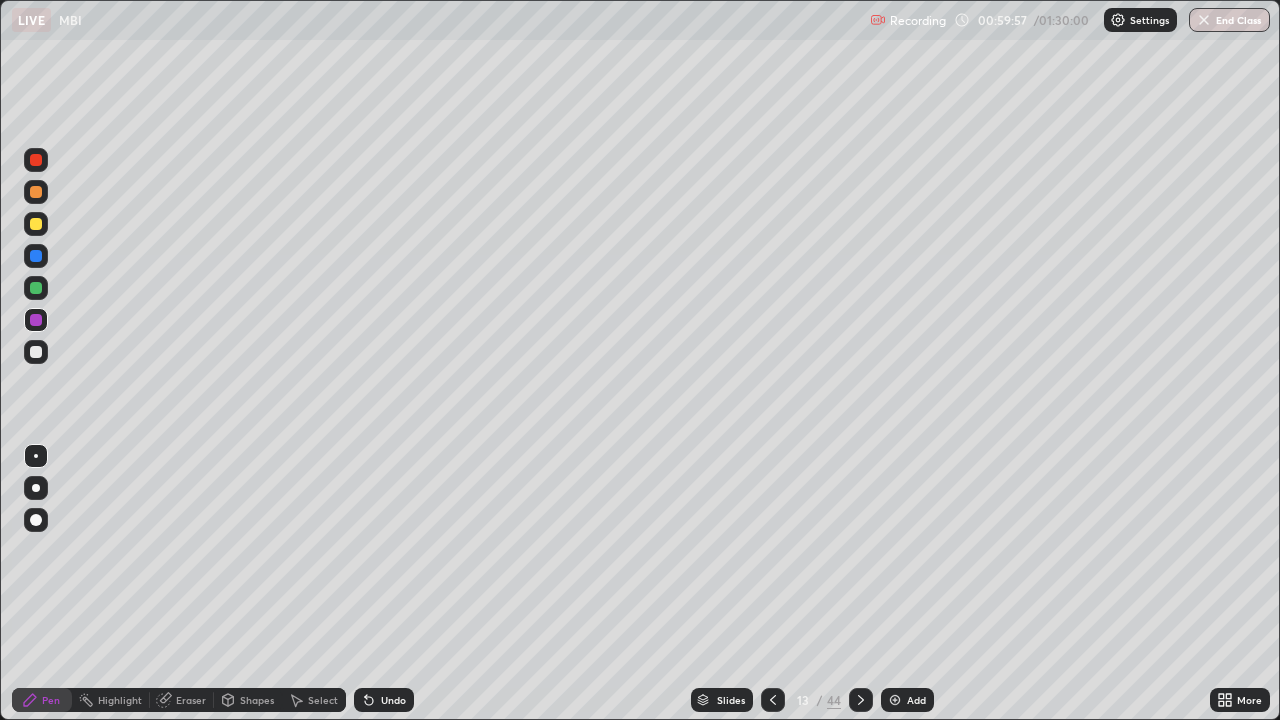 click on "Undo" at bounding box center (393, 700) 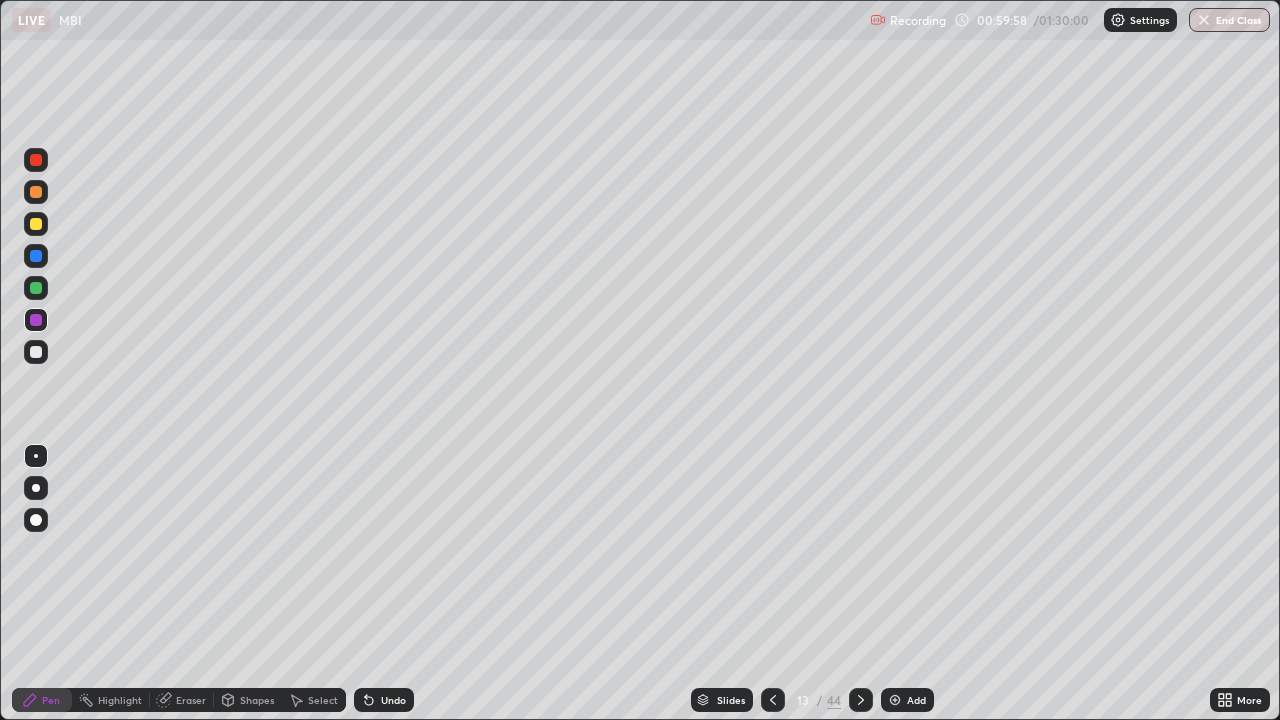 click on "Undo" at bounding box center (384, 700) 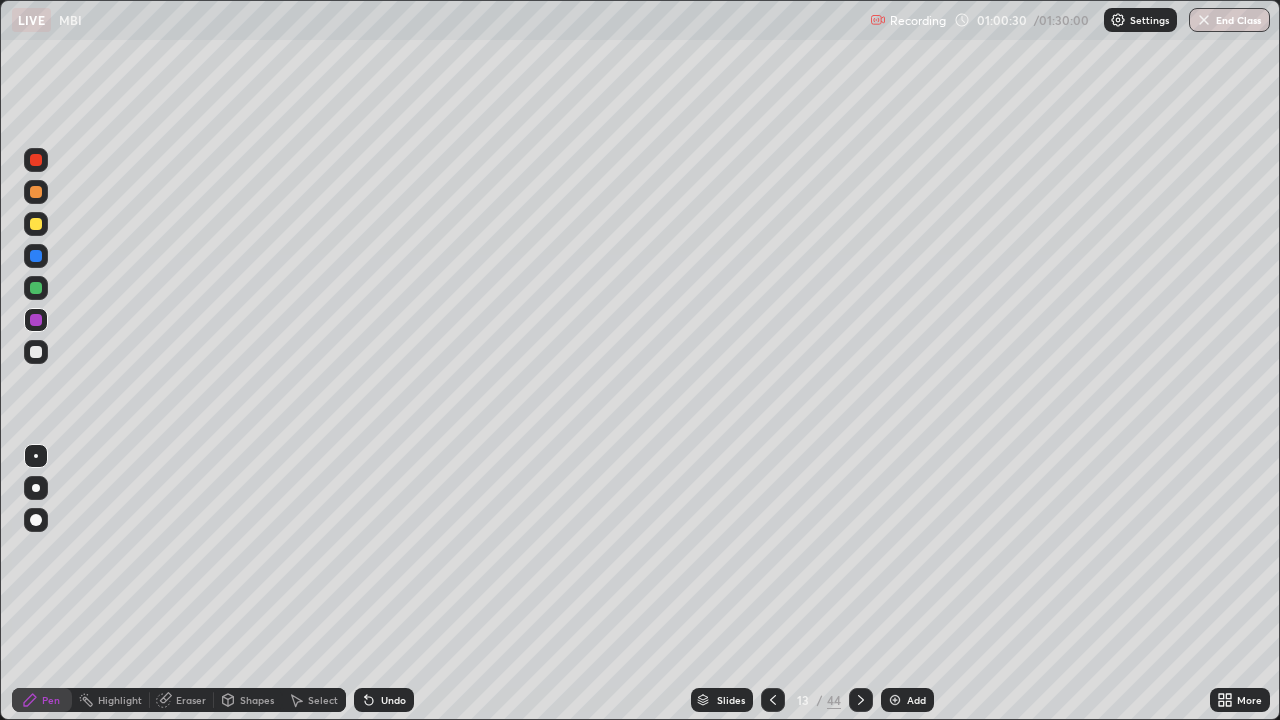 click 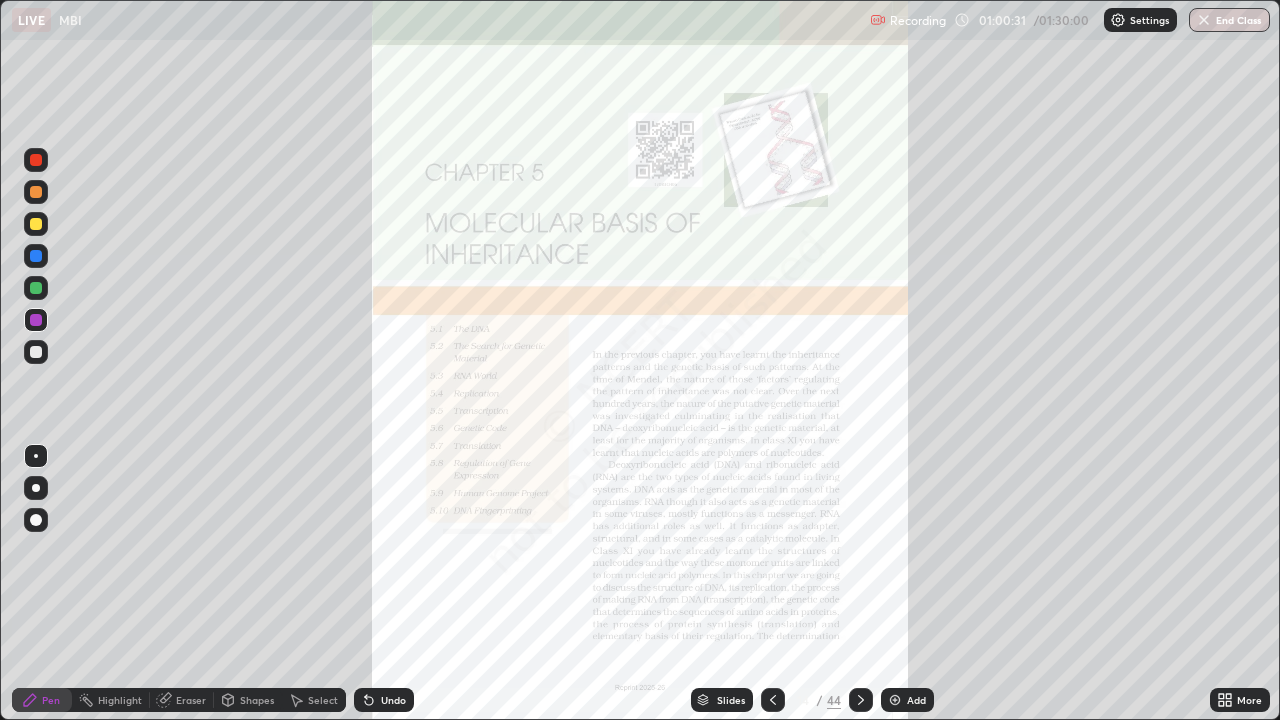 click at bounding box center (773, 700) 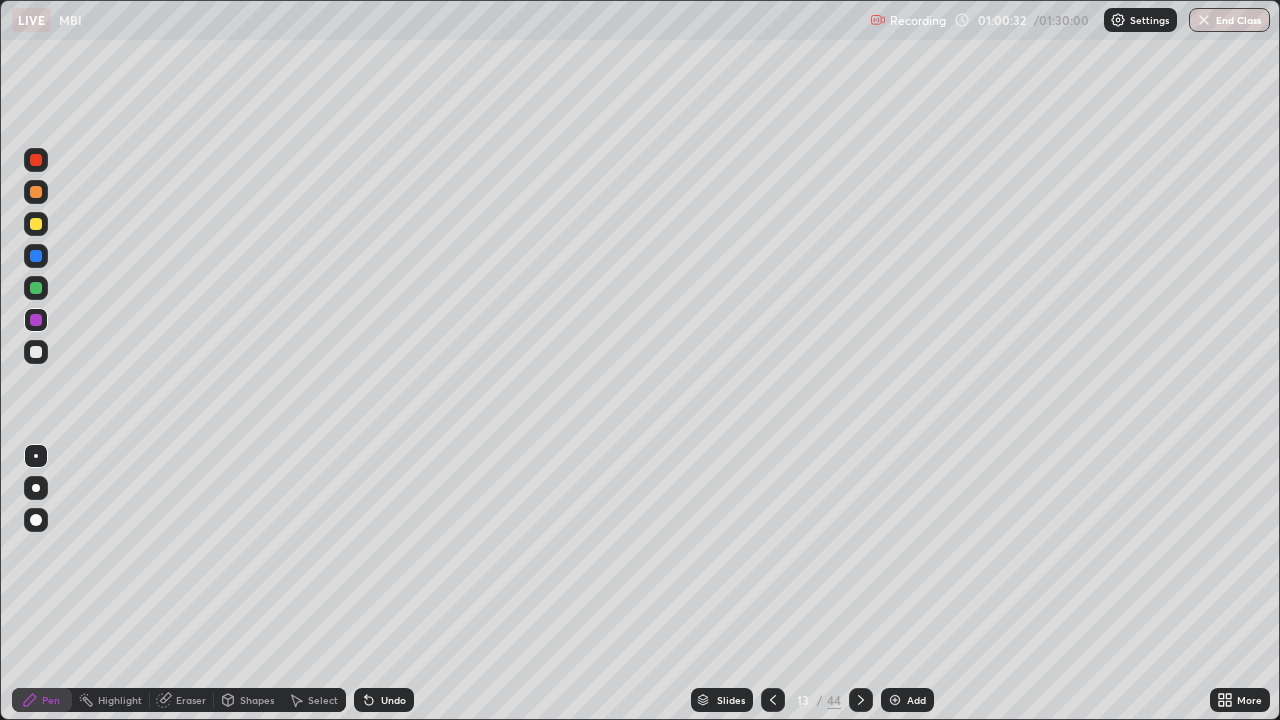 click on "Add" at bounding box center [916, 700] 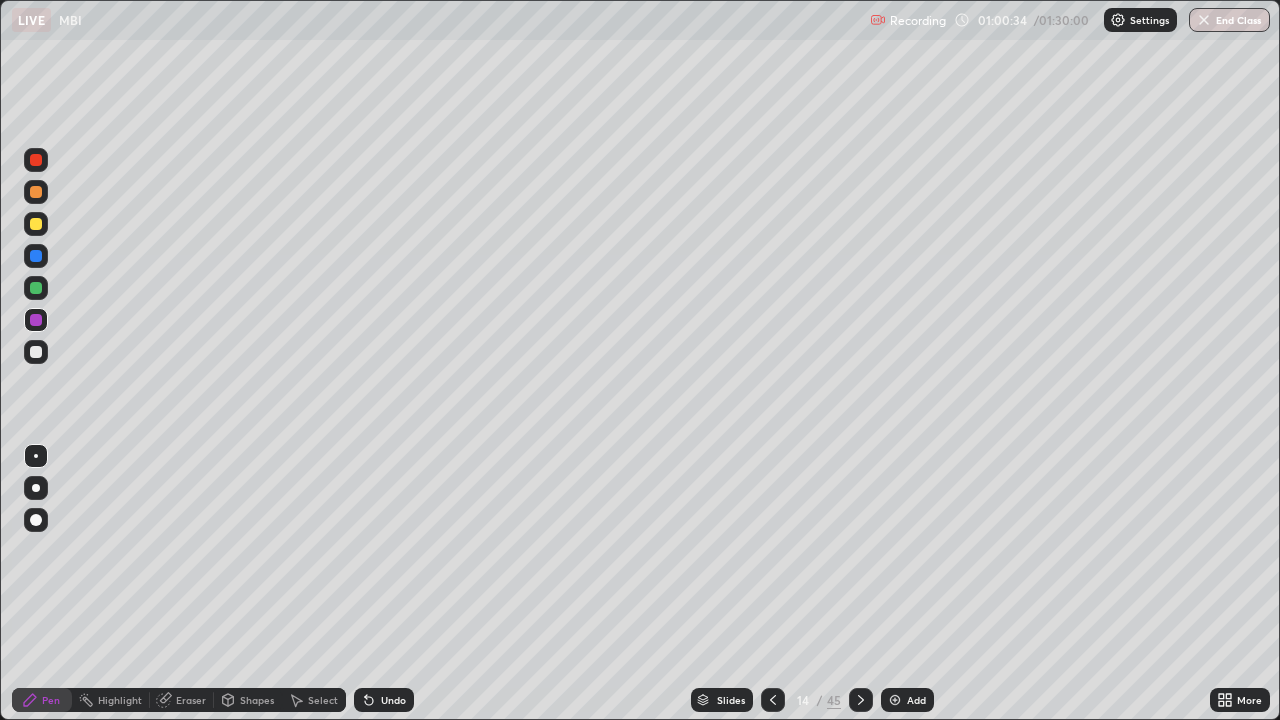 click at bounding box center [36, 352] 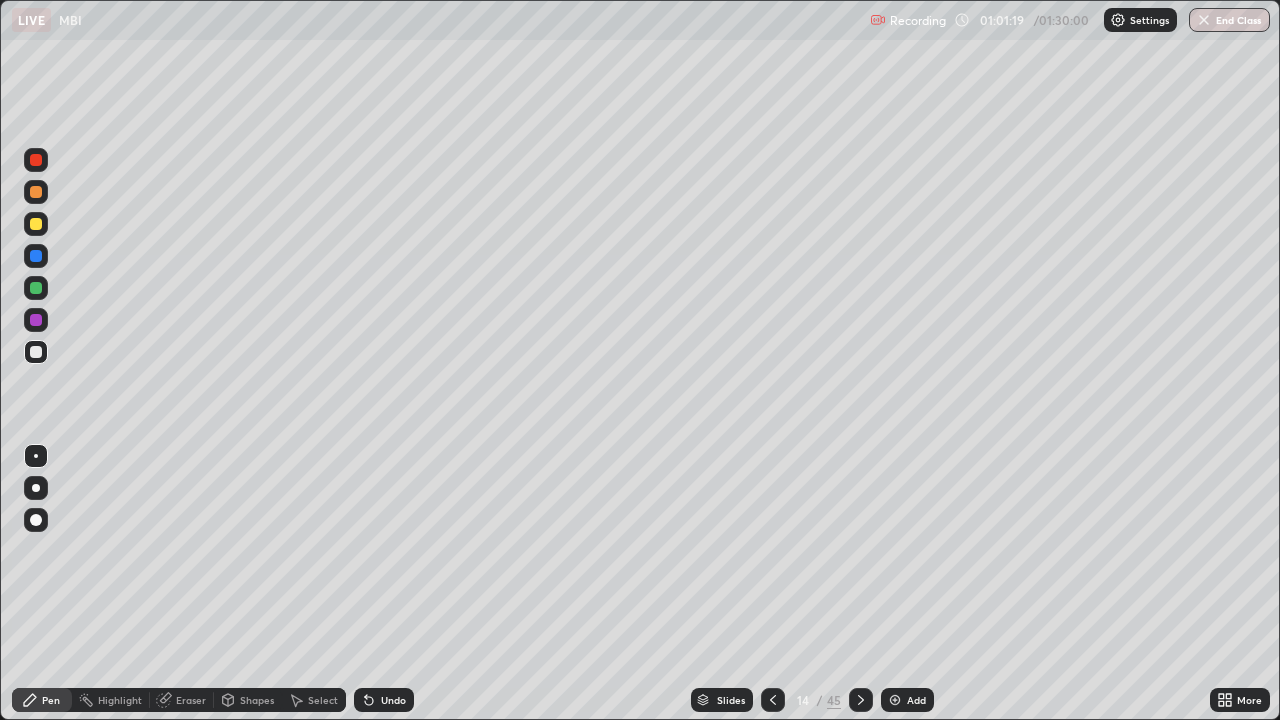 click at bounding box center [36, 224] 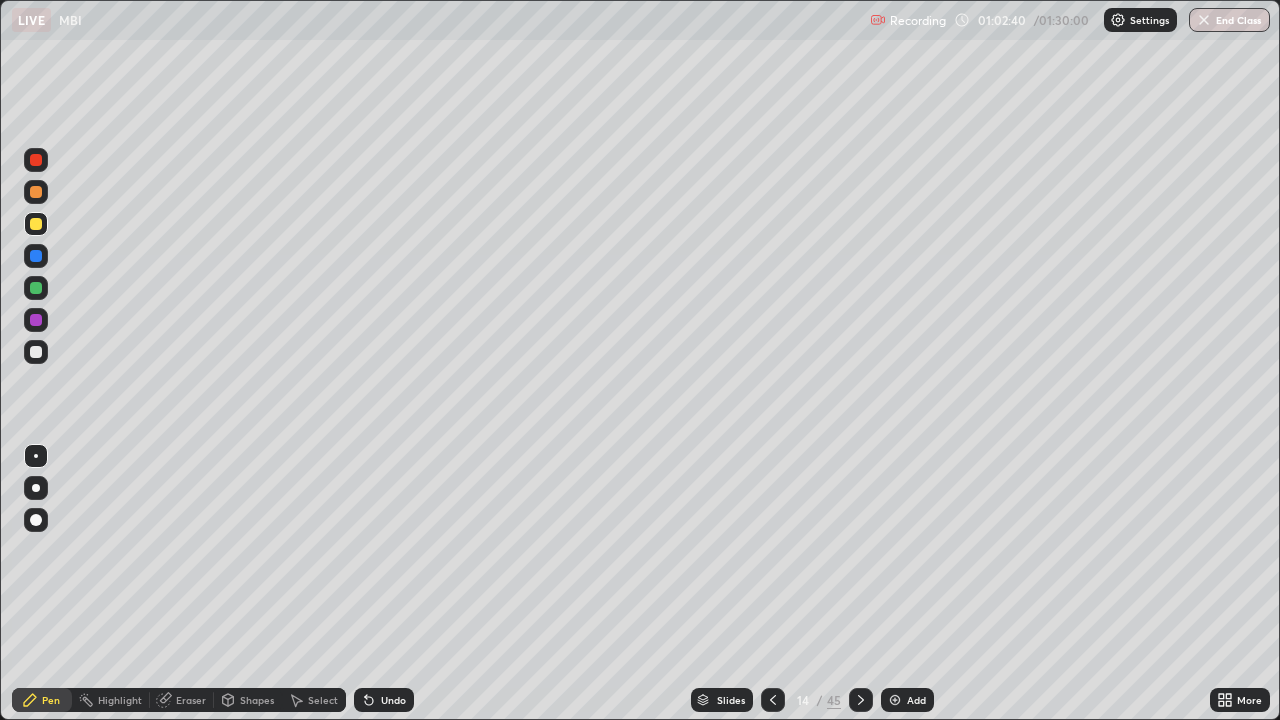 click 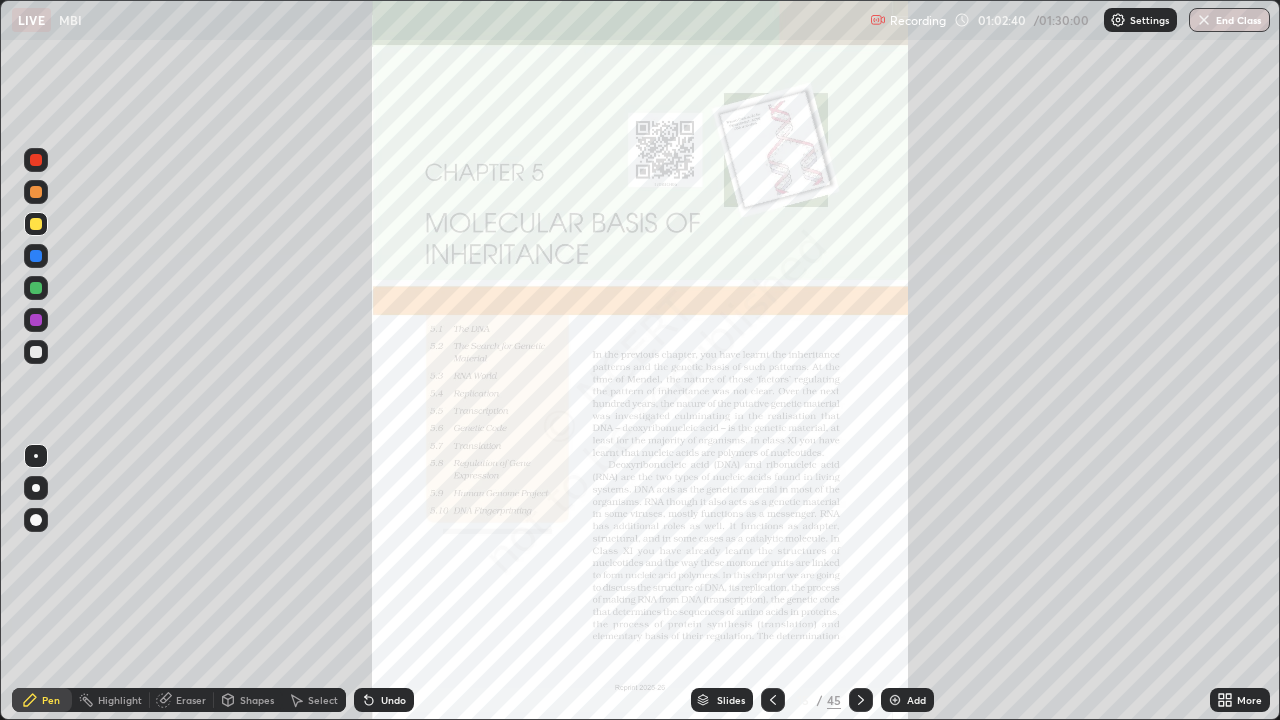 click 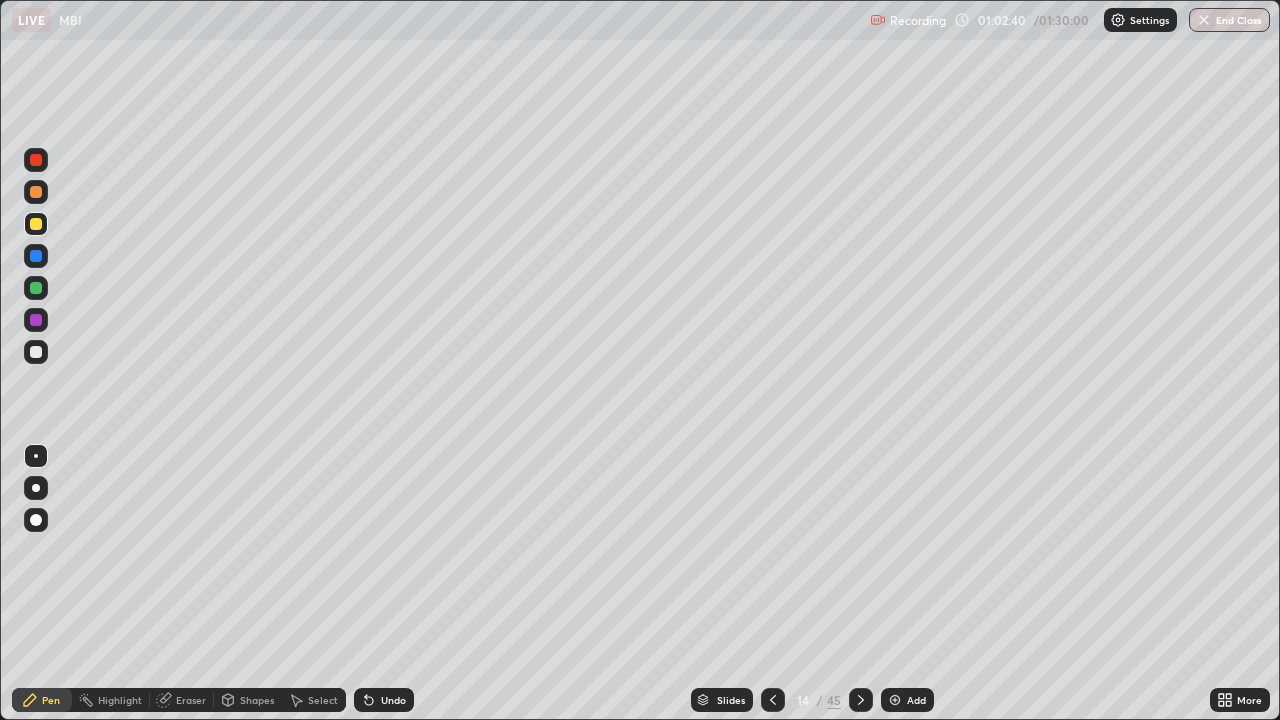 click at bounding box center [895, 700] 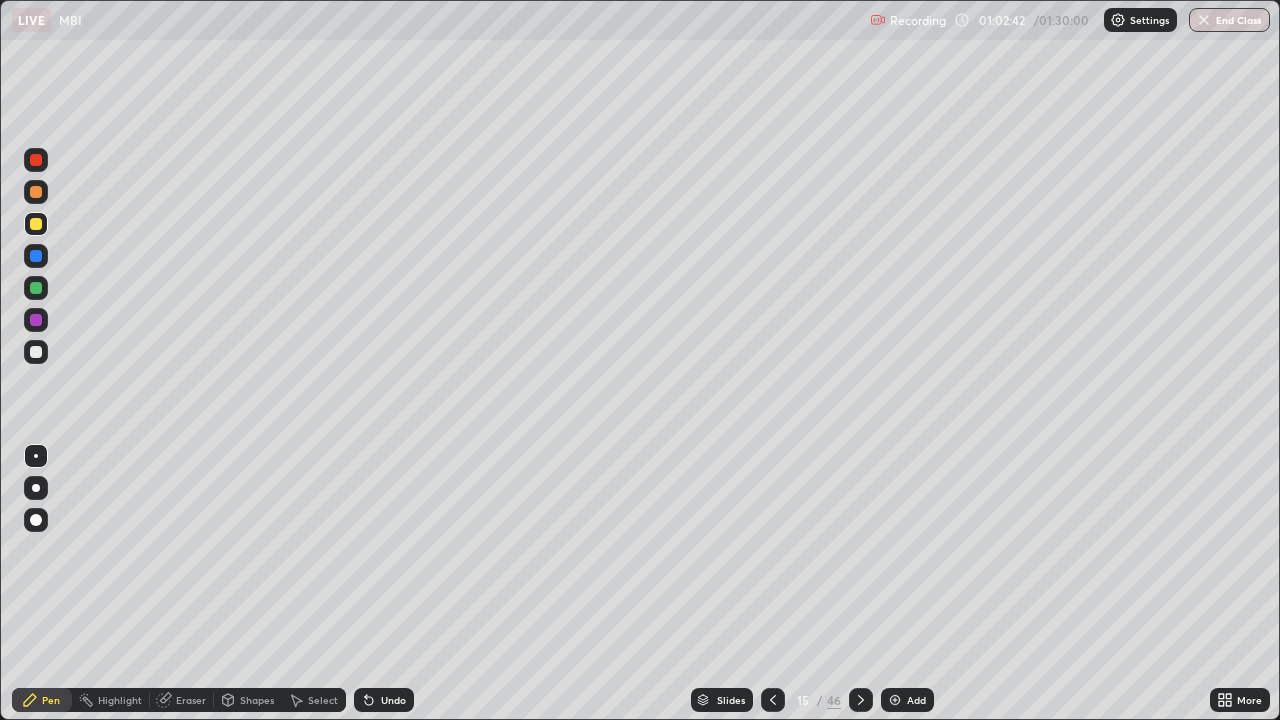 click at bounding box center (36, 352) 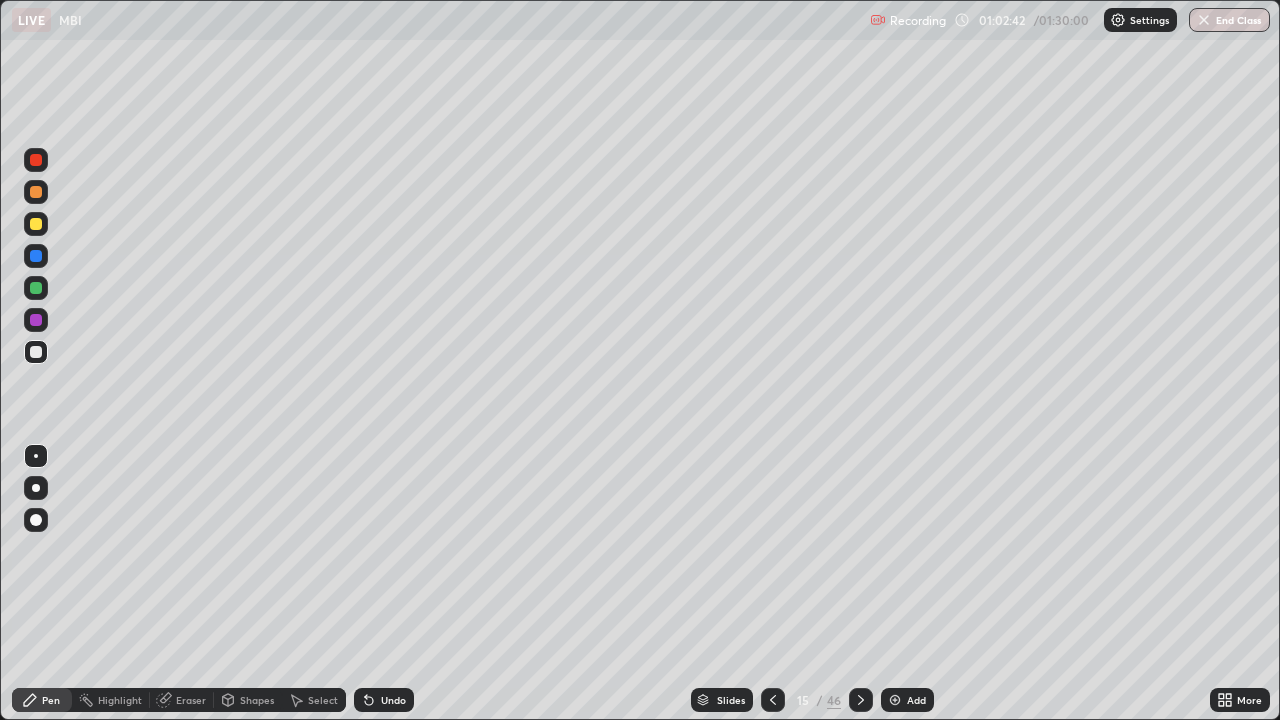 click at bounding box center (36, 320) 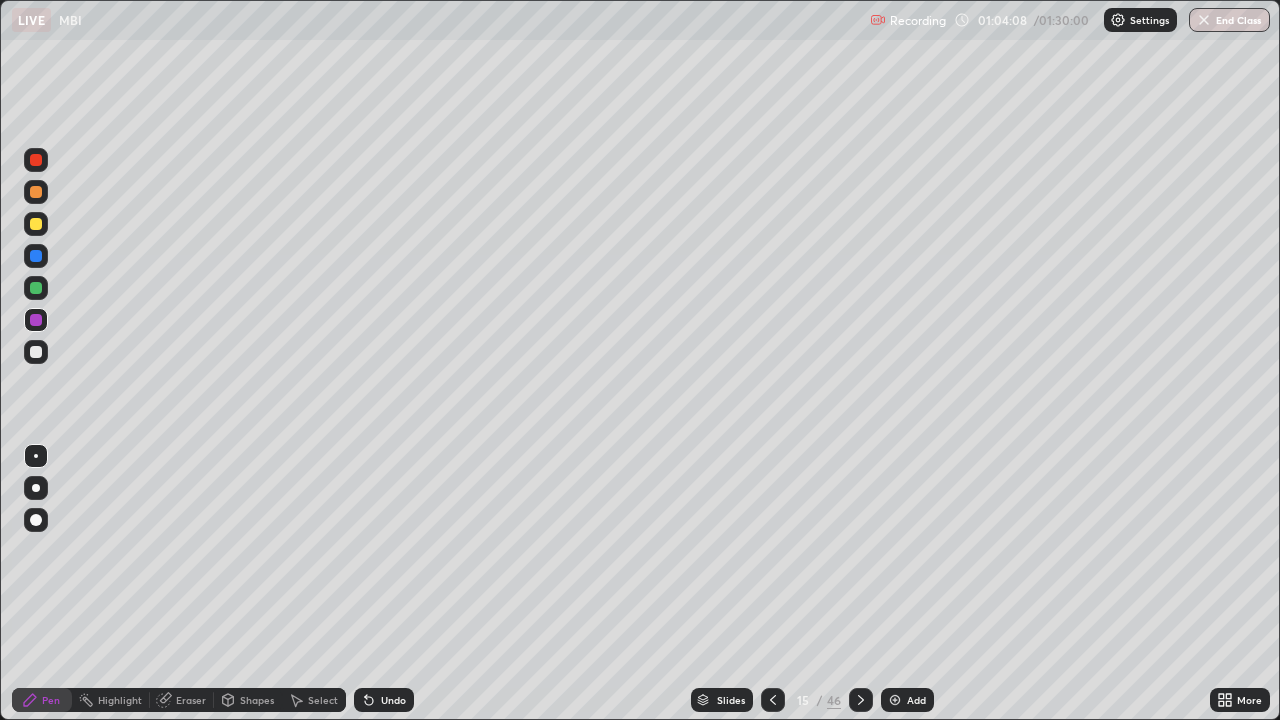 click on "Shapes" at bounding box center (257, 700) 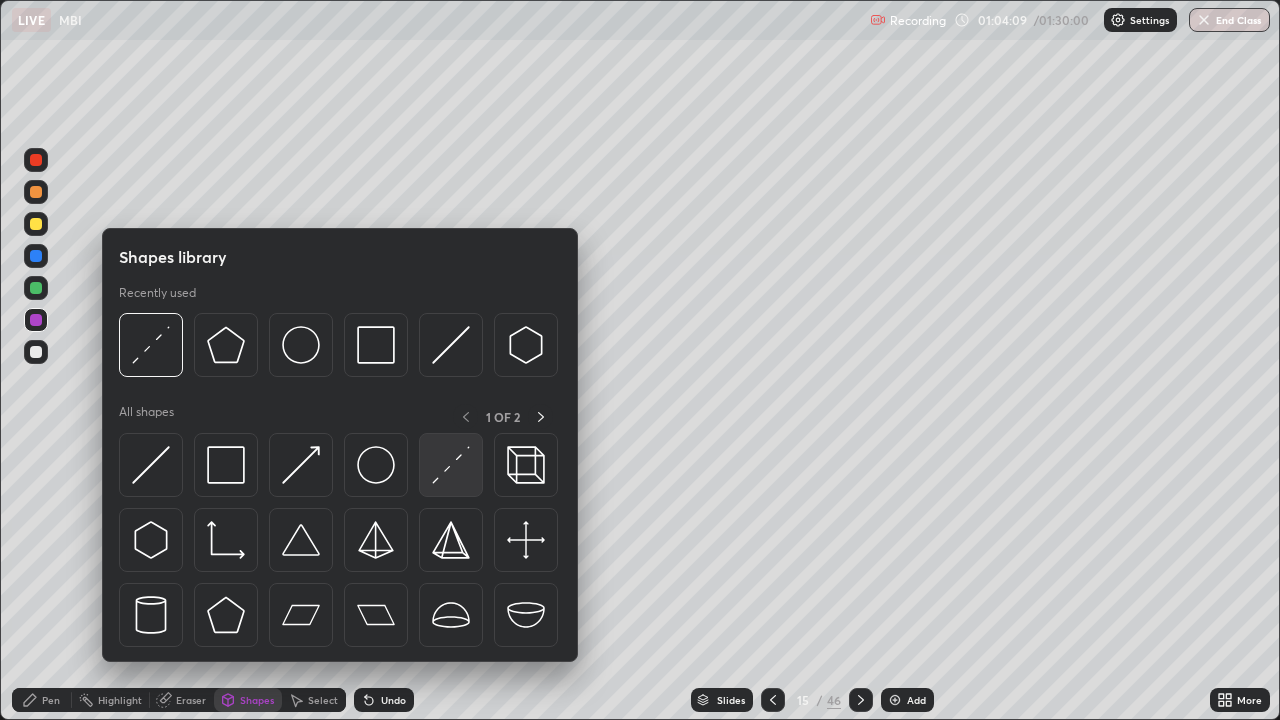 click at bounding box center [451, 465] 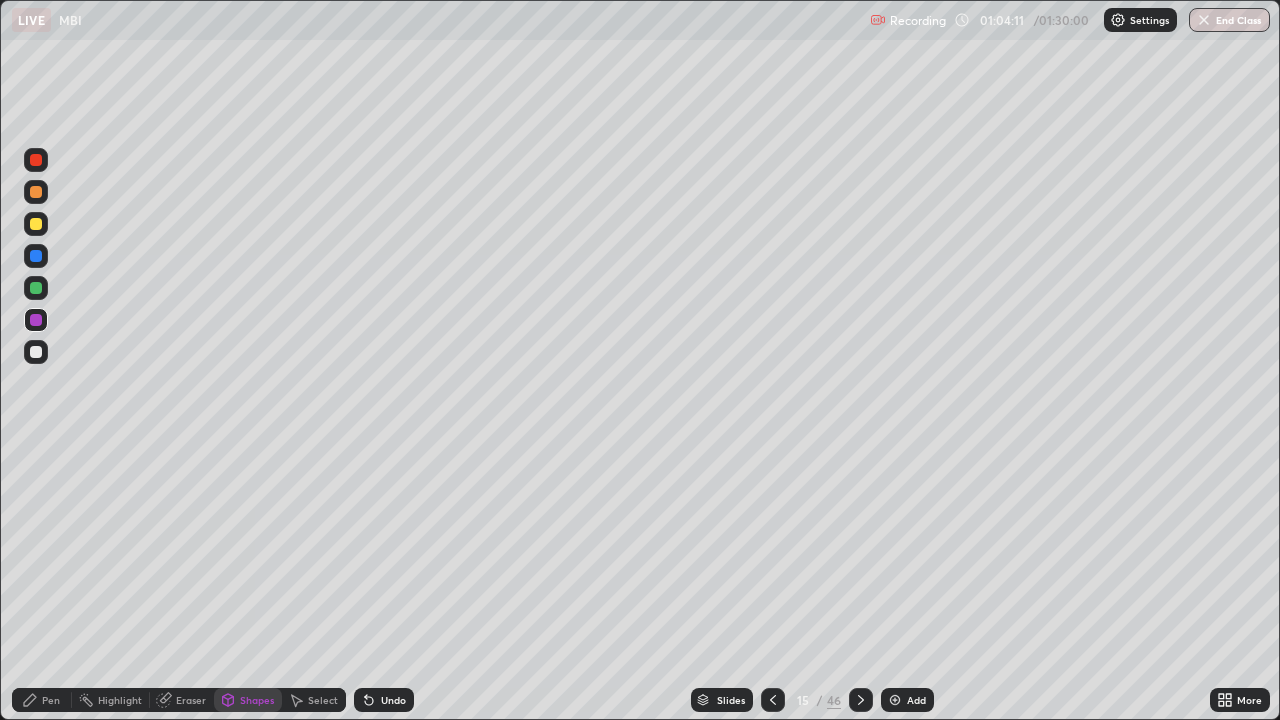 click on "Pen" at bounding box center [51, 700] 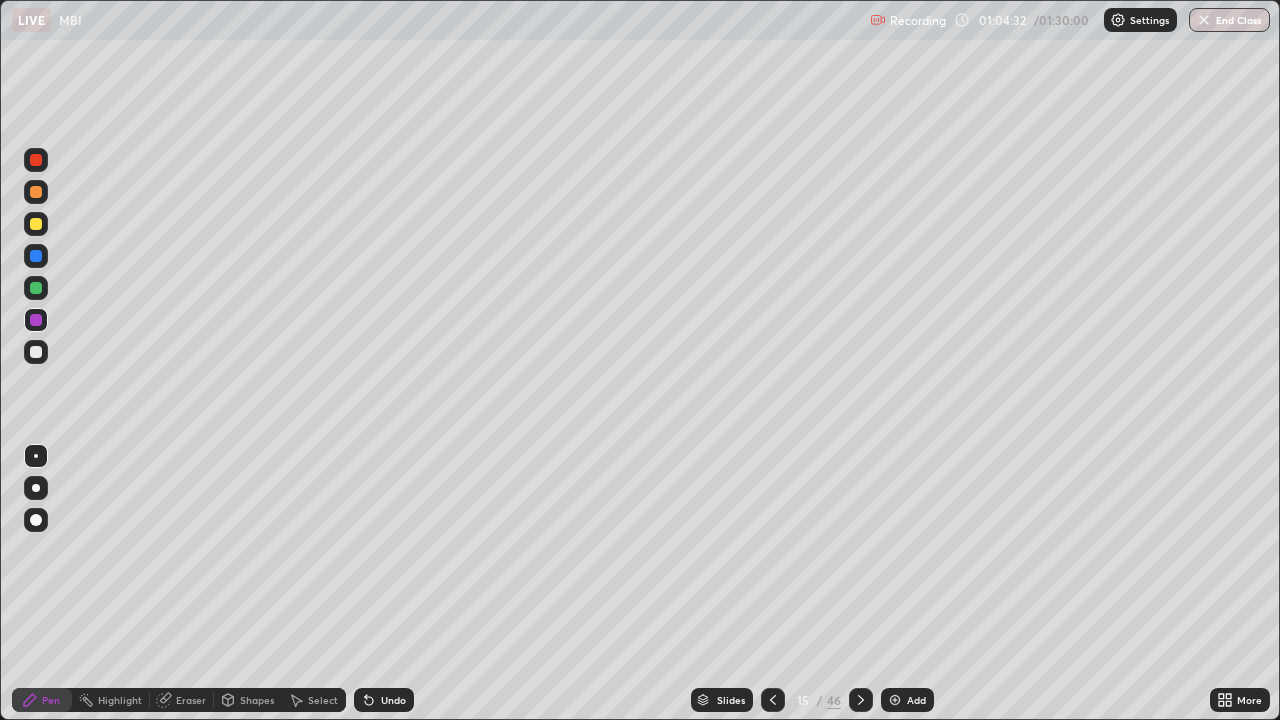 click at bounding box center (36, 352) 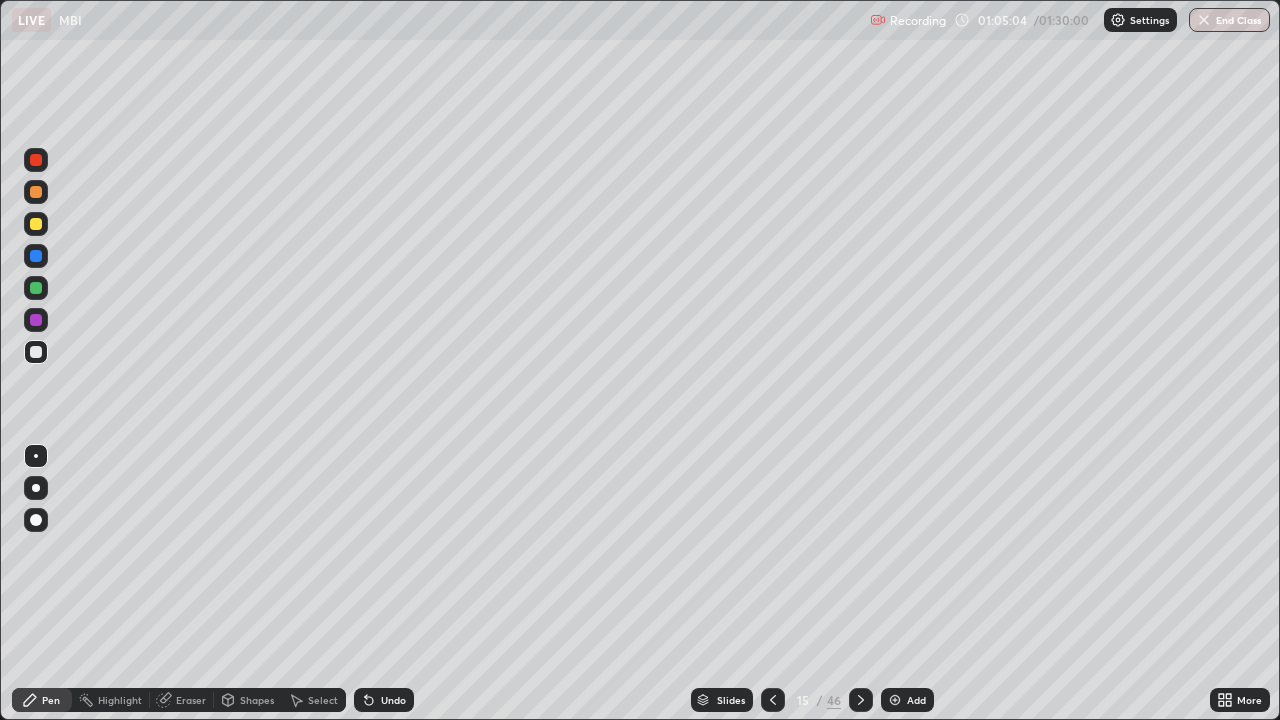 click on "Undo" at bounding box center [393, 700] 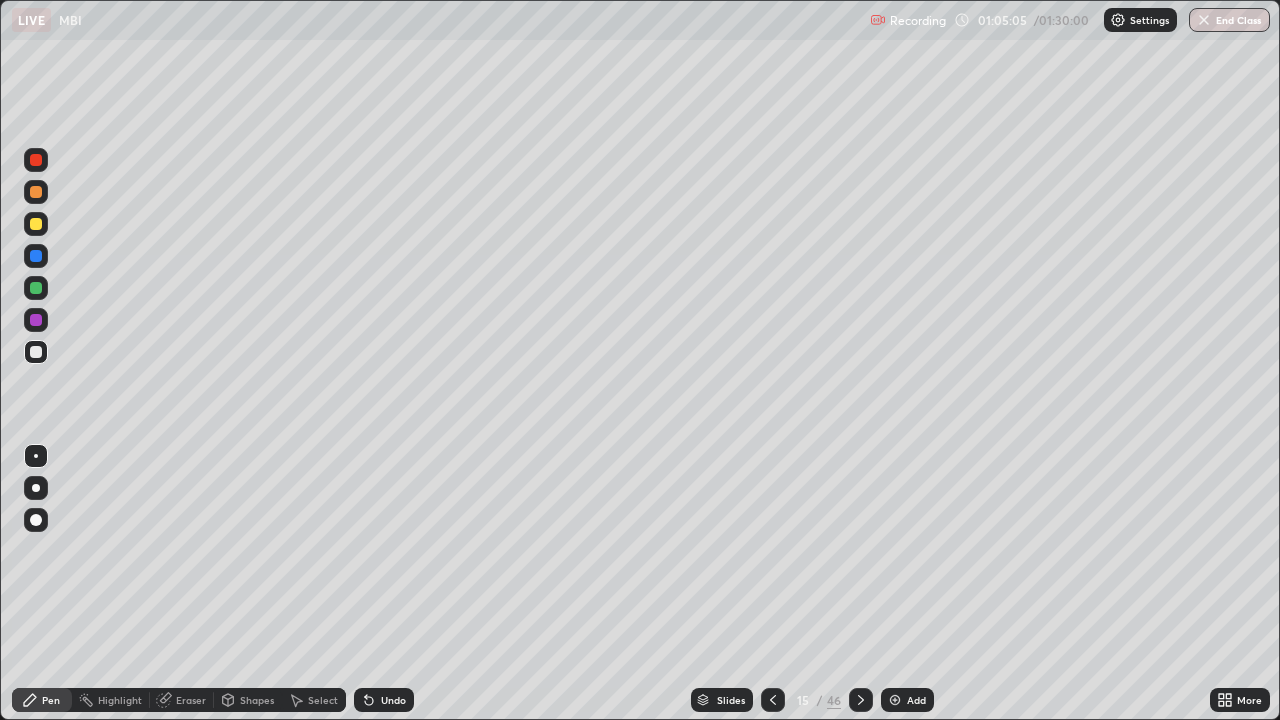 click on "Undo" at bounding box center (384, 700) 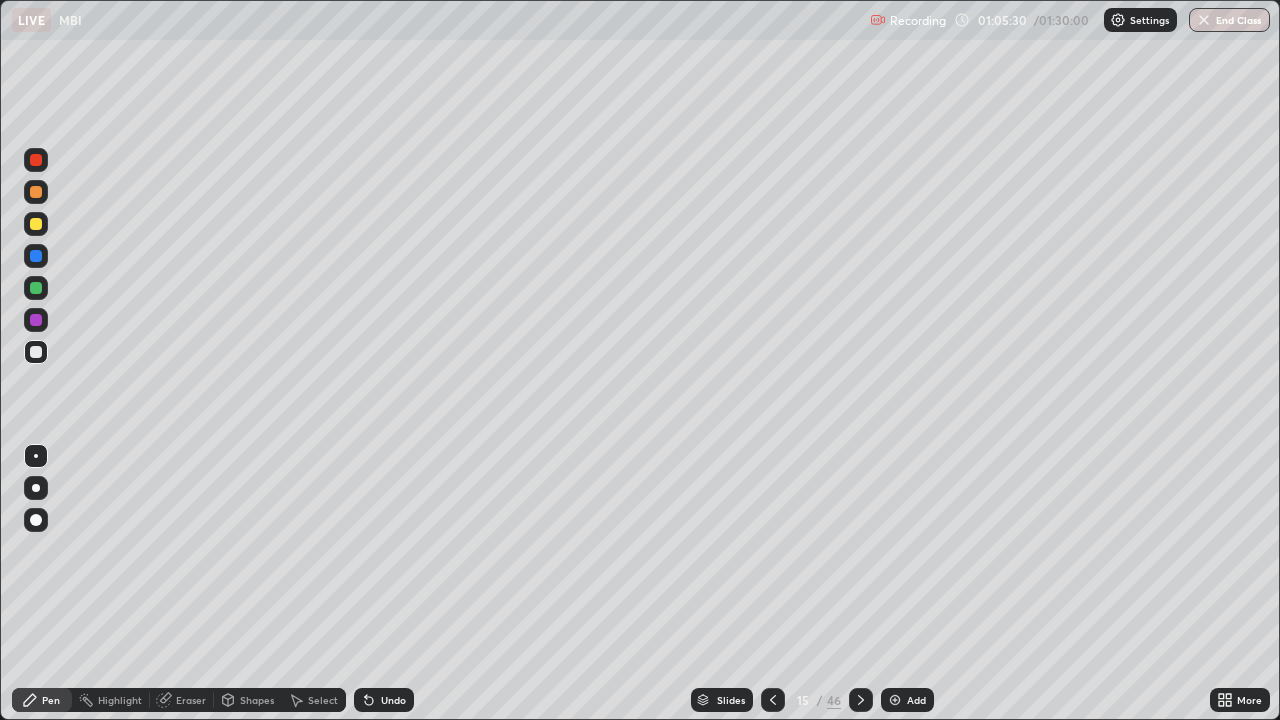 click on "Undo" at bounding box center (393, 700) 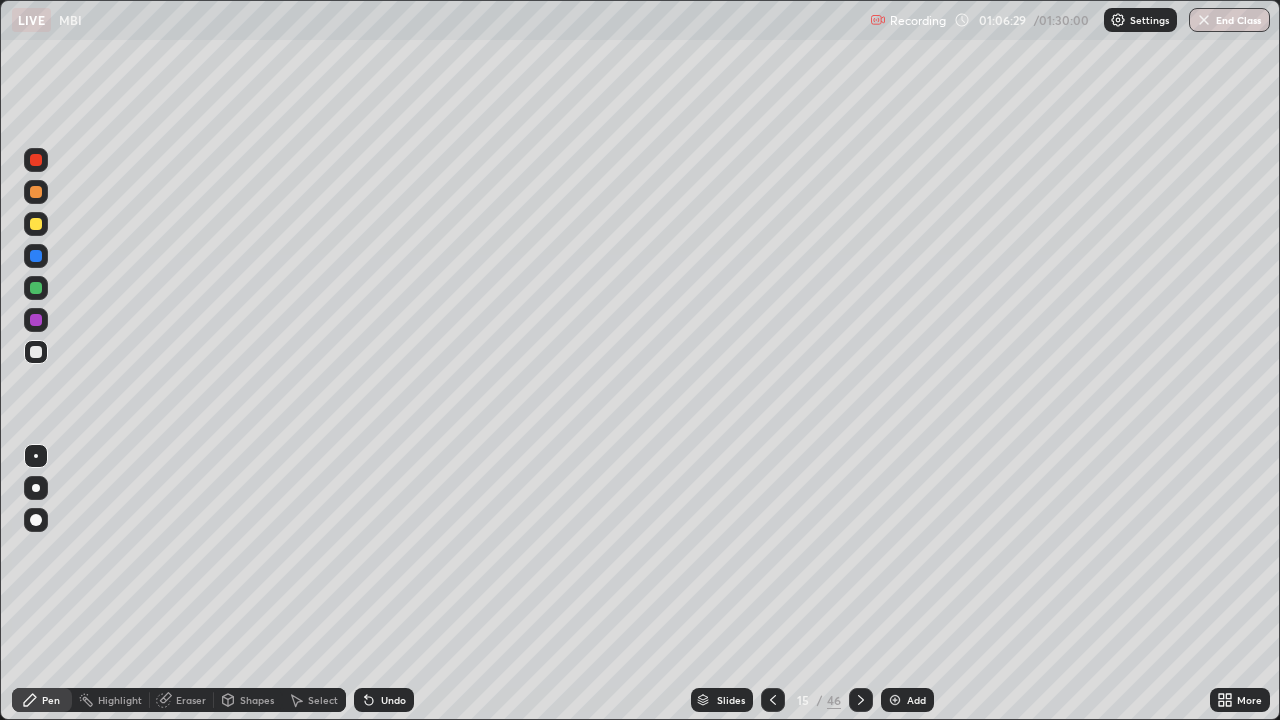 click on "Slides" at bounding box center (722, 700) 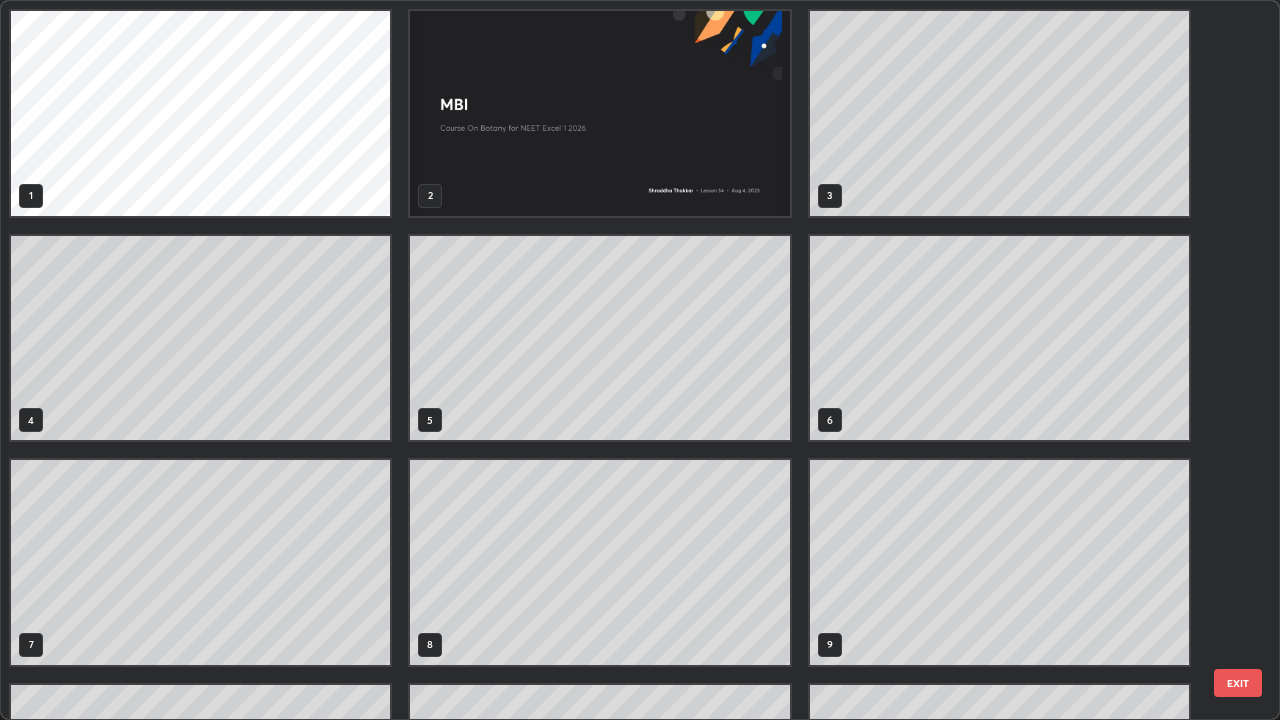 scroll, scrollTop: 405, scrollLeft: 0, axis: vertical 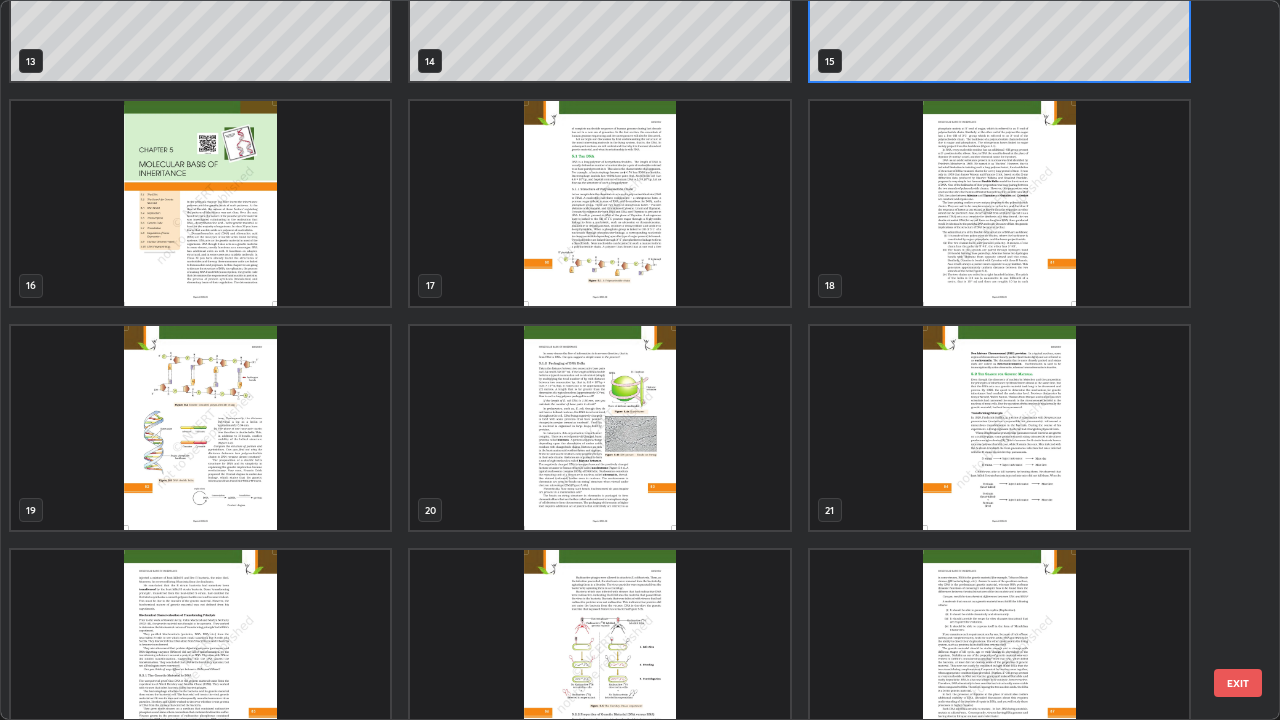 click at bounding box center [599, 428] 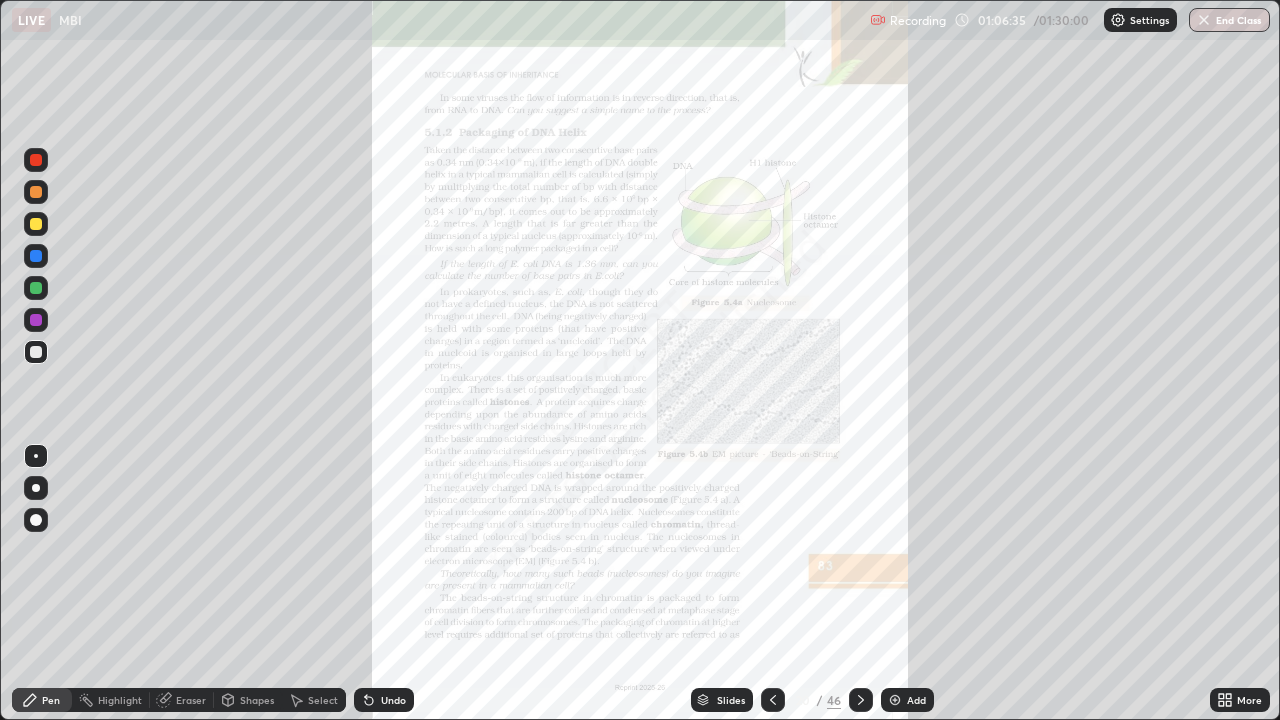 click on "More" at bounding box center (1249, 700) 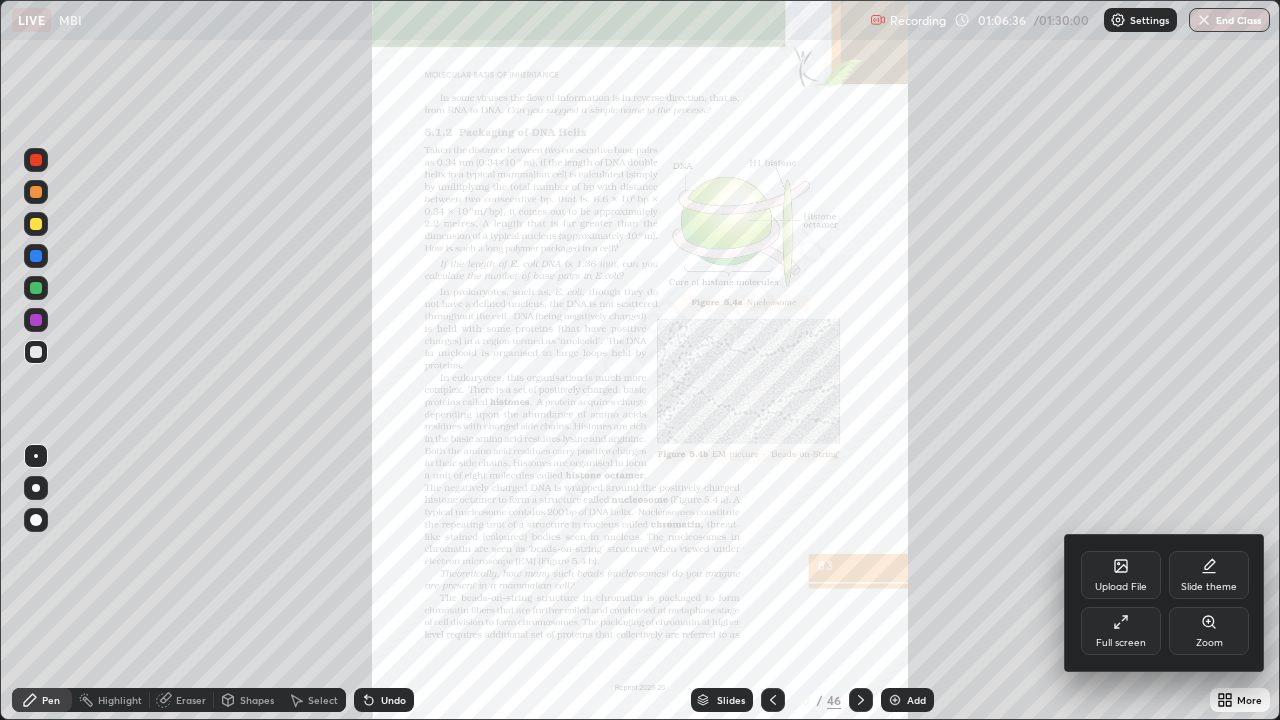 click on "Zoom" at bounding box center (1209, 631) 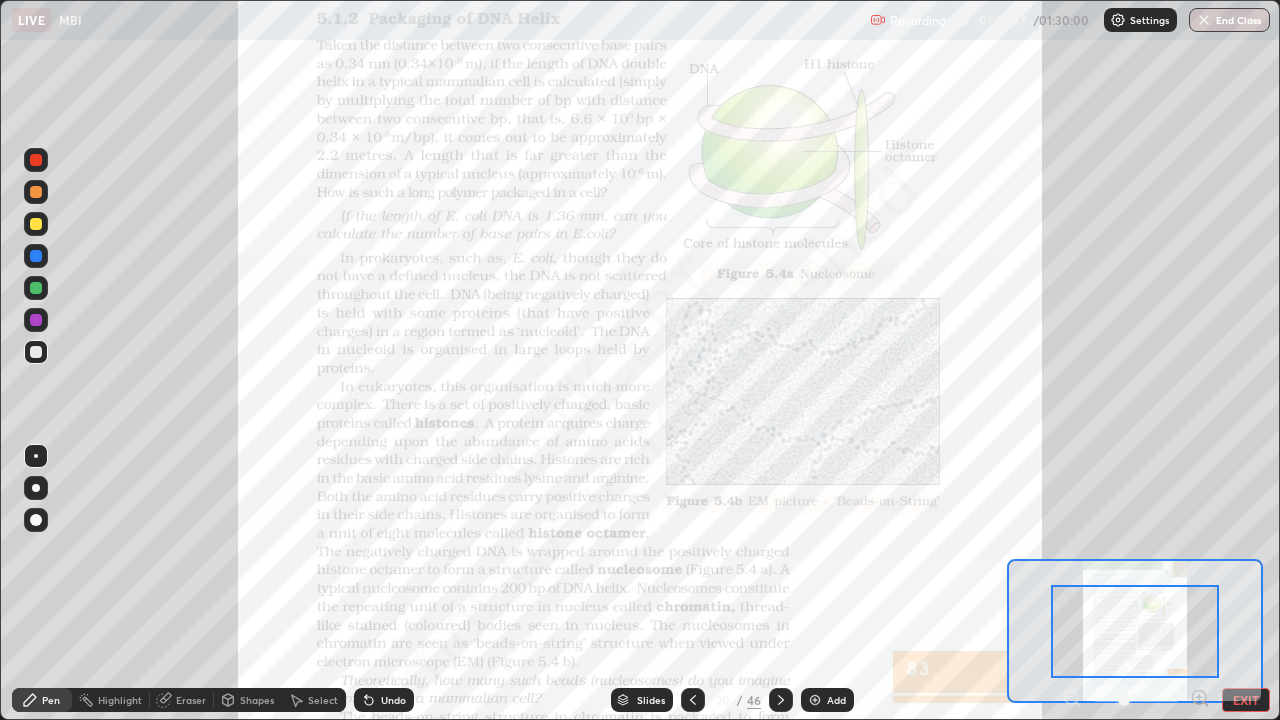 click 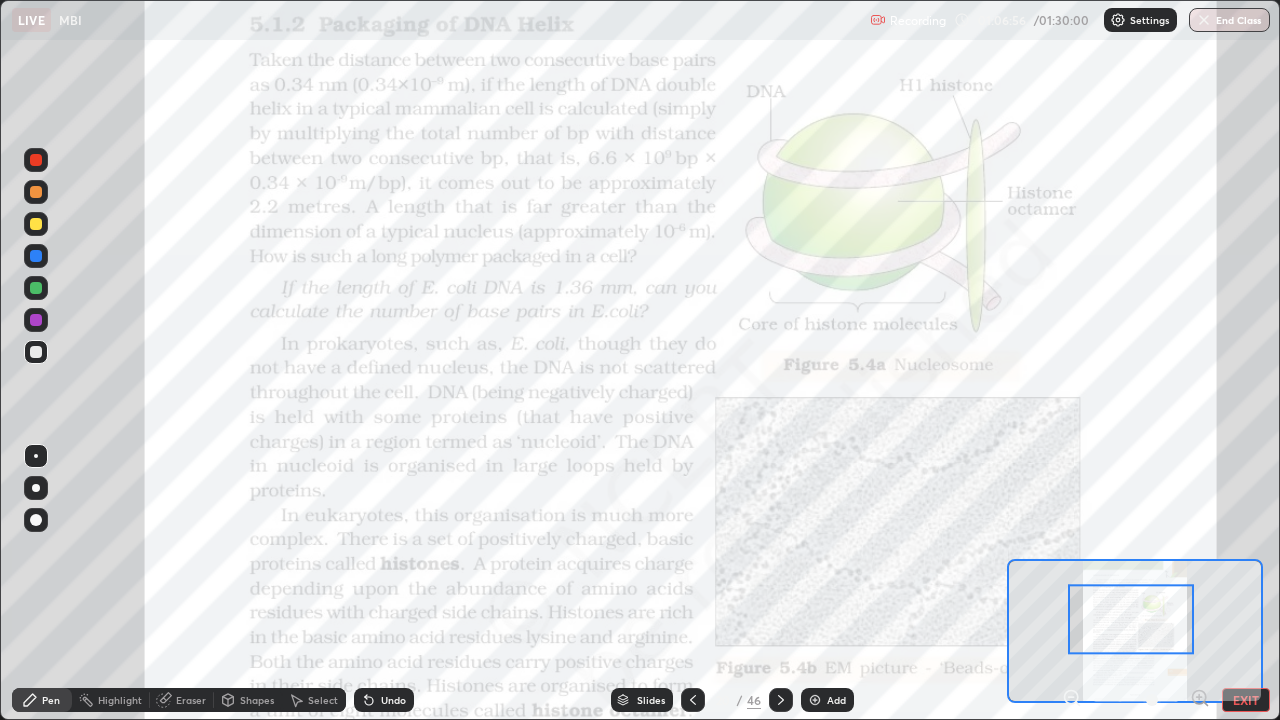 click at bounding box center [36, 160] 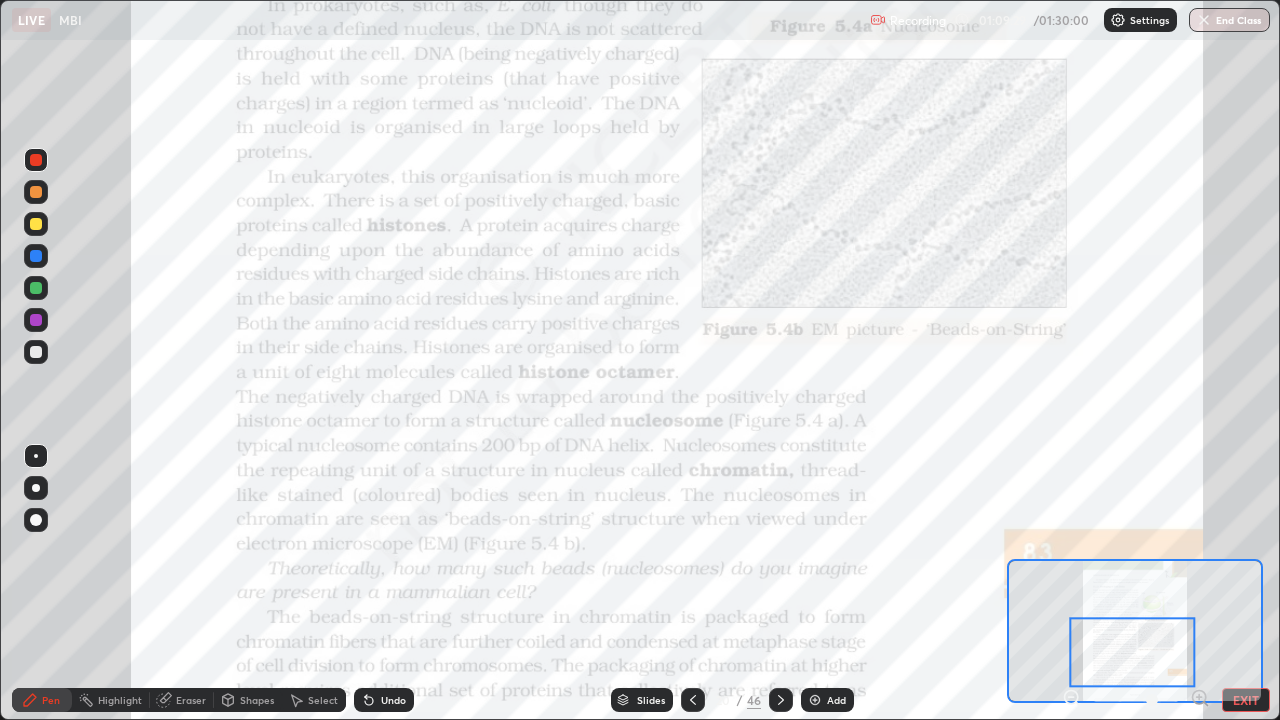 click on "Slides" at bounding box center [642, 700] 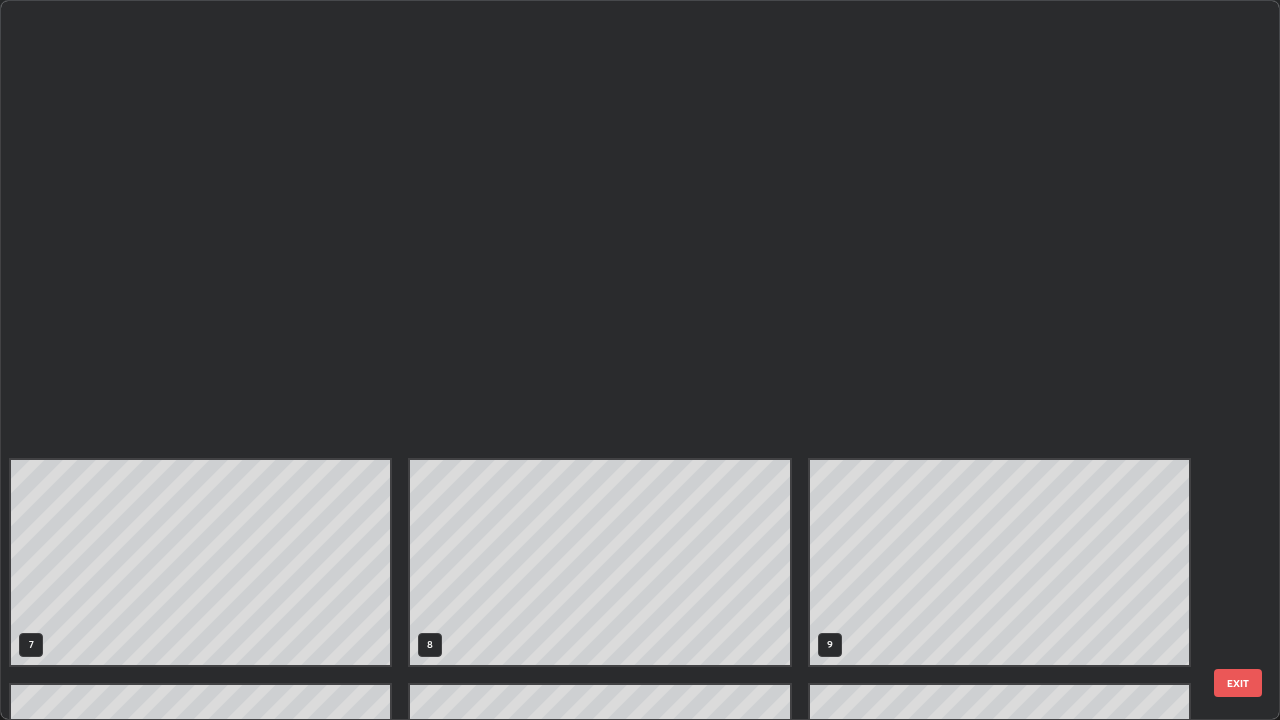 scroll, scrollTop: 854, scrollLeft: 0, axis: vertical 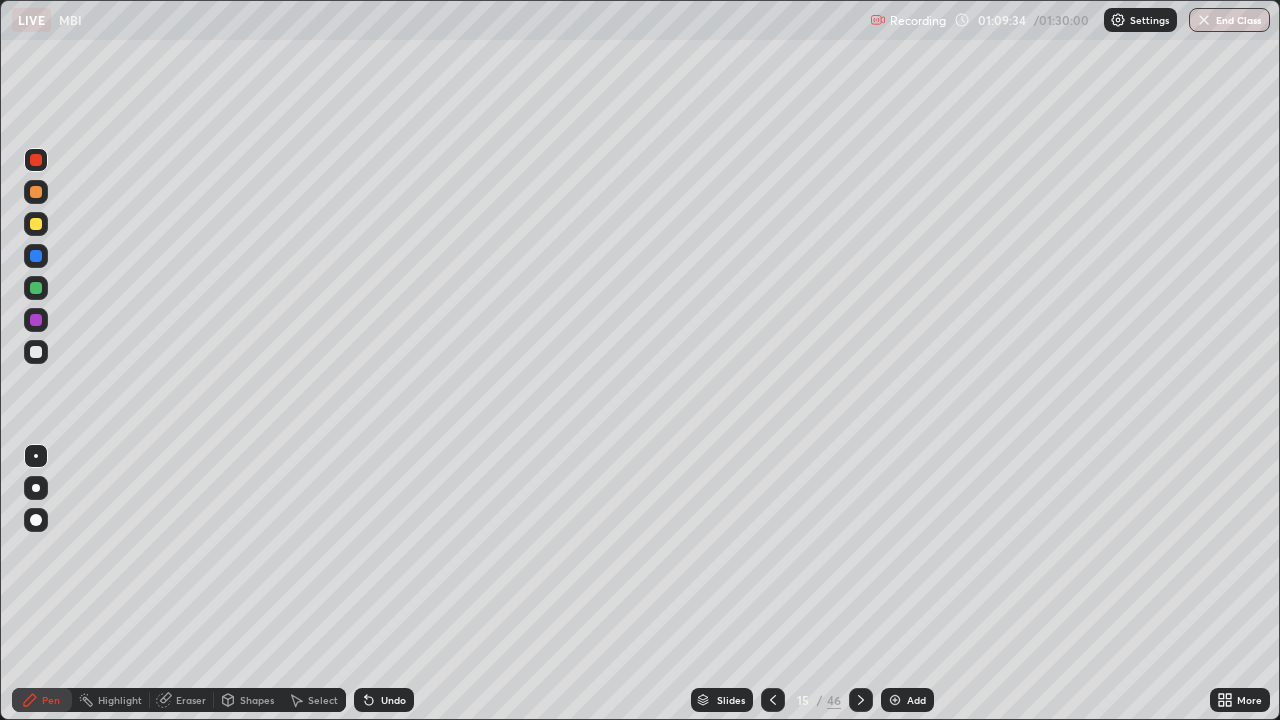 click on "Add" at bounding box center (916, 700) 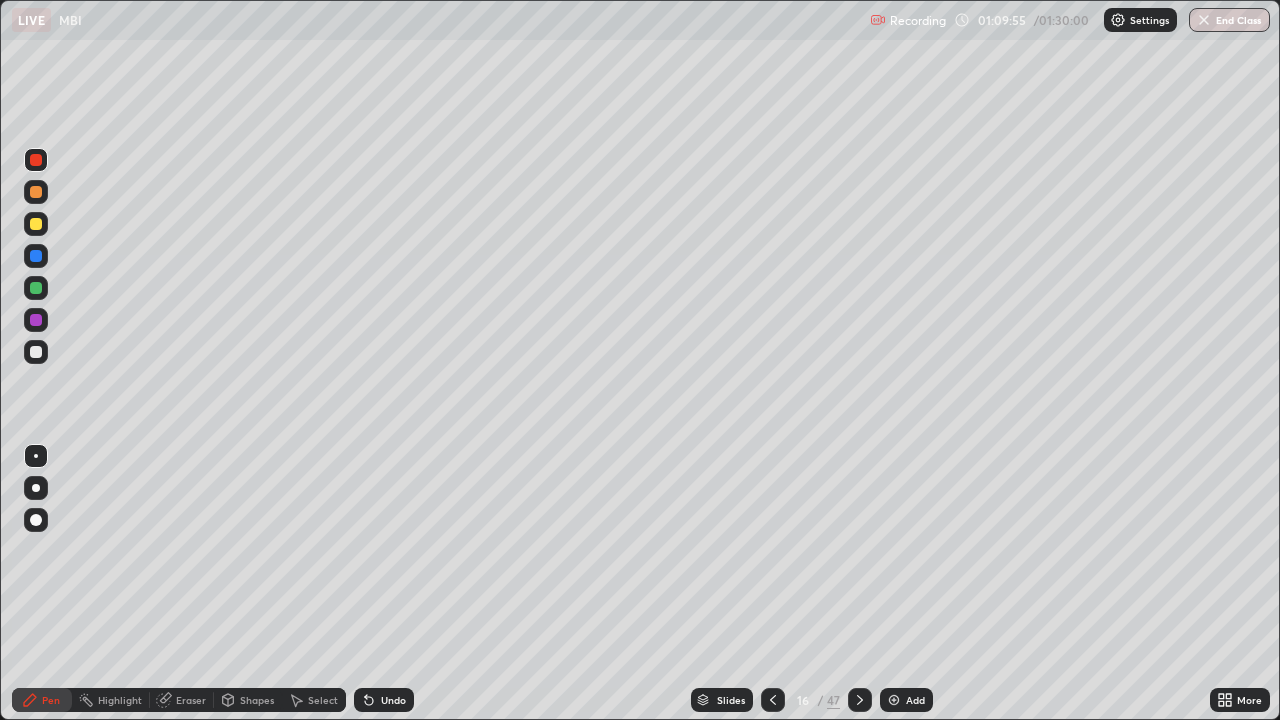 click on "Undo" at bounding box center [393, 700] 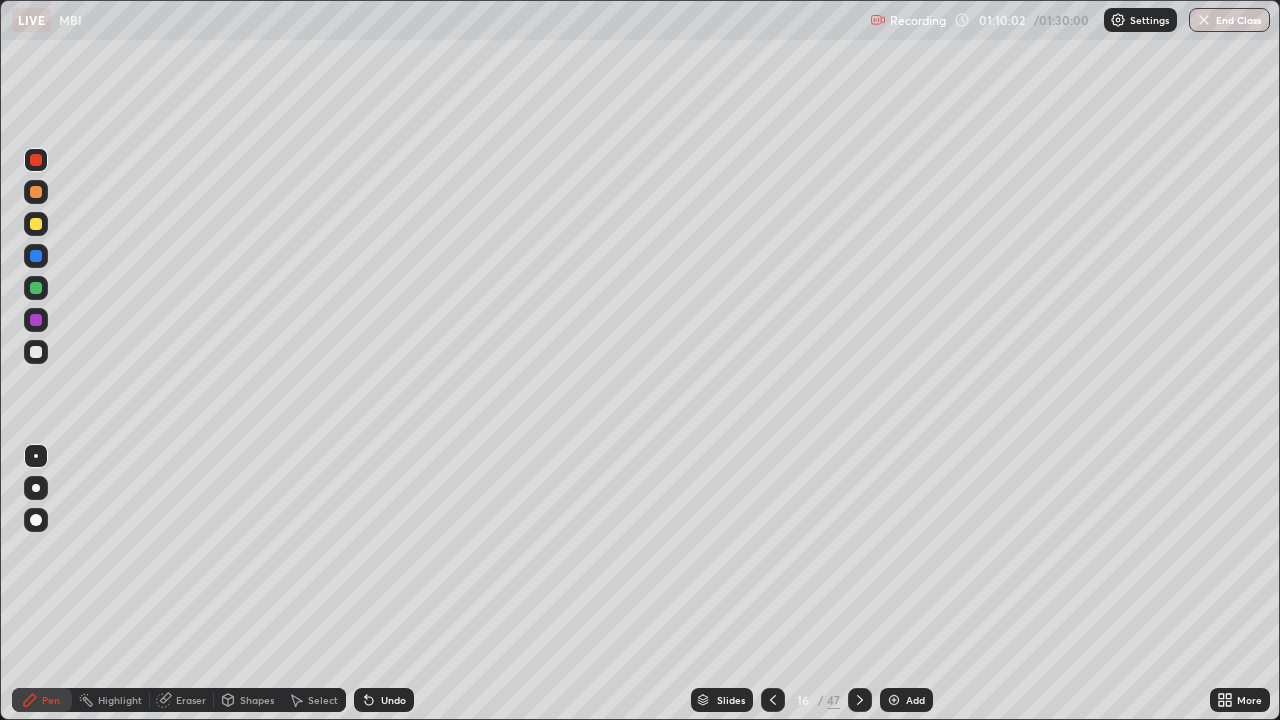 click at bounding box center [36, 352] 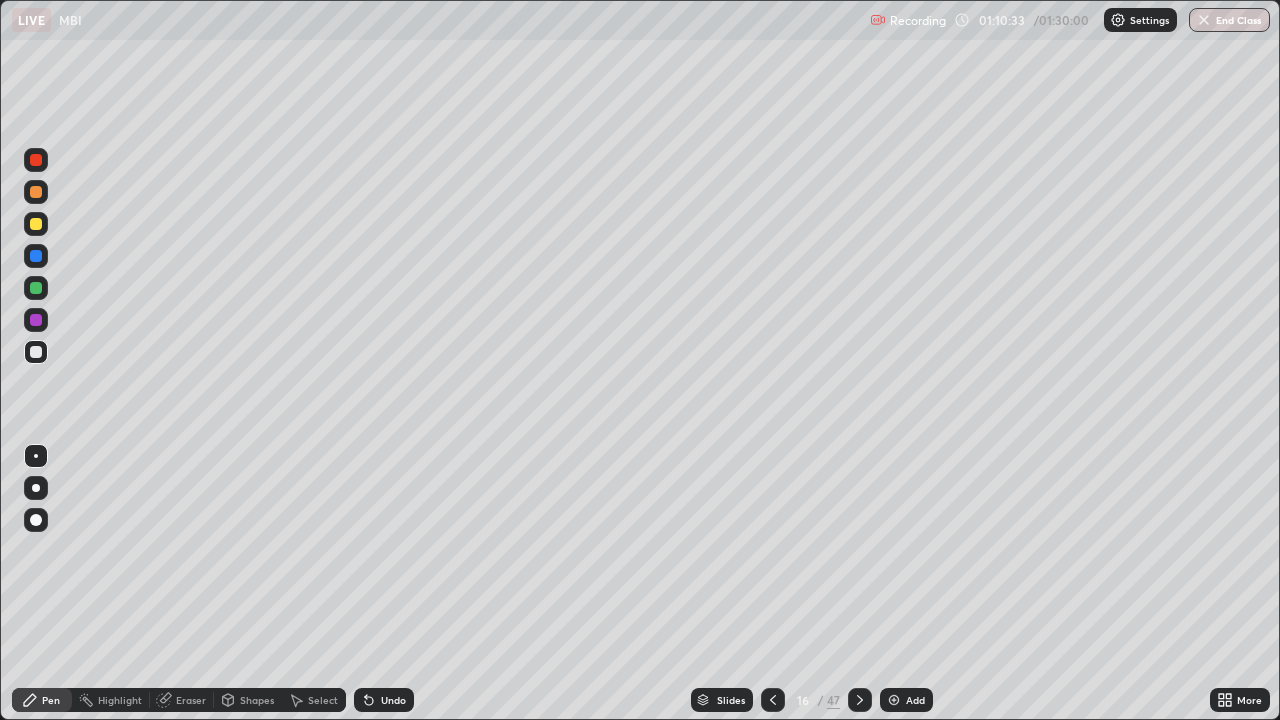 click on "Slides" at bounding box center (731, 700) 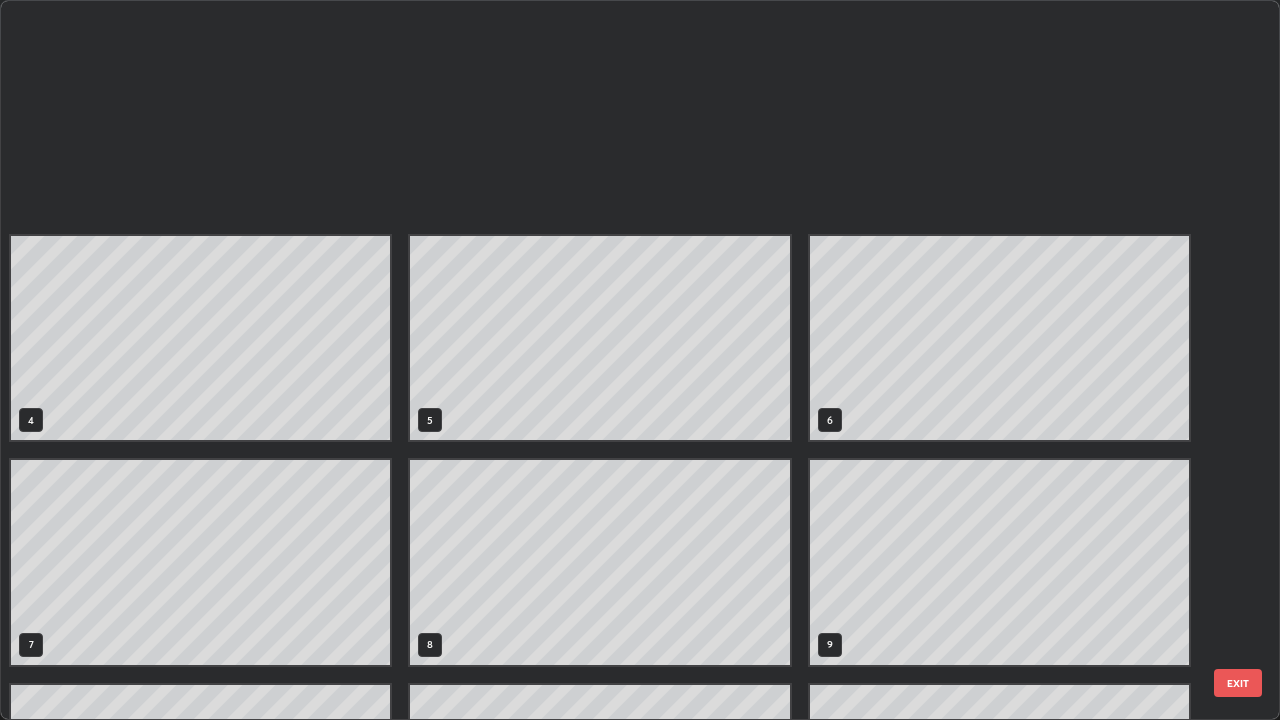 scroll, scrollTop: 629, scrollLeft: 0, axis: vertical 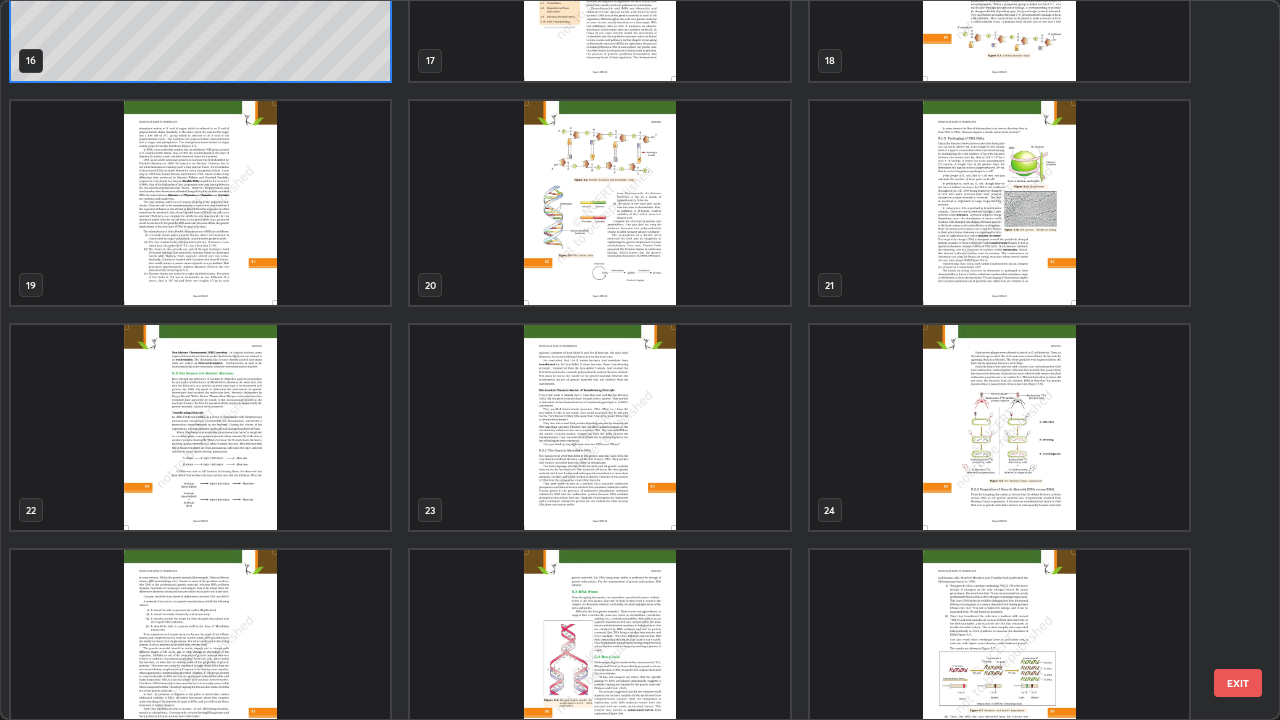 click at bounding box center [999, 203] 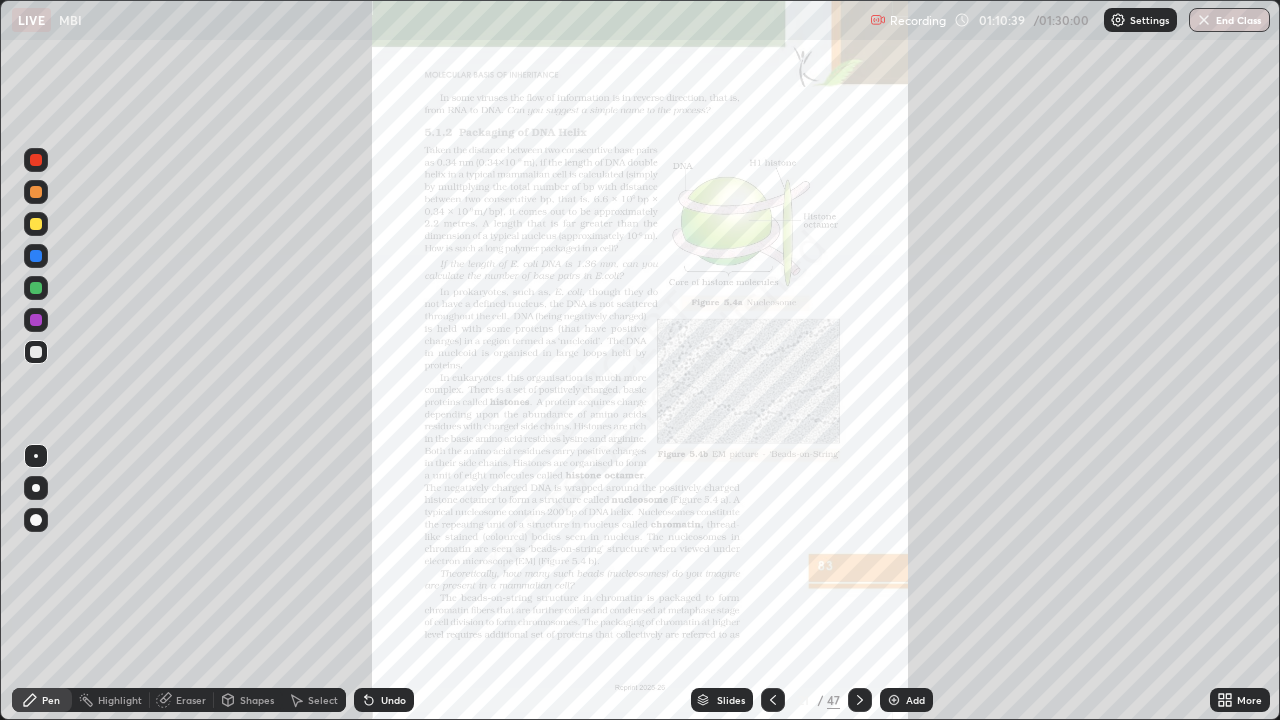 click on "More" at bounding box center (1249, 700) 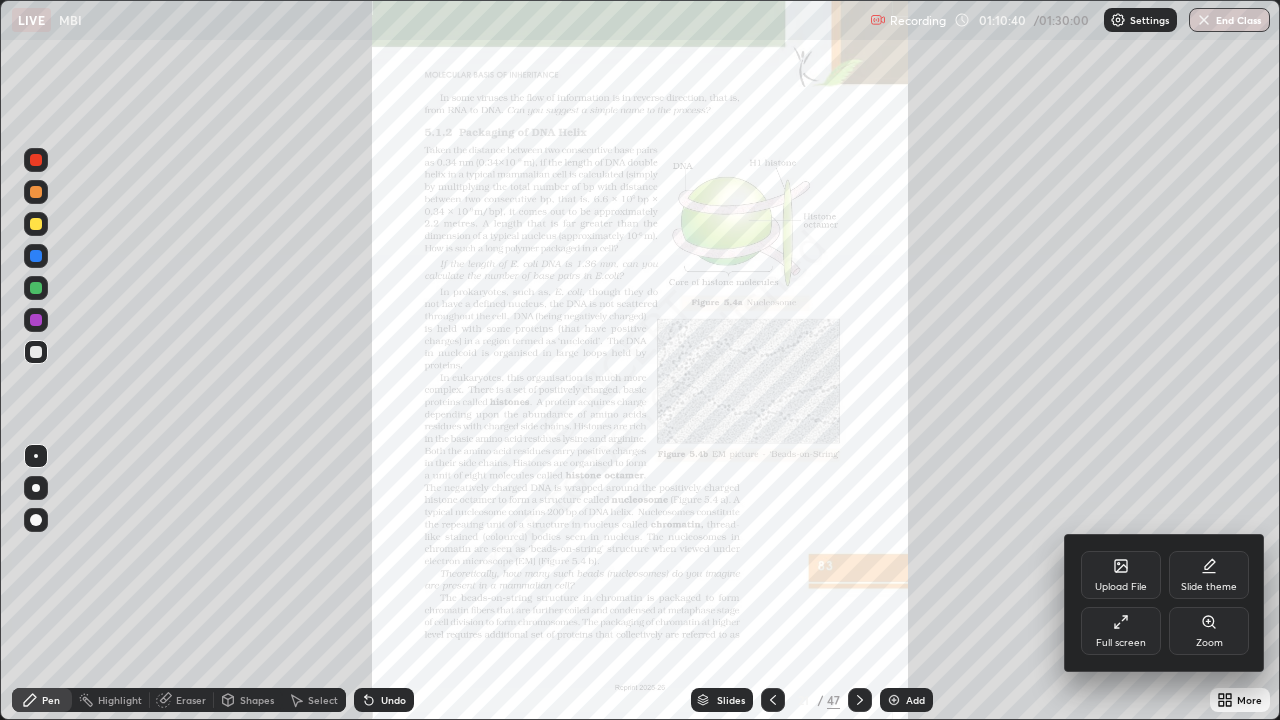click on "Zoom" at bounding box center (1209, 643) 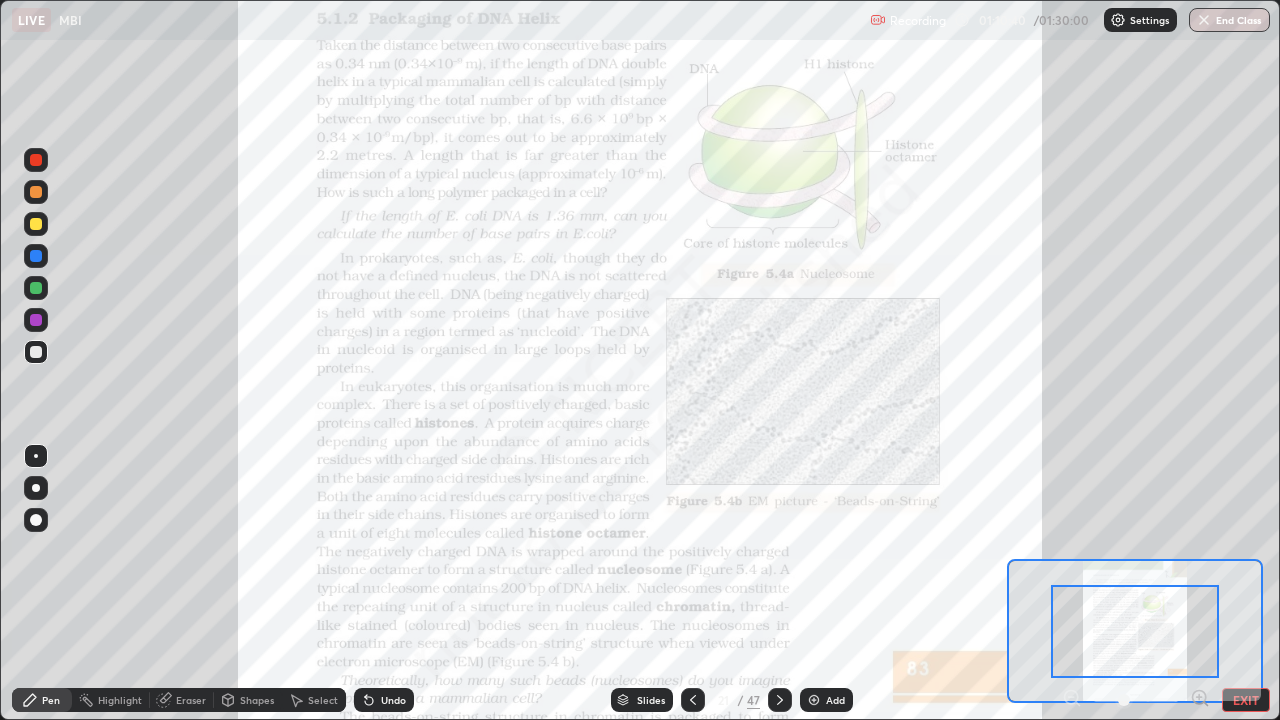 click 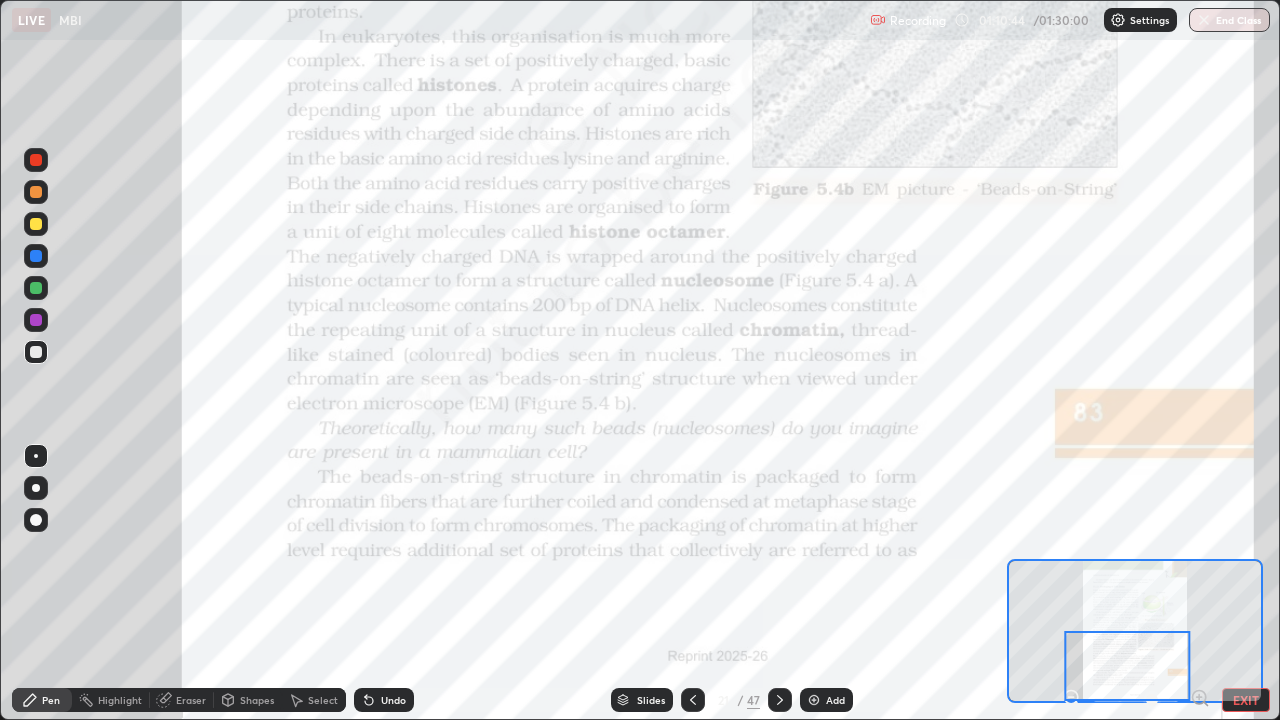 click at bounding box center (36, 160) 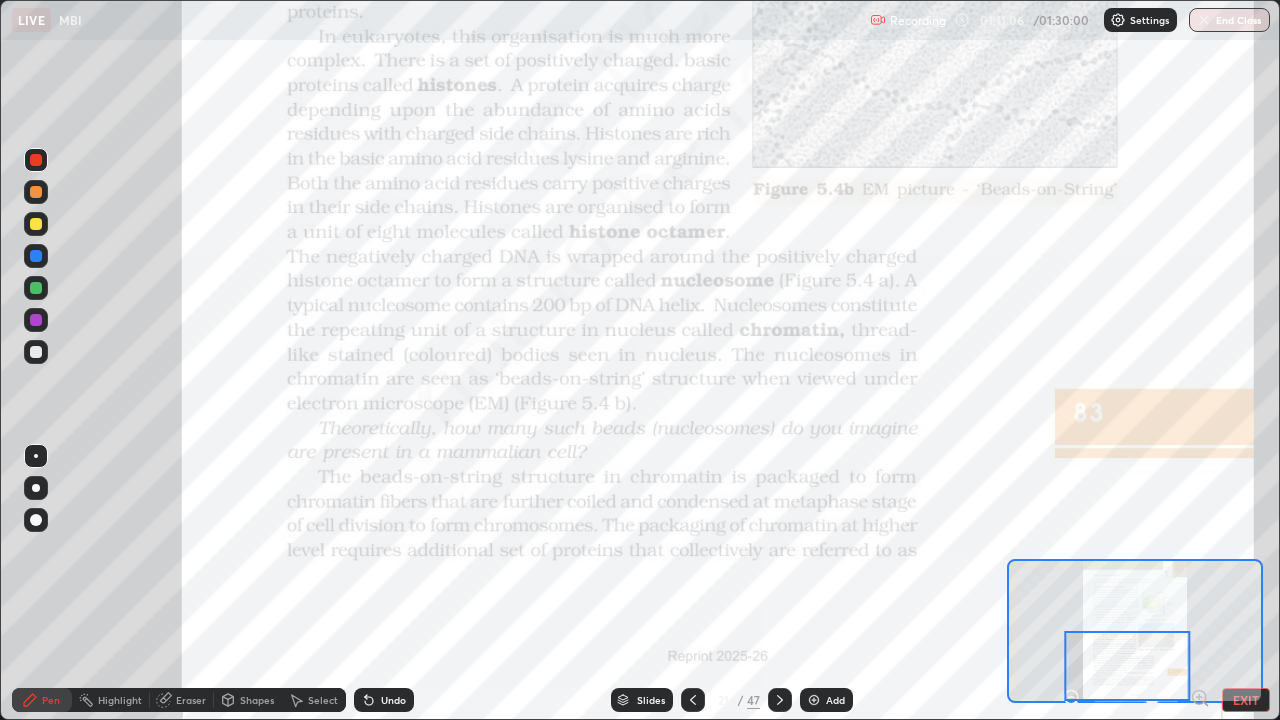 click 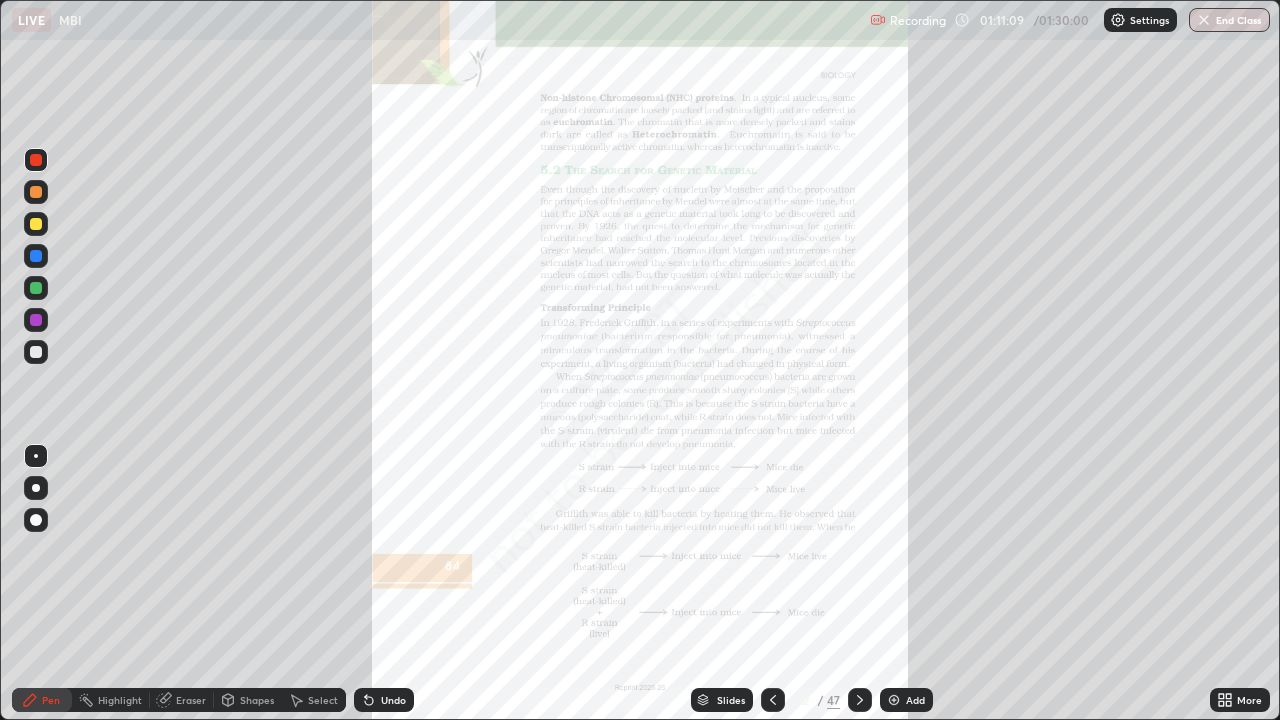 click 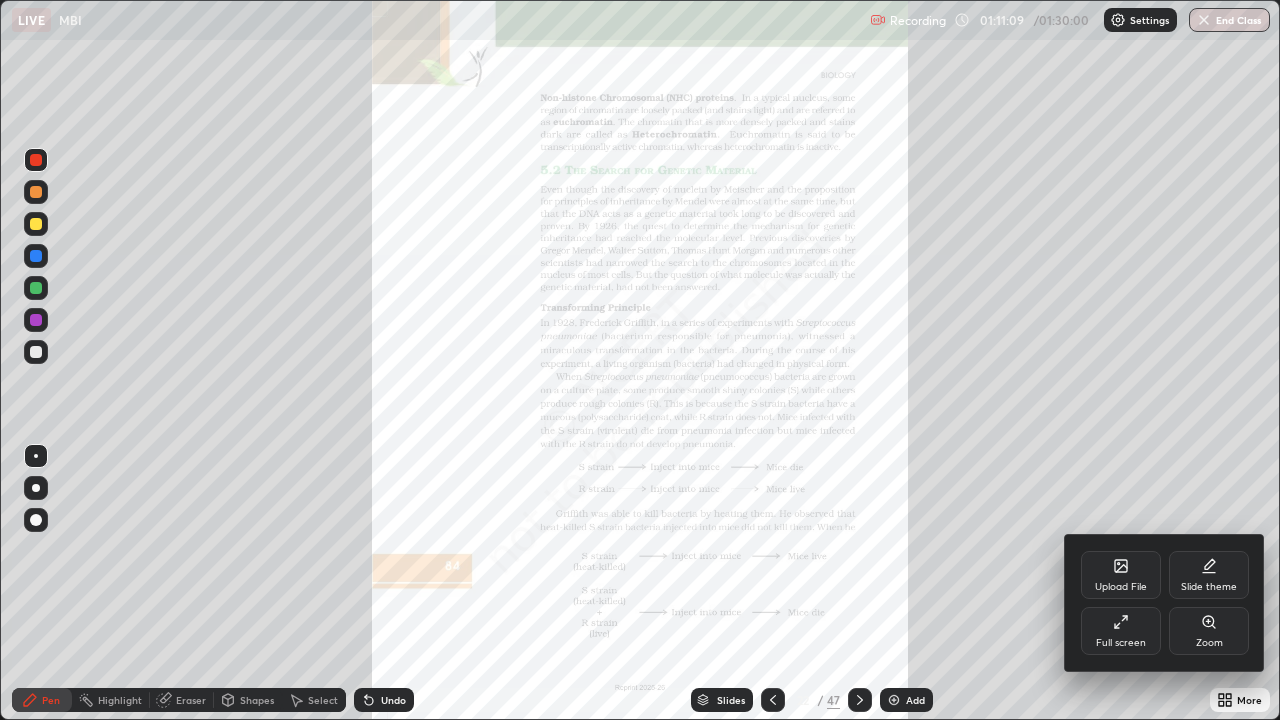 click on "Zoom" at bounding box center (1209, 643) 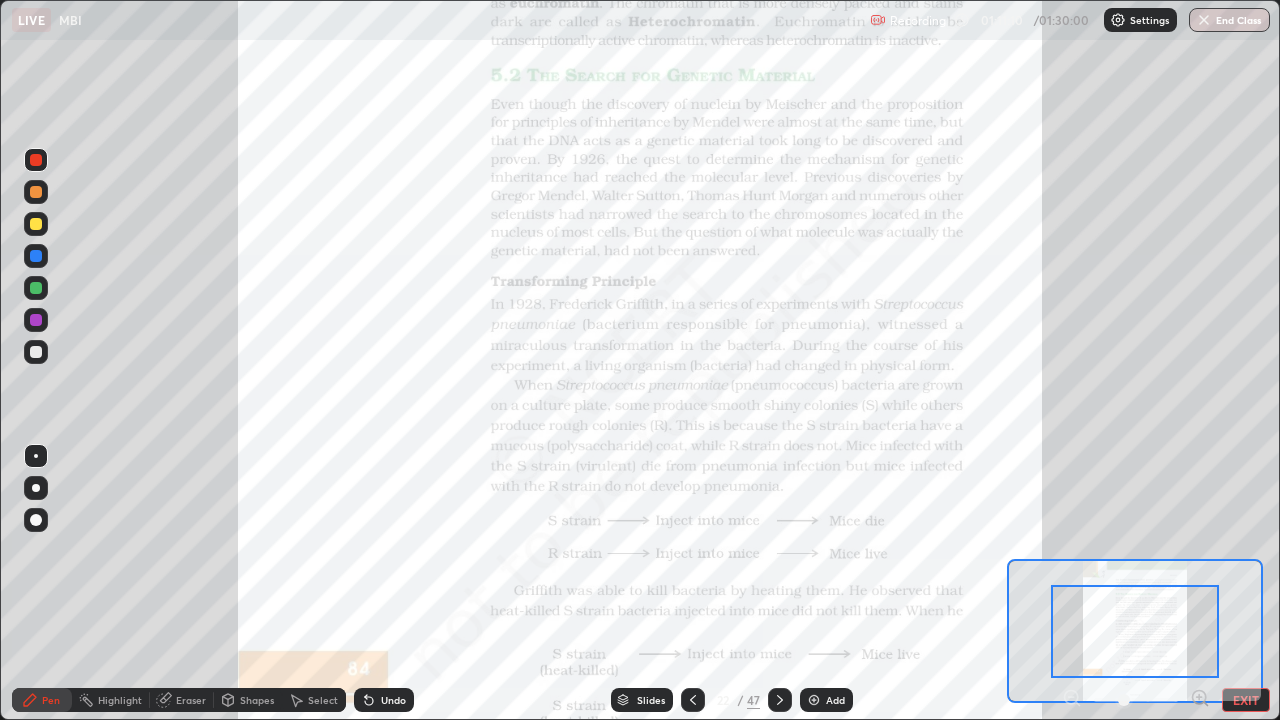 click 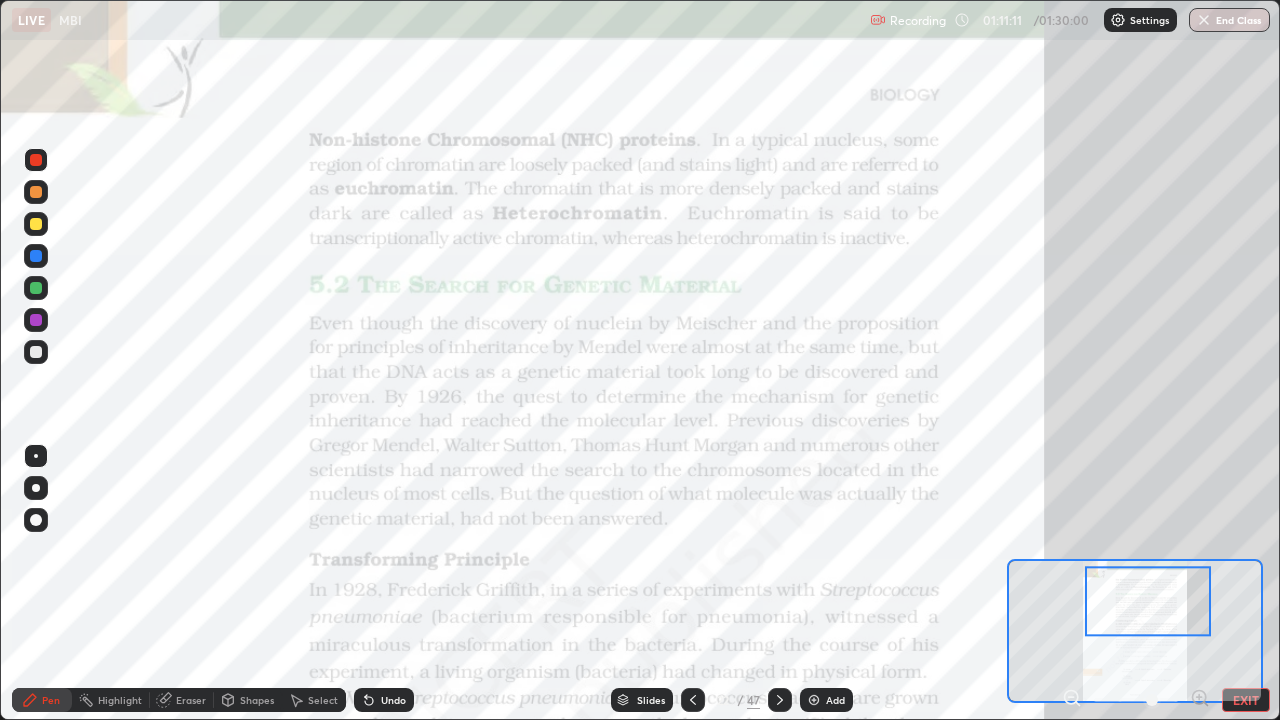 click on "Pen Highlight Eraser Shapes Select Undo Slides 22 / 47 Add EXIT" at bounding box center [640, 700] 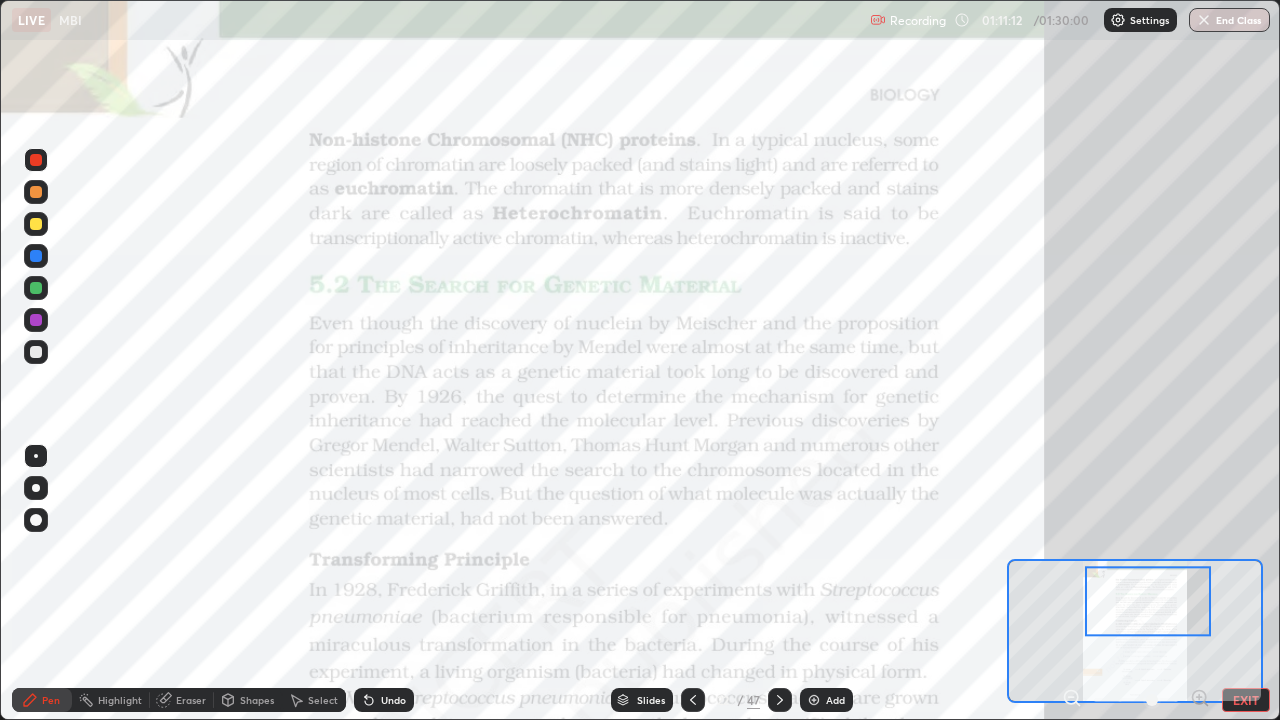 click 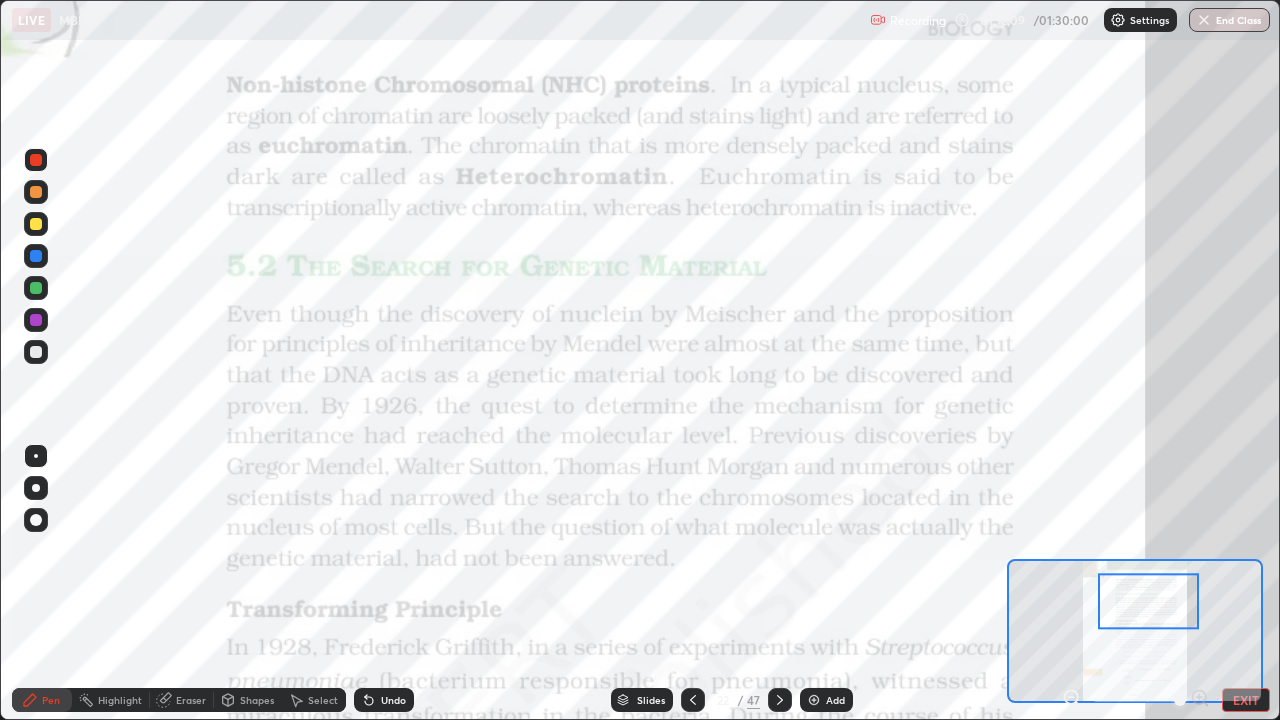 click on "Slides" at bounding box center [642, 700] 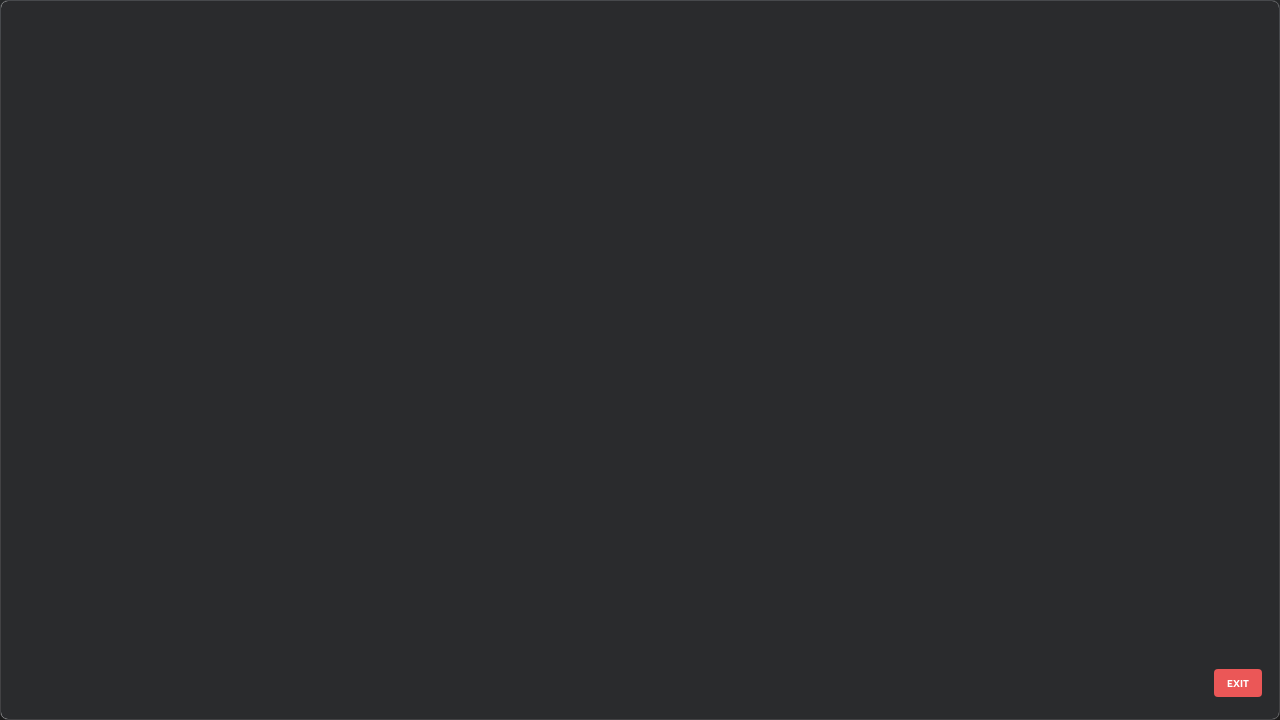 scroll, scrollTop: 1079, scrollLeft: 0, axis: vertical 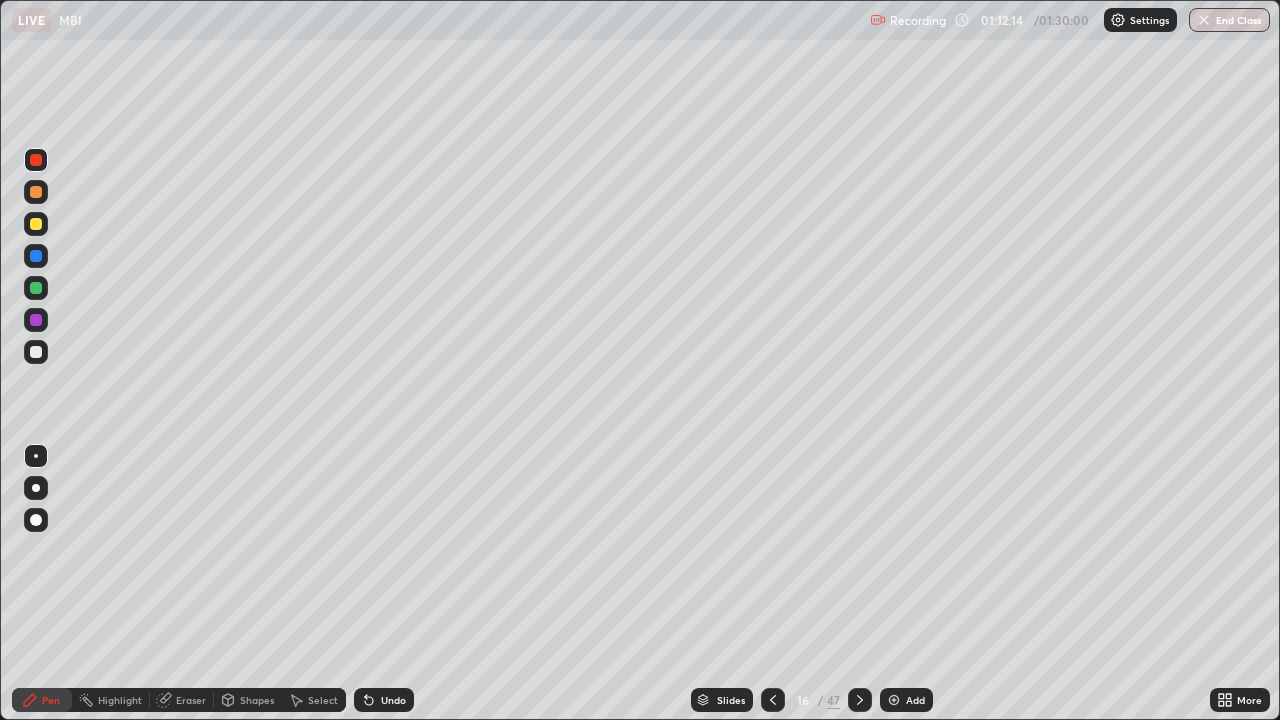 click at bounding box center (894, 700) 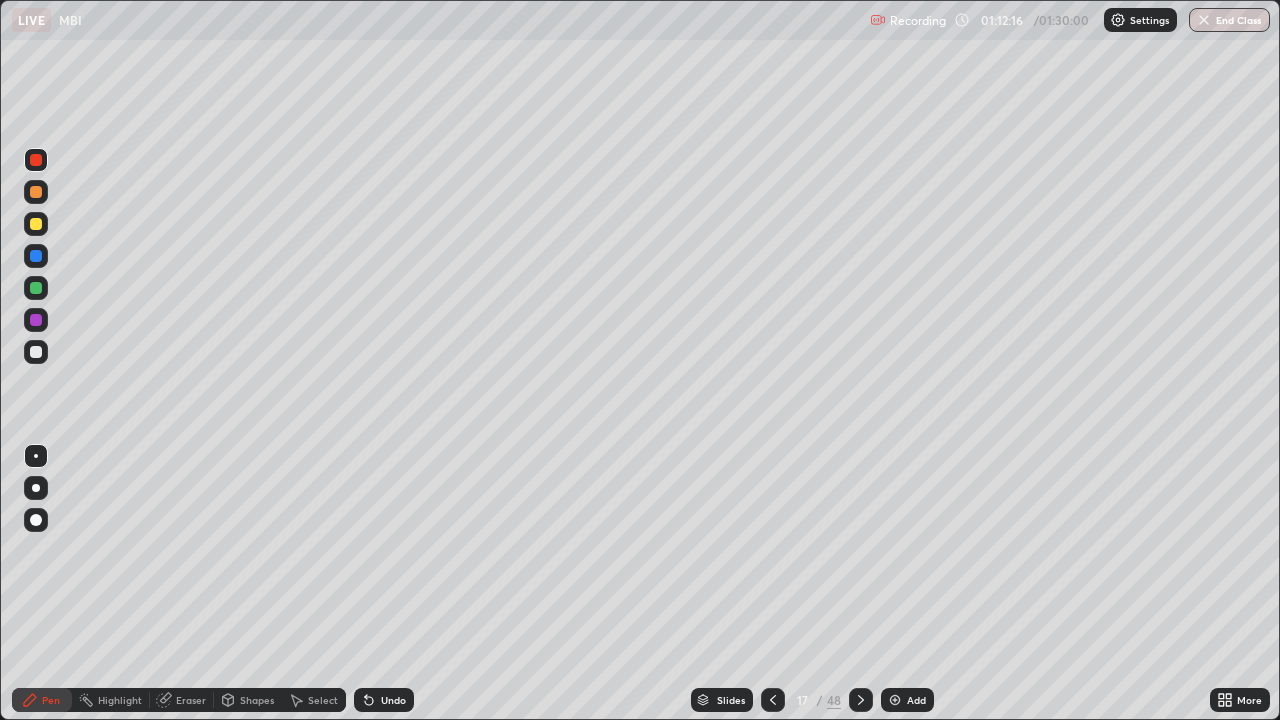 click at bounding box center (36, 352) 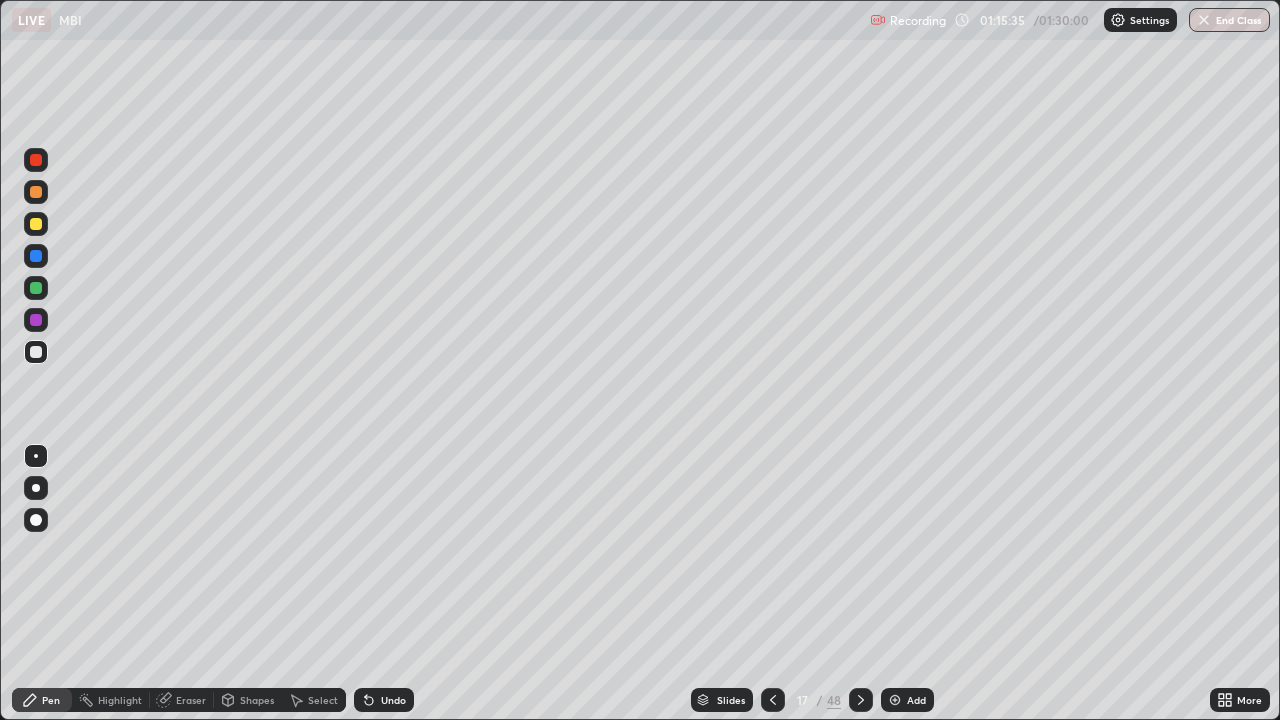 click on "Shapes" at bounding box center (257, 700) 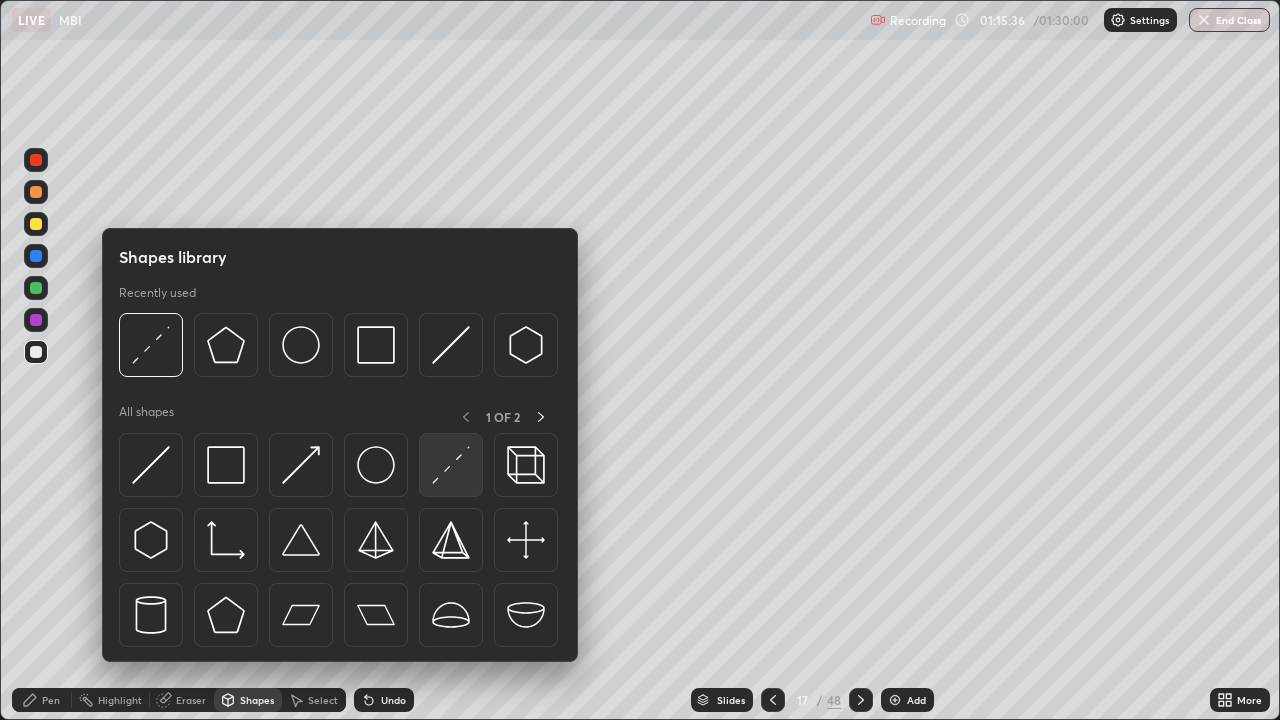 click at bounding box center [451, 465] 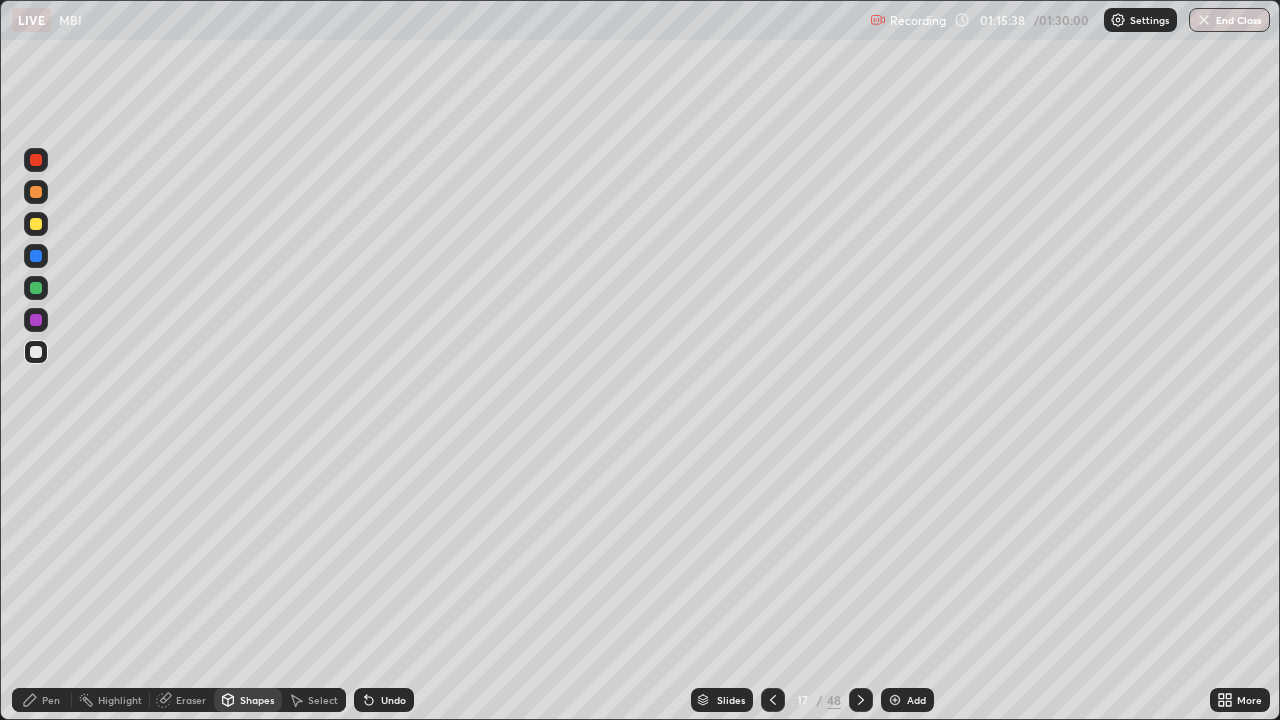 click on "Pen" at bounding box center [42, 700] 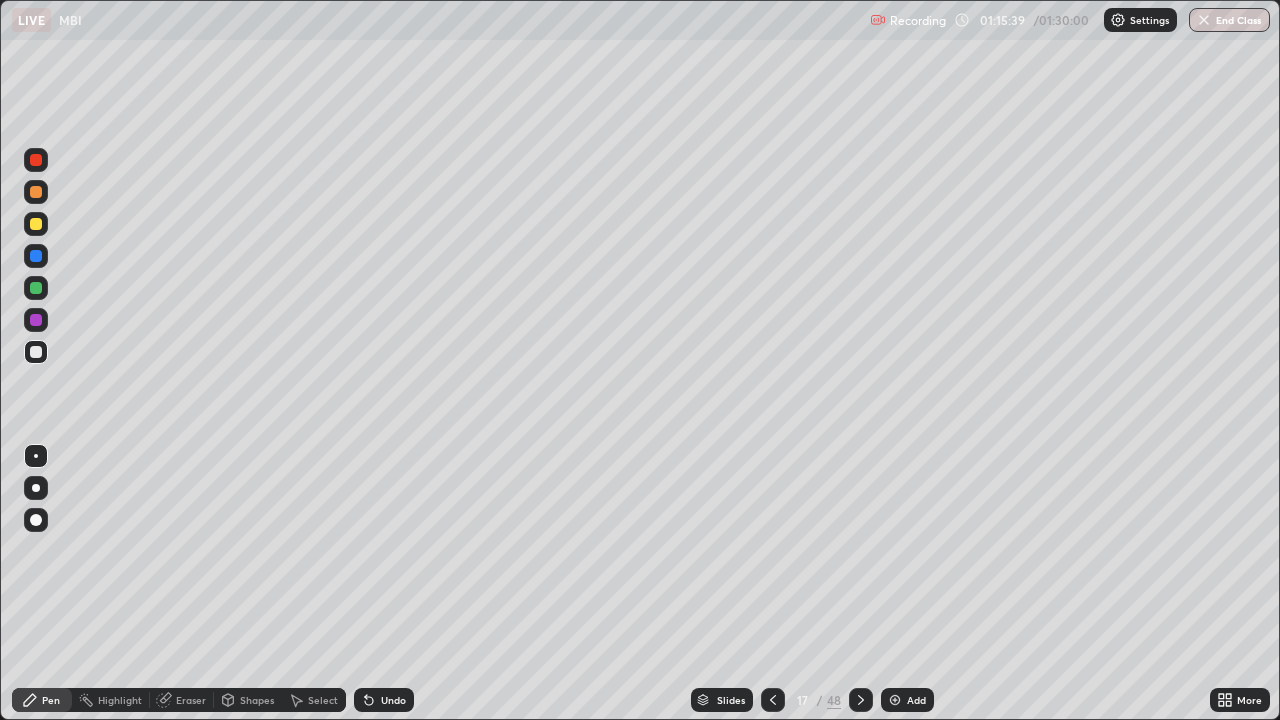 click at bounding box center (36, 224) 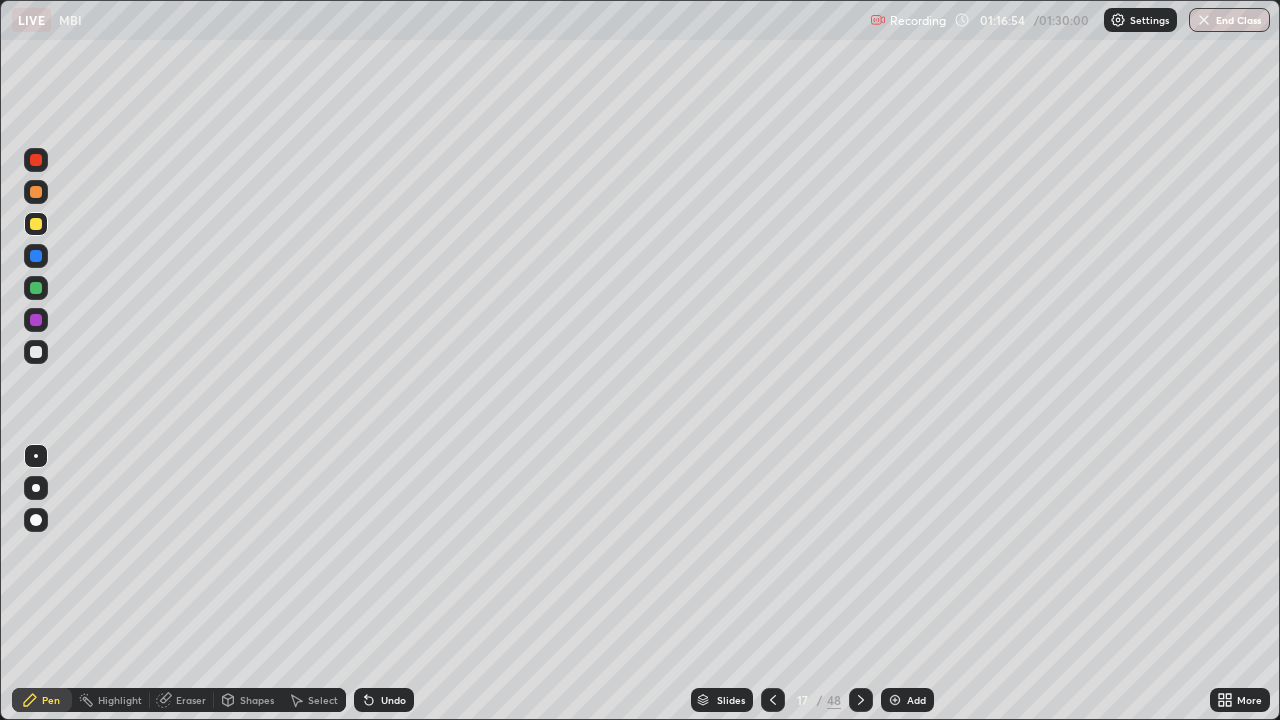 click 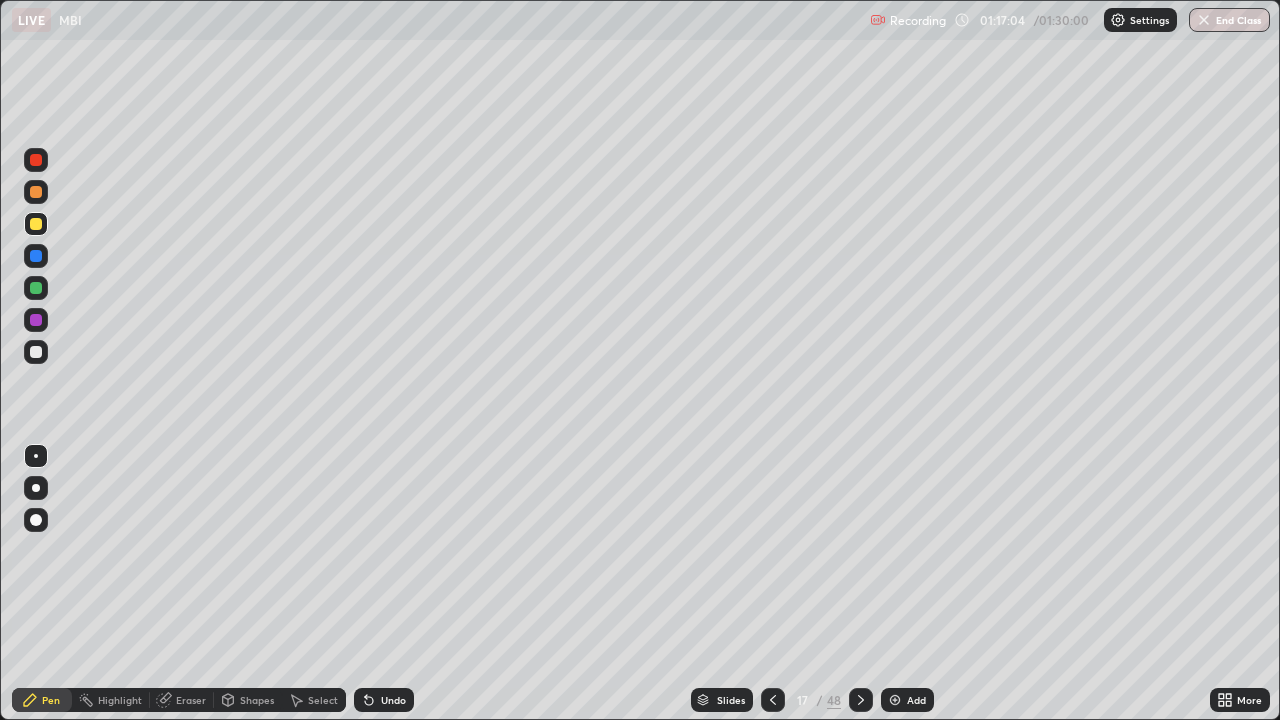 click at bounding box center [36, 320] 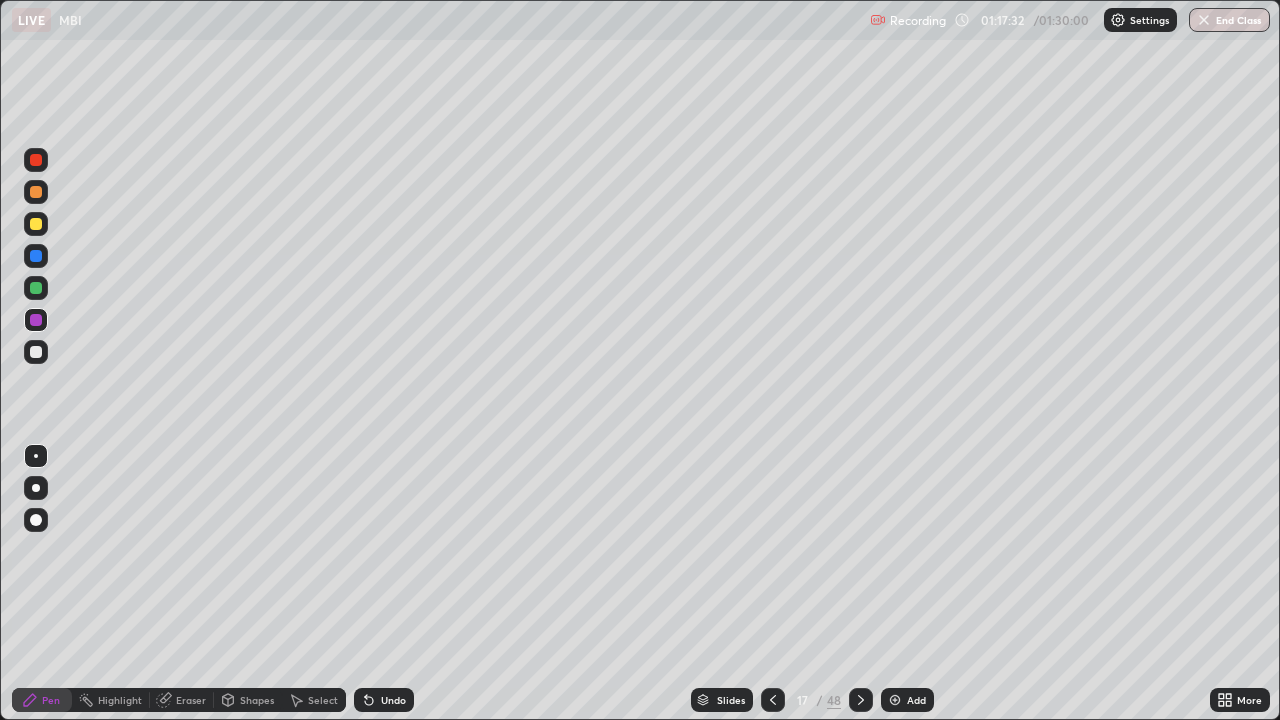 click at bounding box center (36, 224) 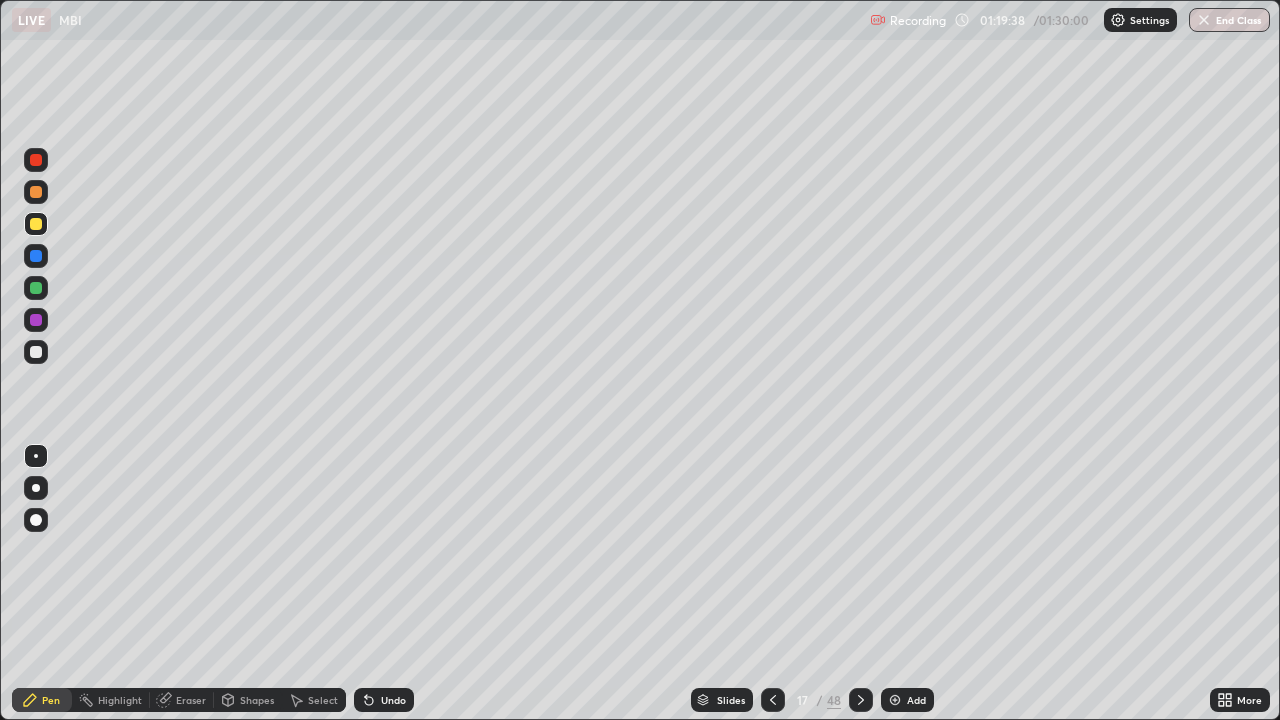 click 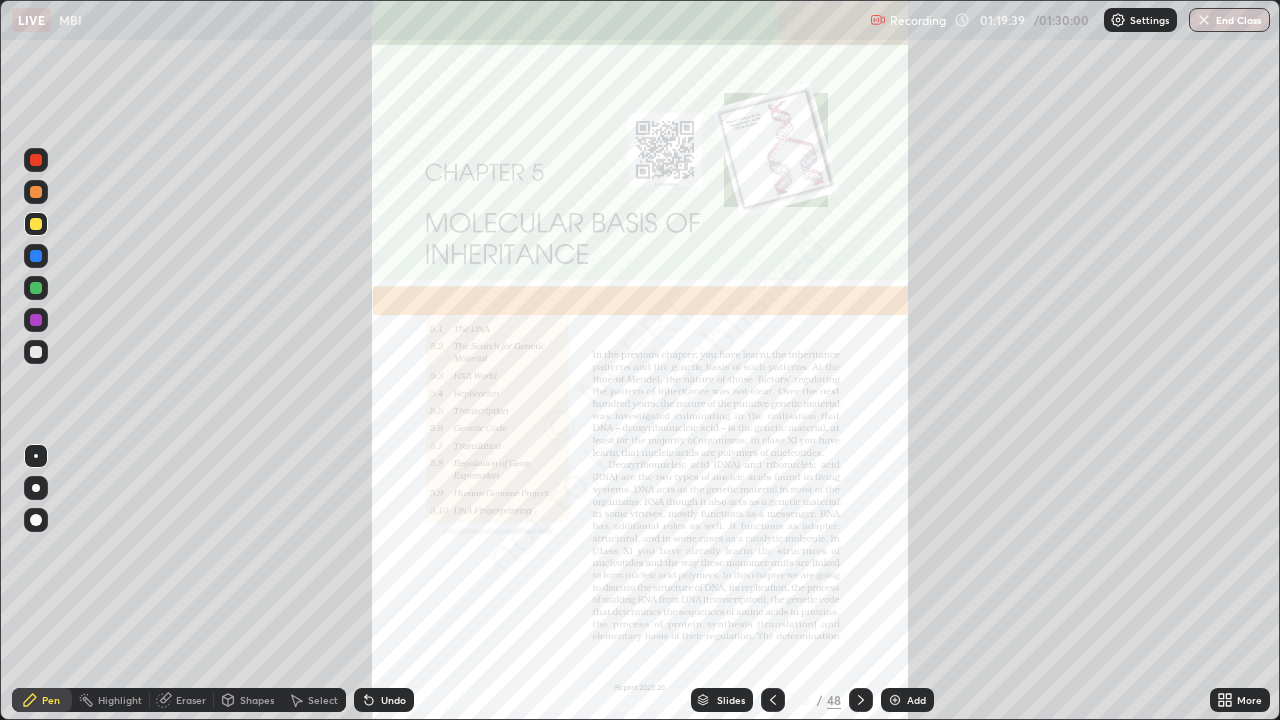 click 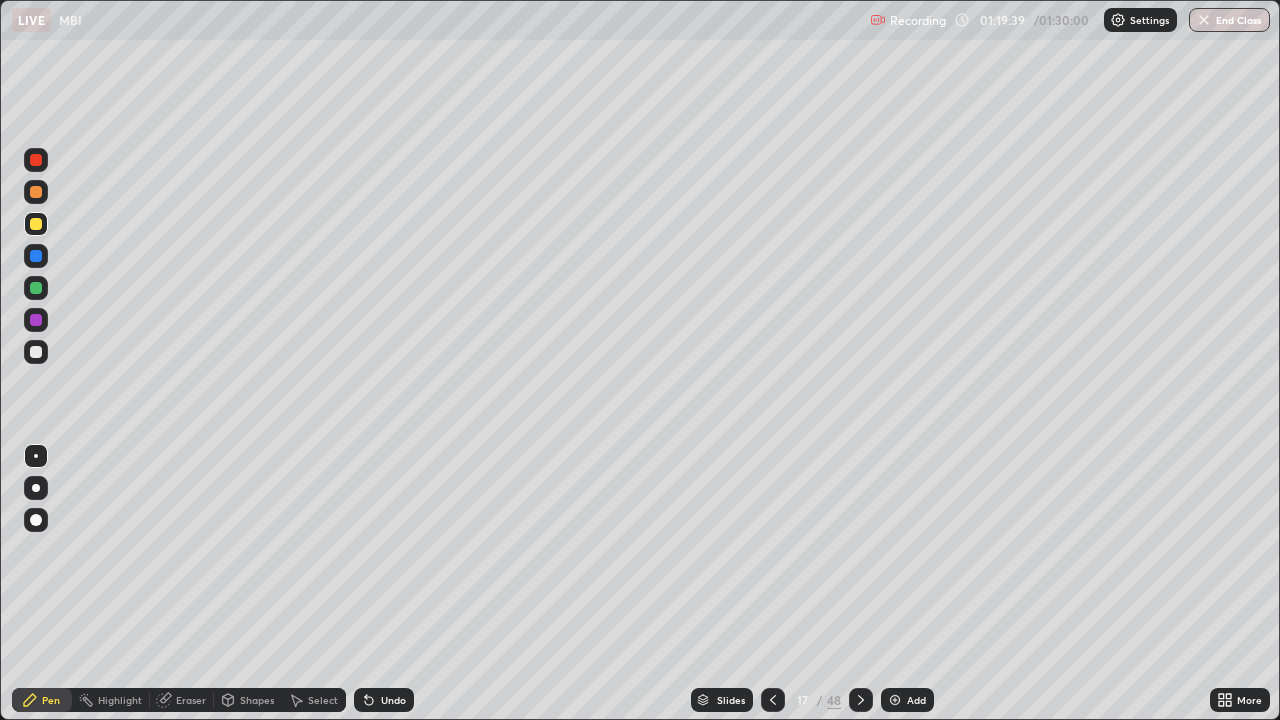 click at bounding box center (895, 700) 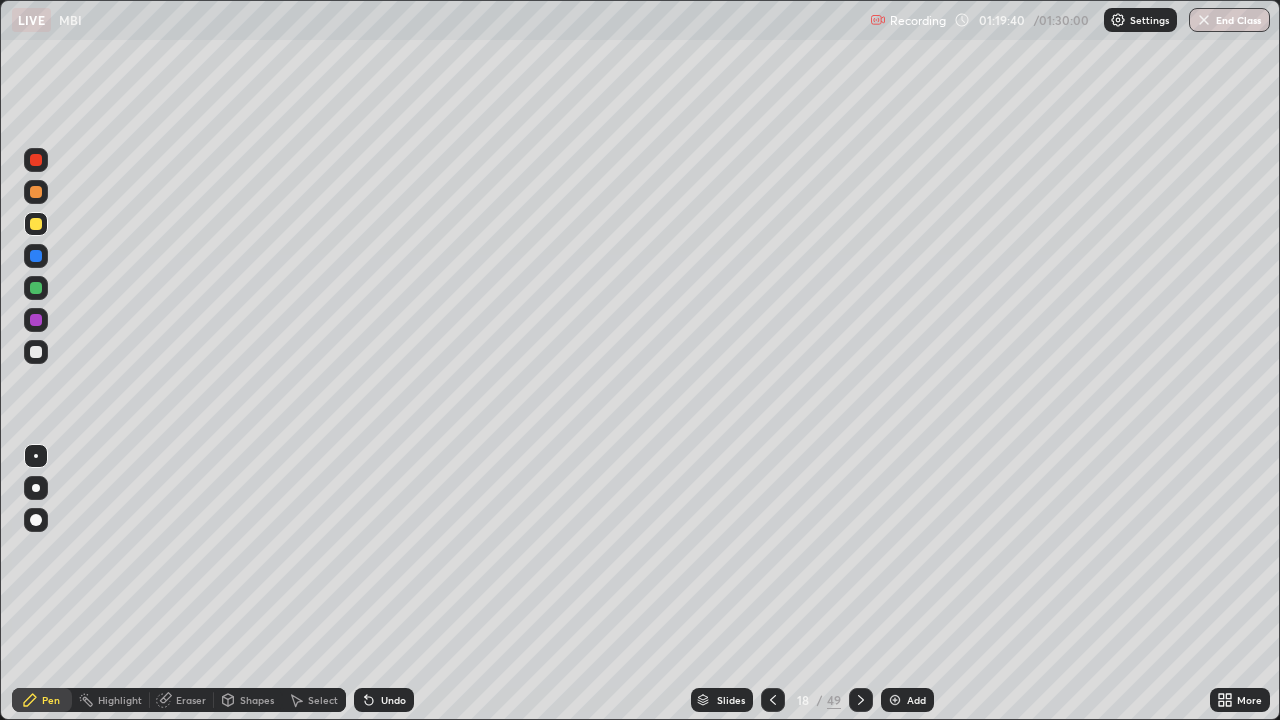 click at bounding box center (36, 352) 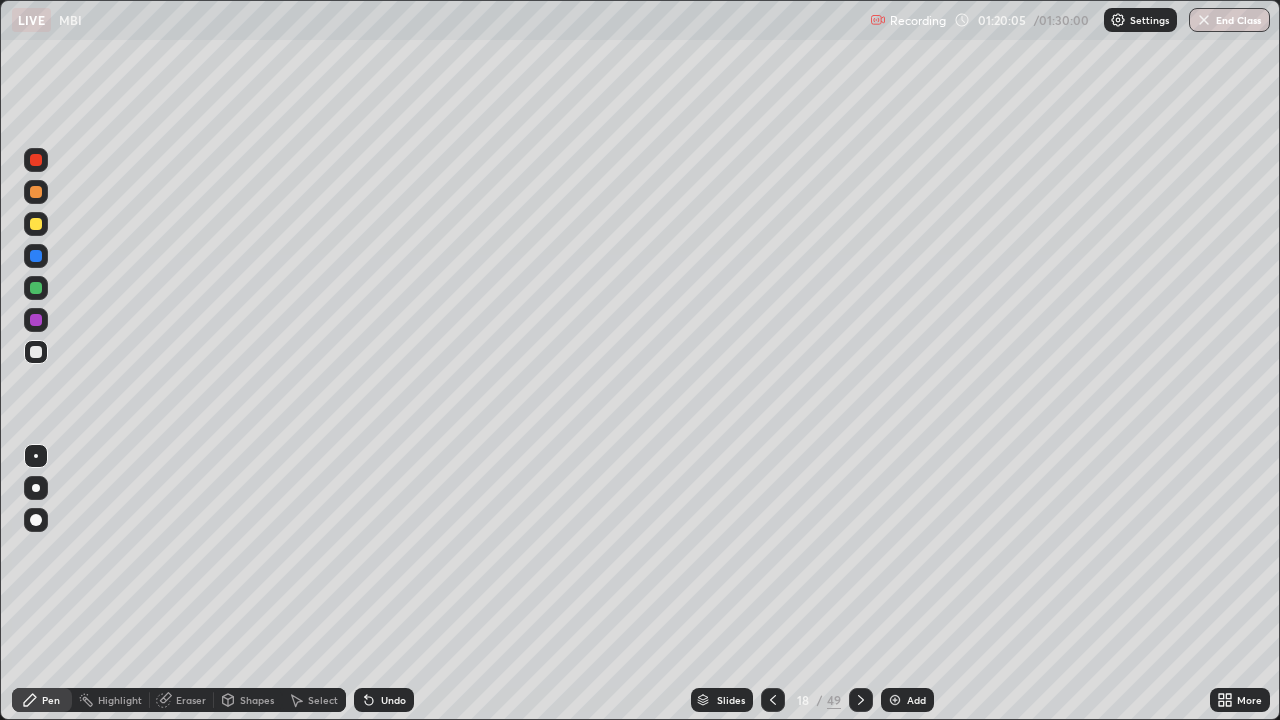 click on "Undo" at bounding box center (384, 700) 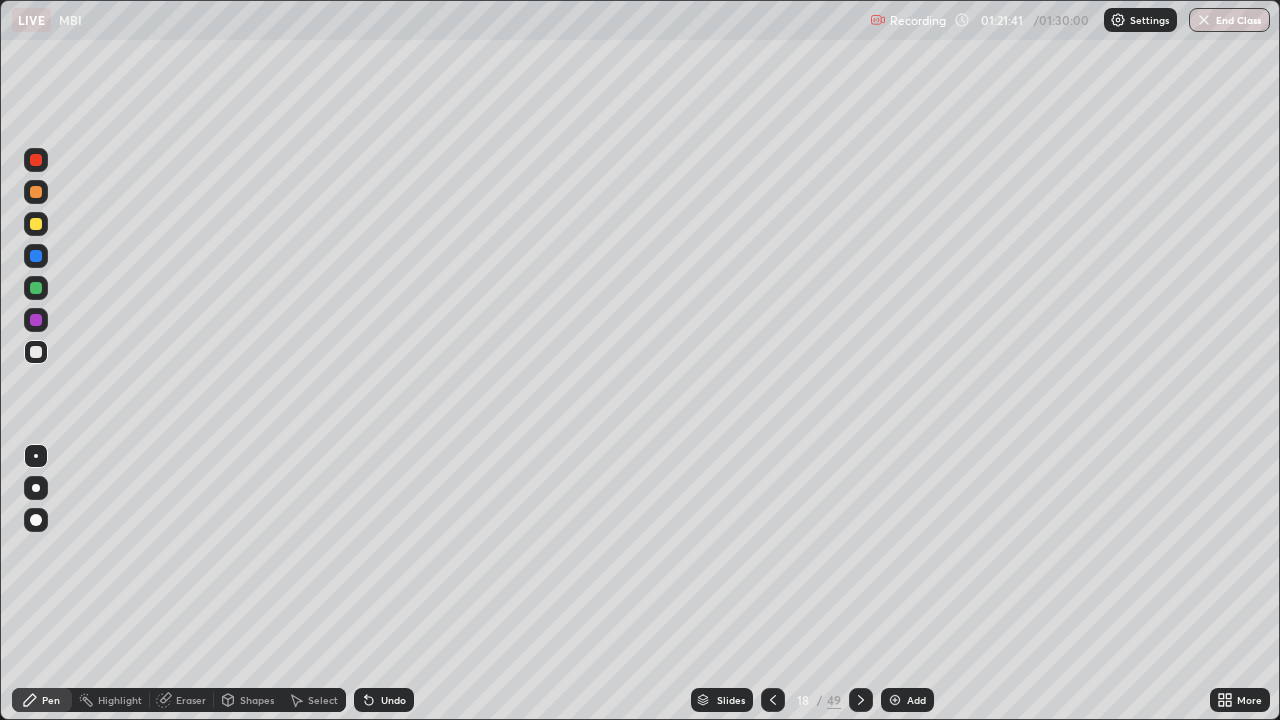 click at bounding box center (36, 320) 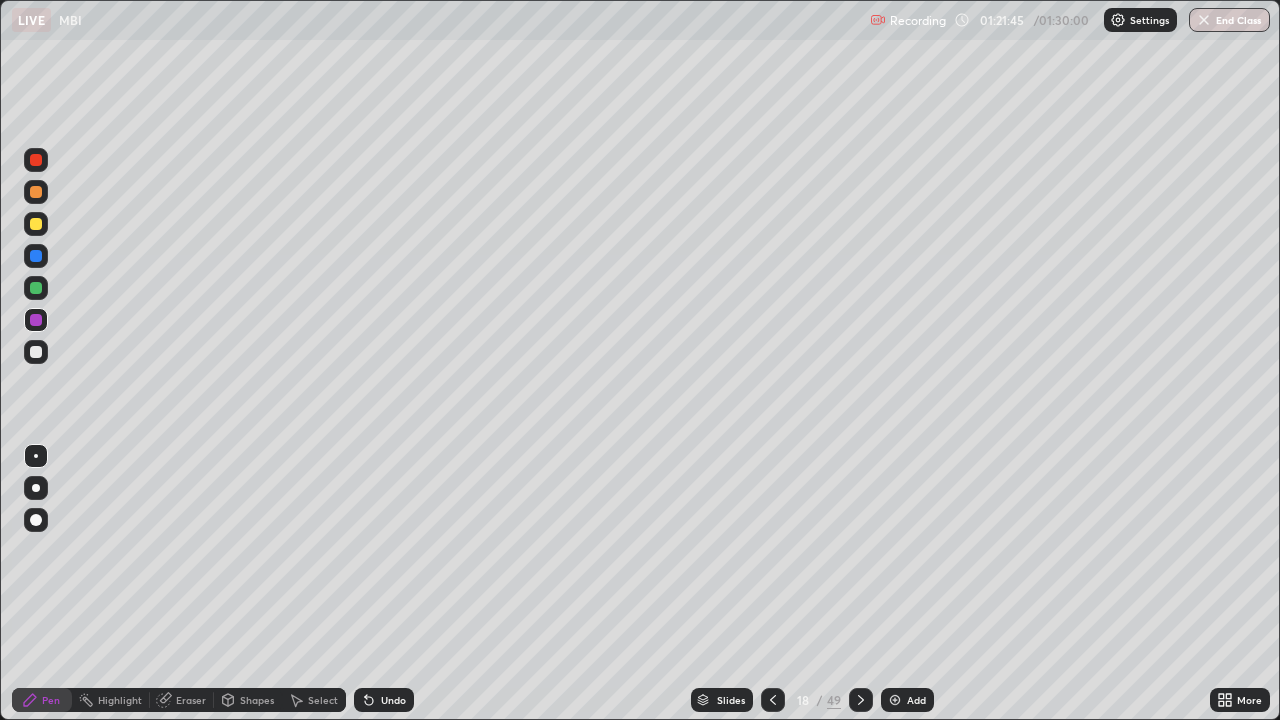 click at bounding box center (36, 352) 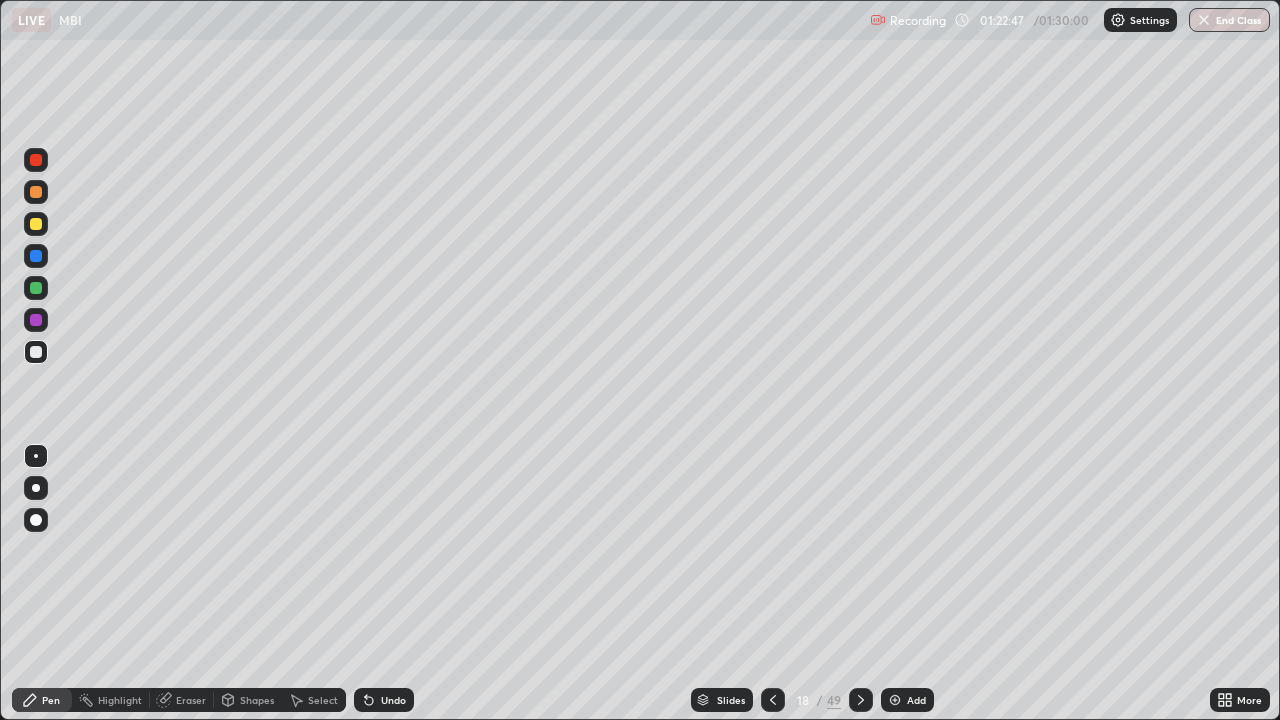 click on "Undo" at bounding box center (384, 700) 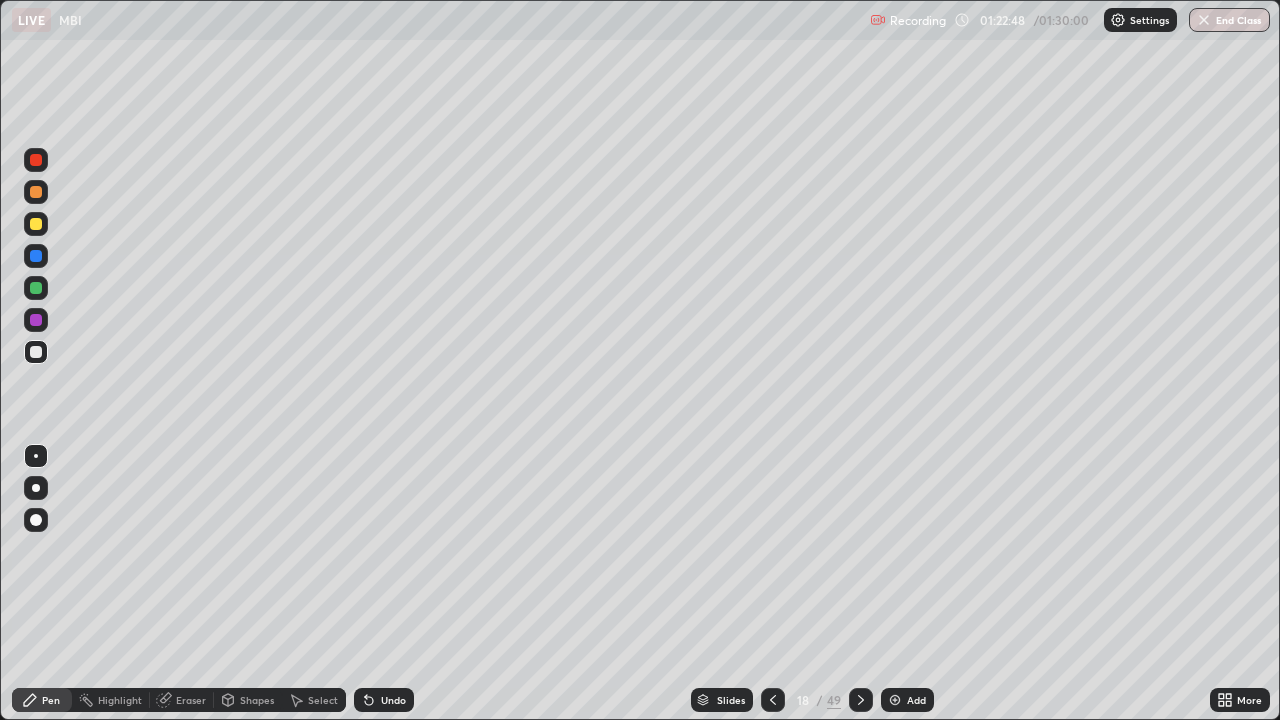 click on "Undo" at bounding box center [393, 700] 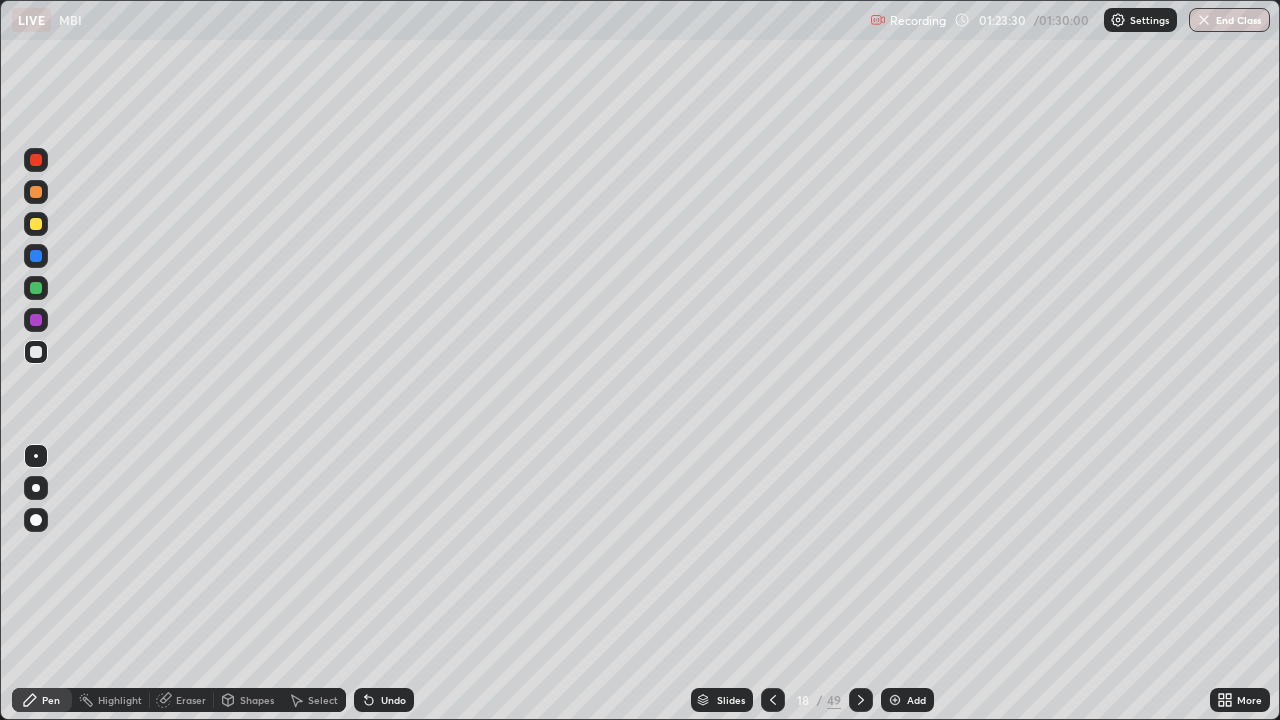 click at bounding box center [36, 288] 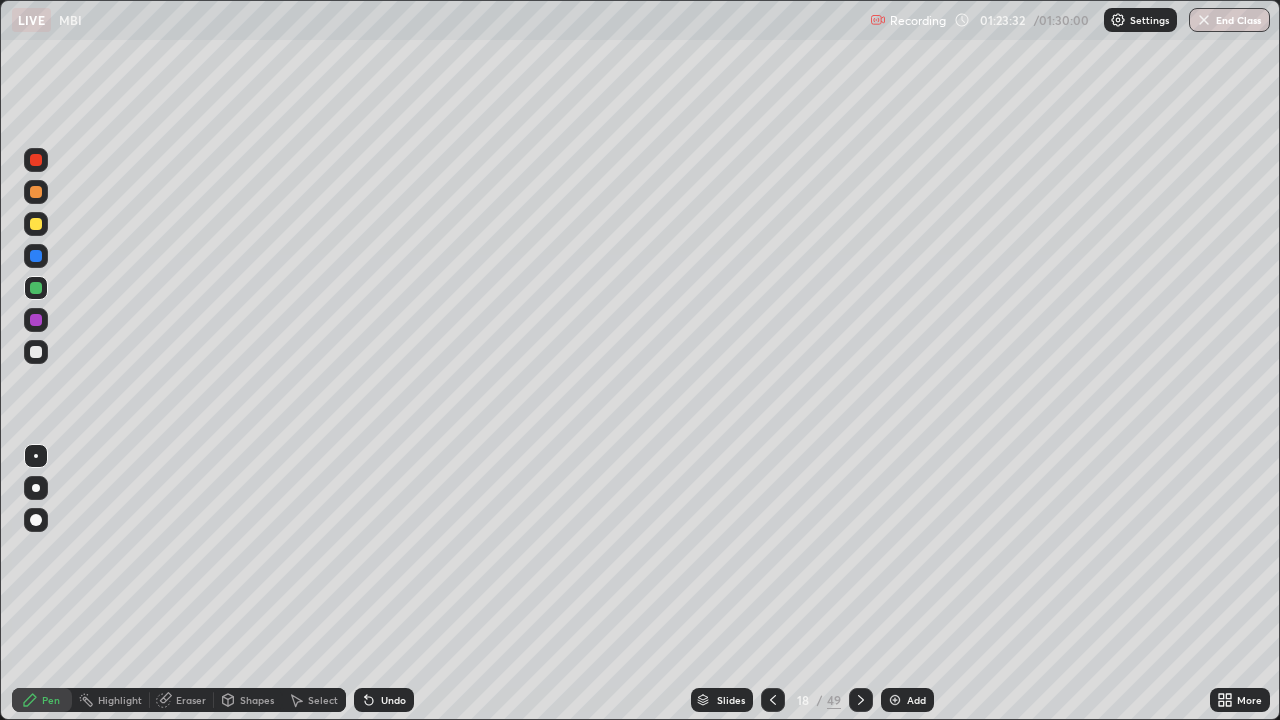 click at bounding box center (36, 160) 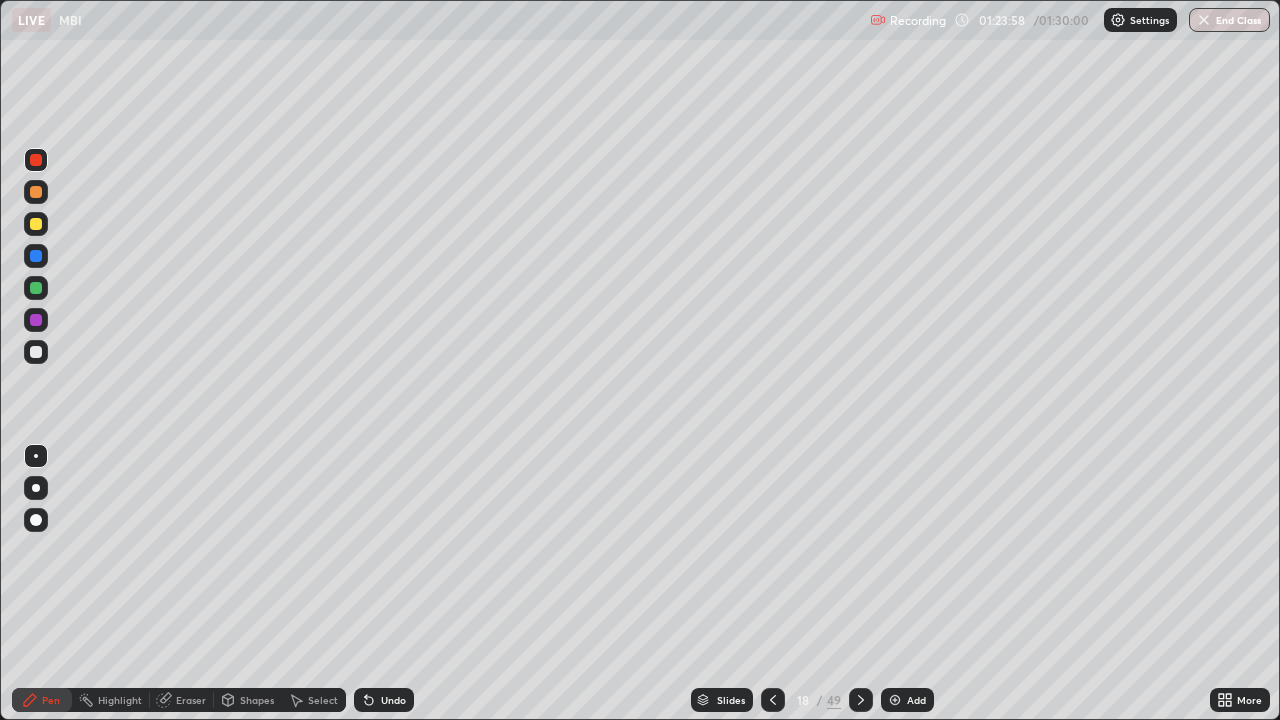 click at bounding box center (36, 352) 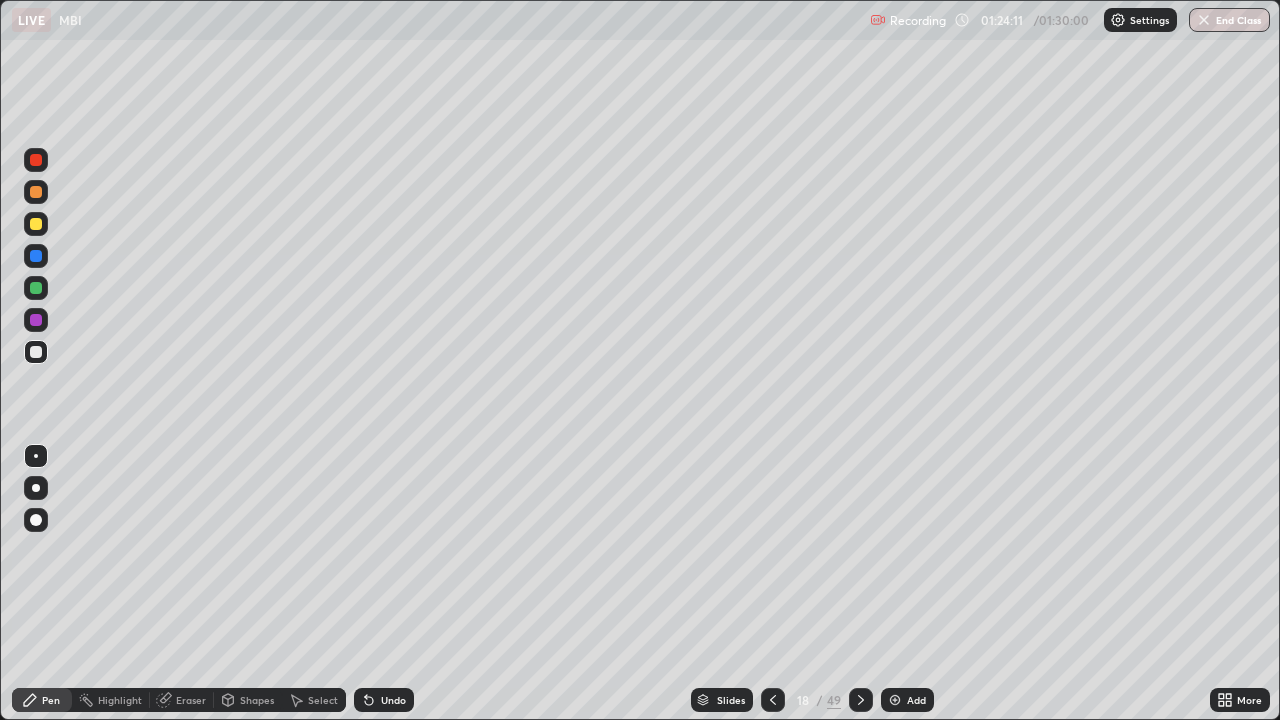 click on "Eraser" at bounding box center (182, 700) 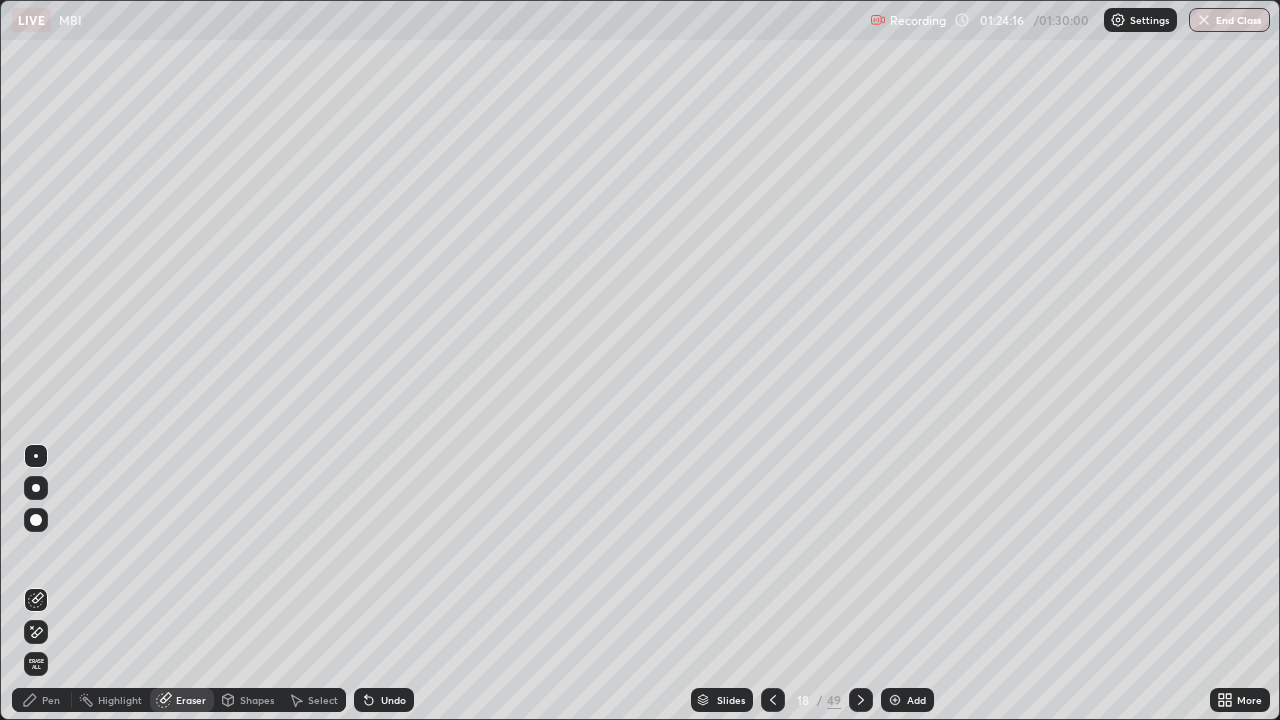 click on "Pen" at bounding box center (51, 700) 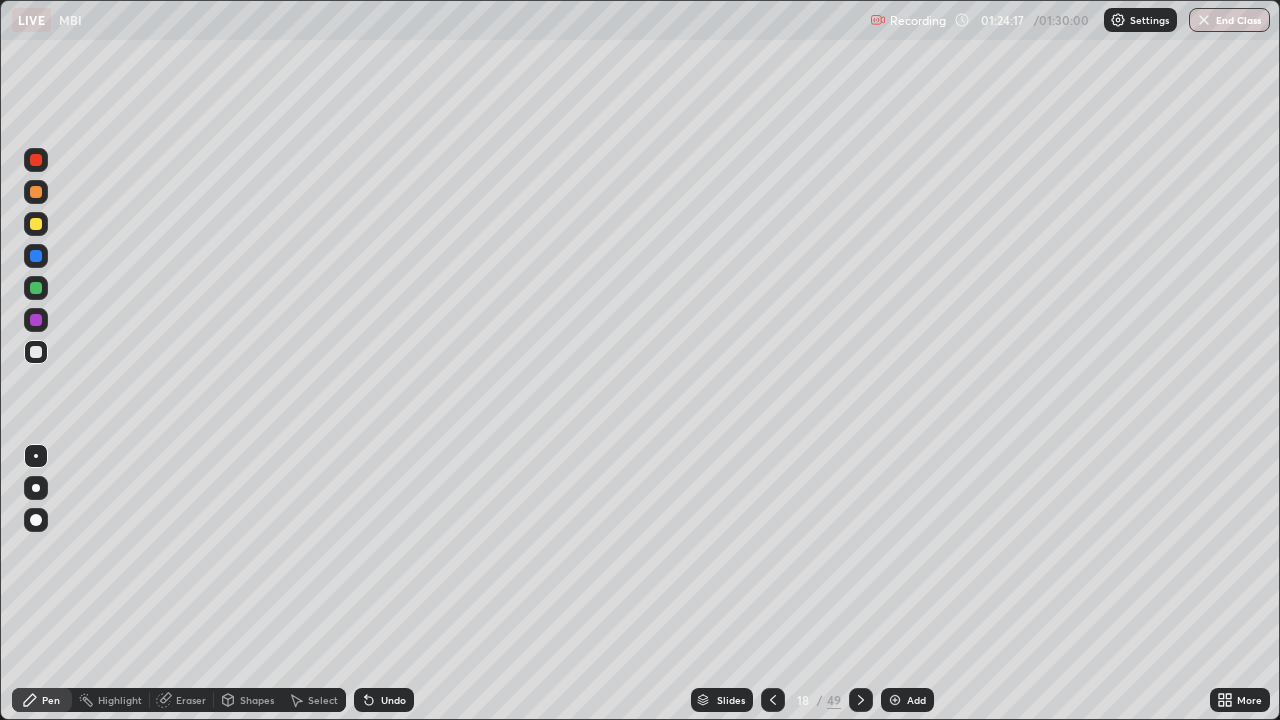 click at bounding box center (36, 160) 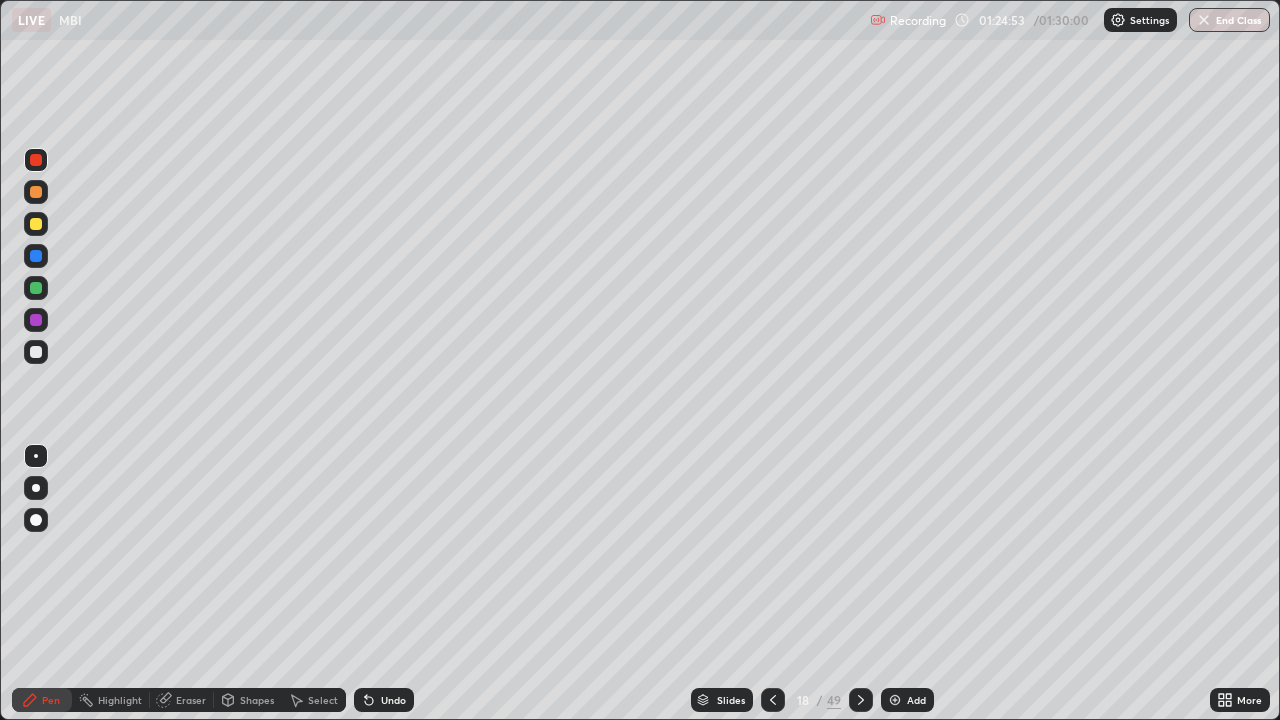 click at bounding box center (36, 320) 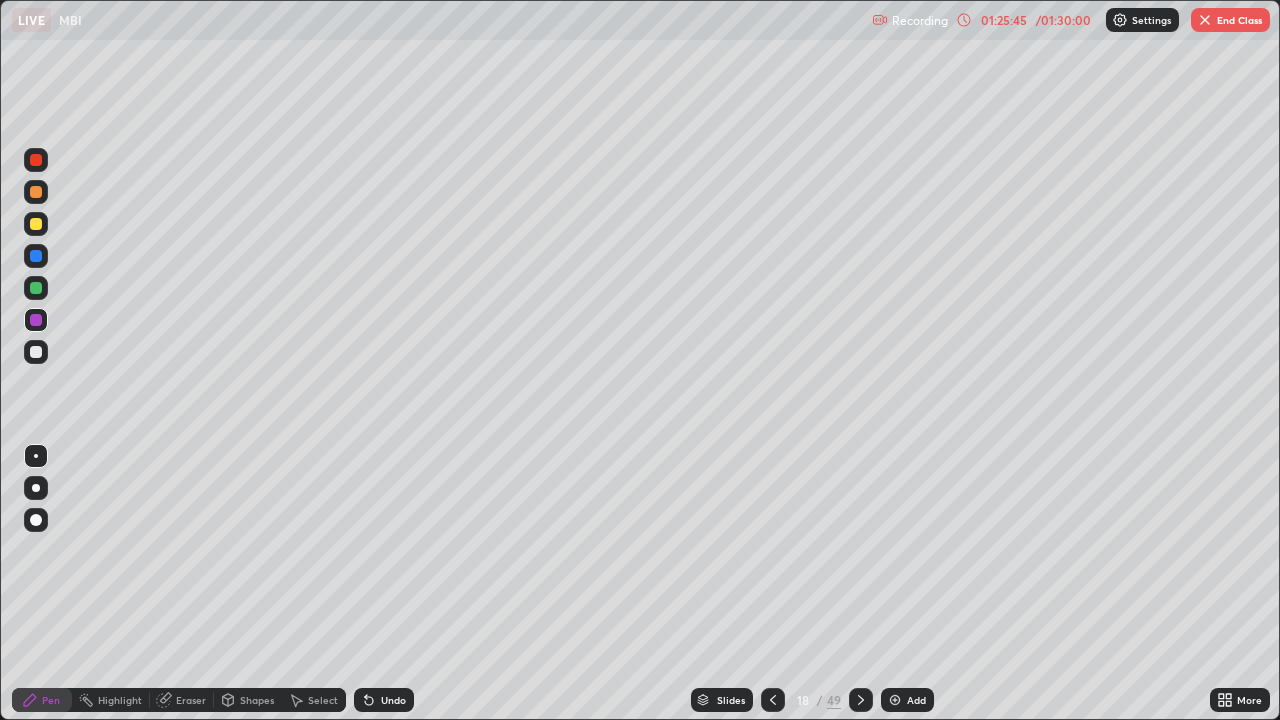 click on "Eraser" at bounding box center [191, 700] 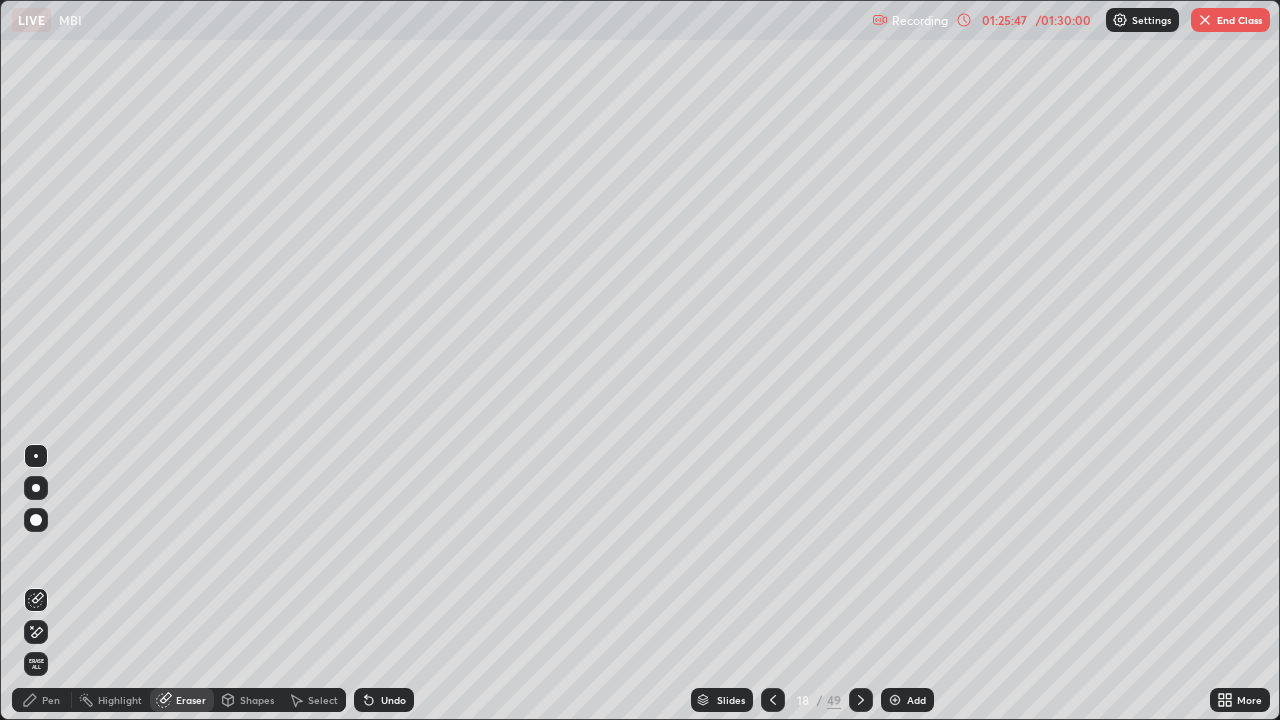 click 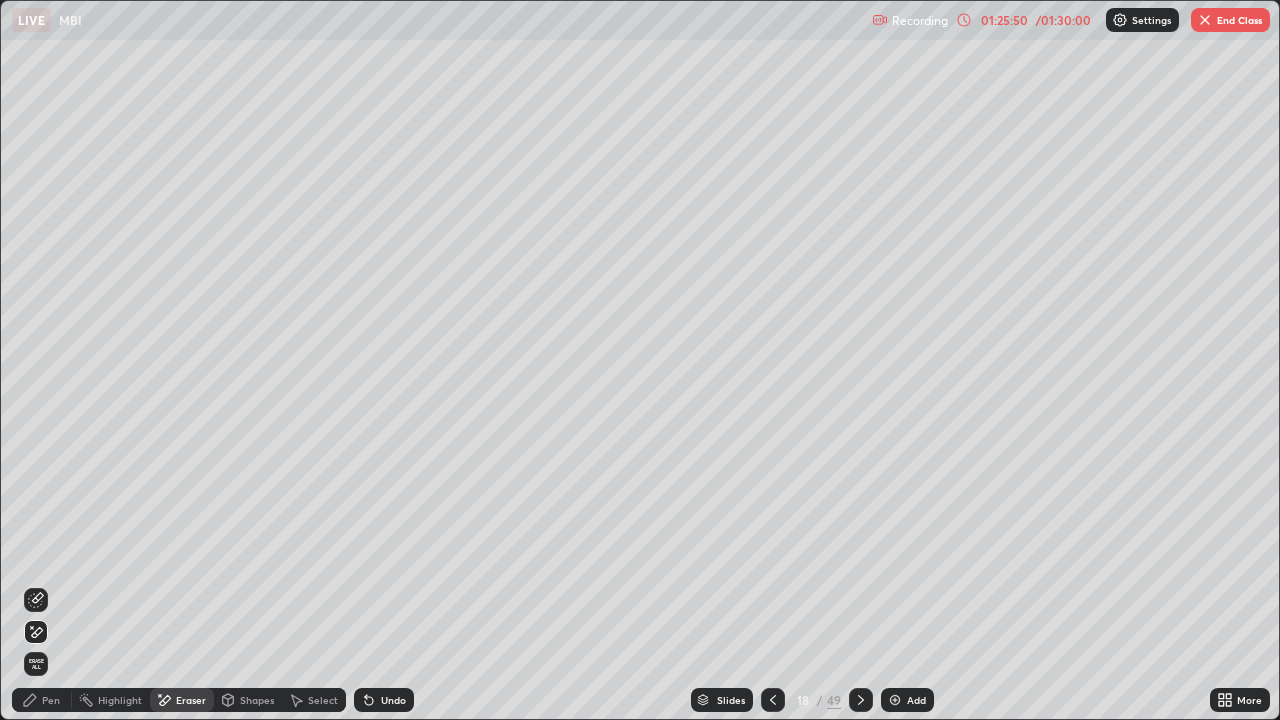 click on "Pen" at bounding box center [42, 700] 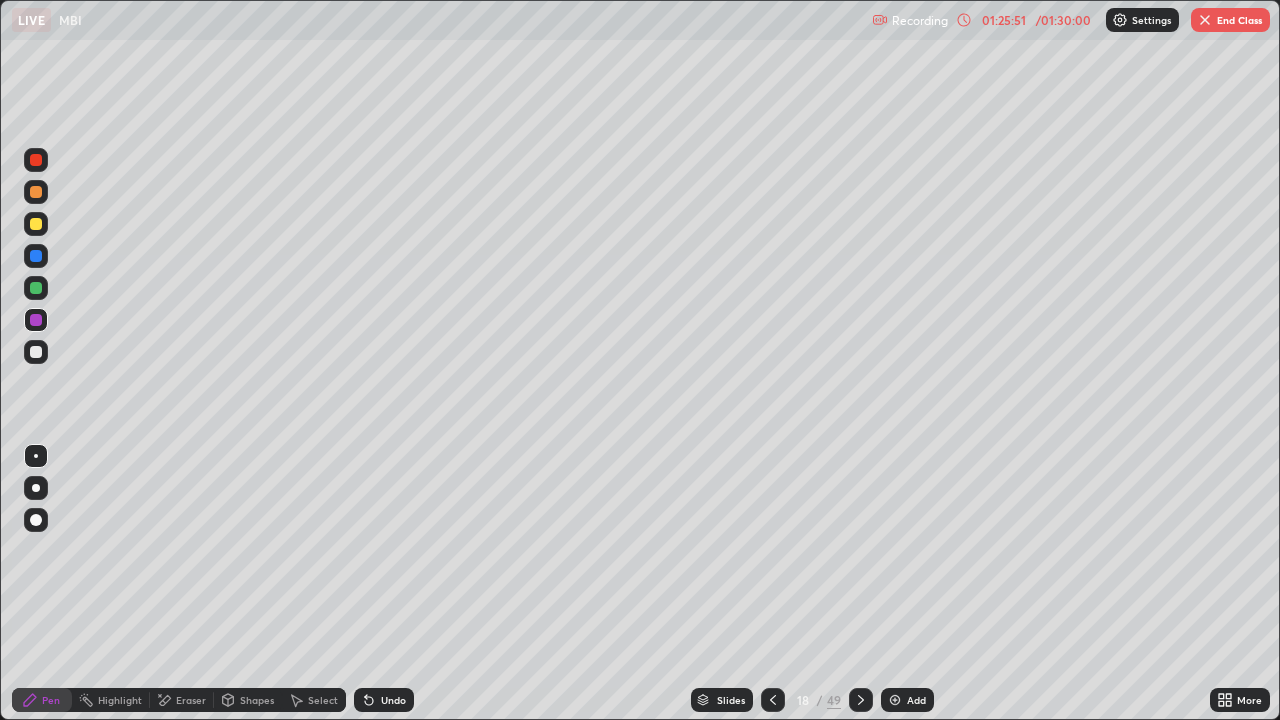 click at bounding box center [36, 352] 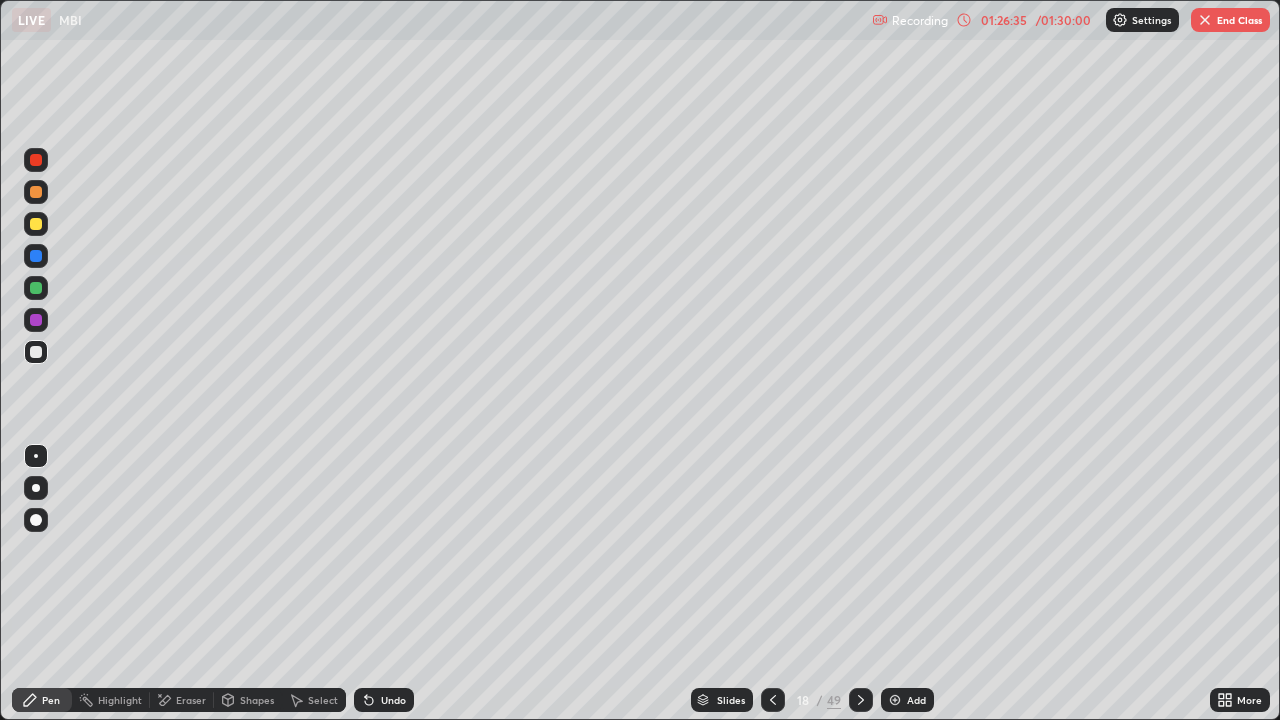 click on "Undo" at bounding box center [393, 700] 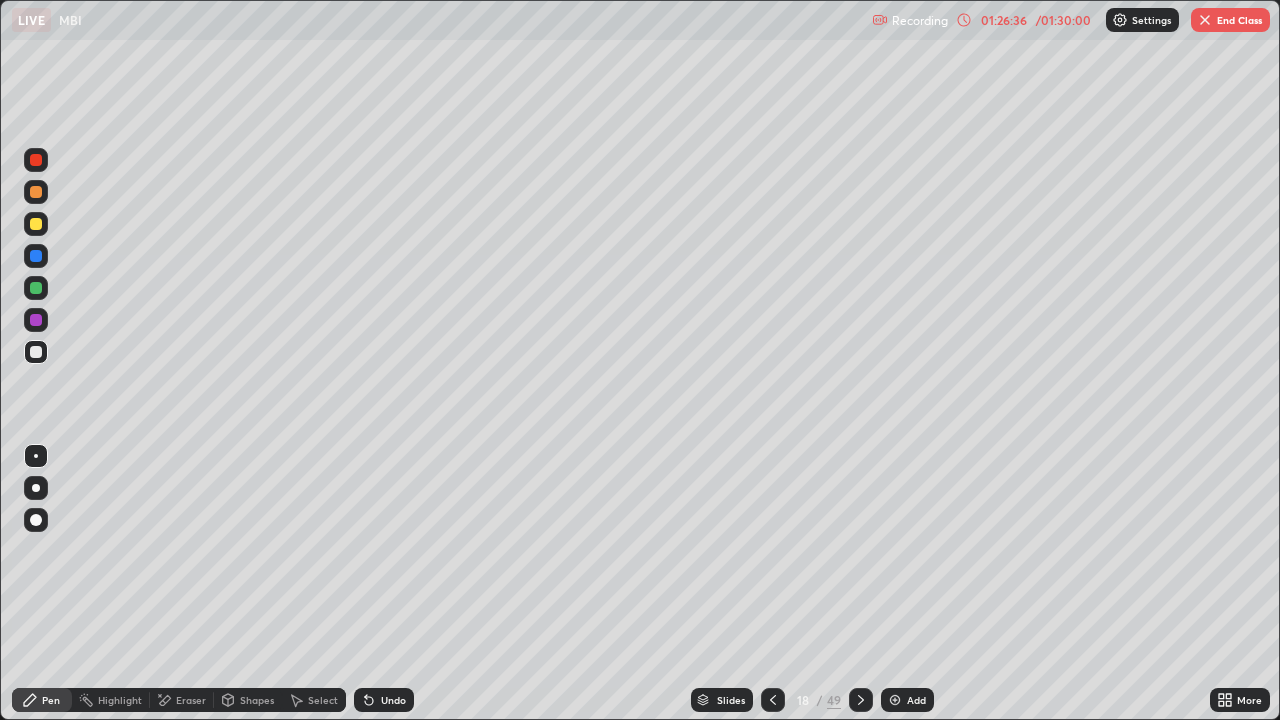 click on "Undo" at bounding box center (393, 700) 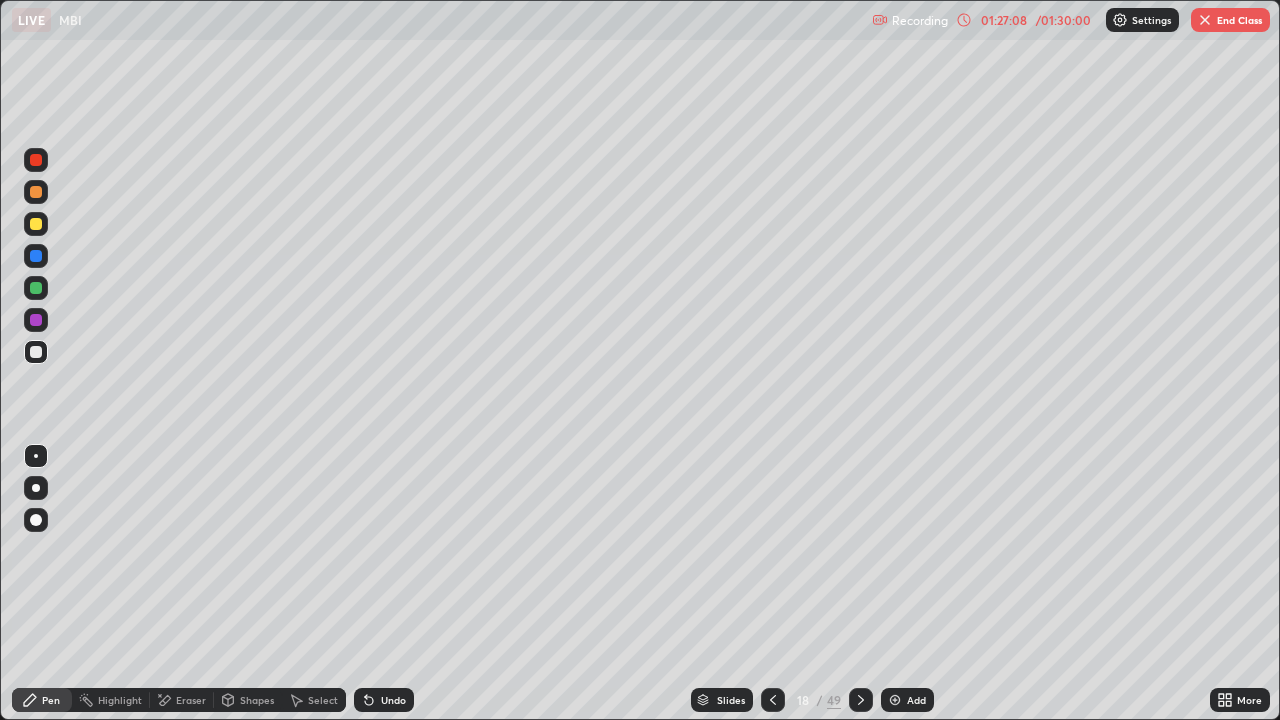 click 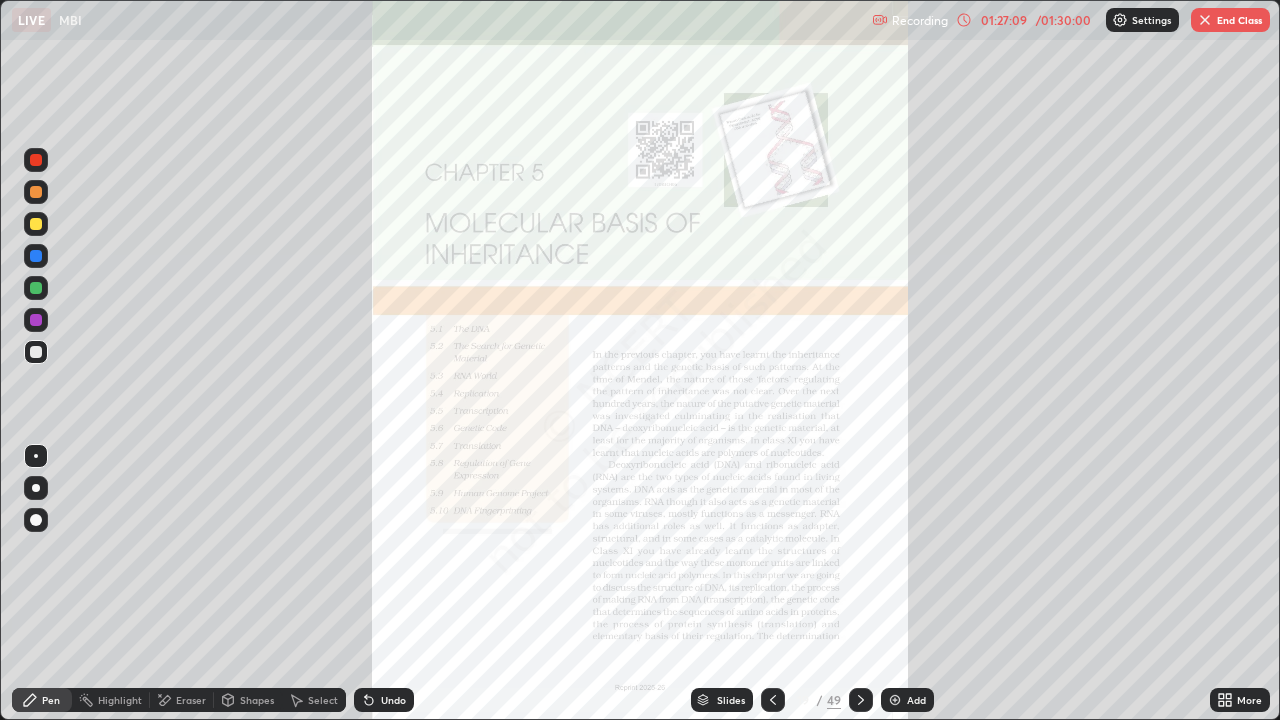 click 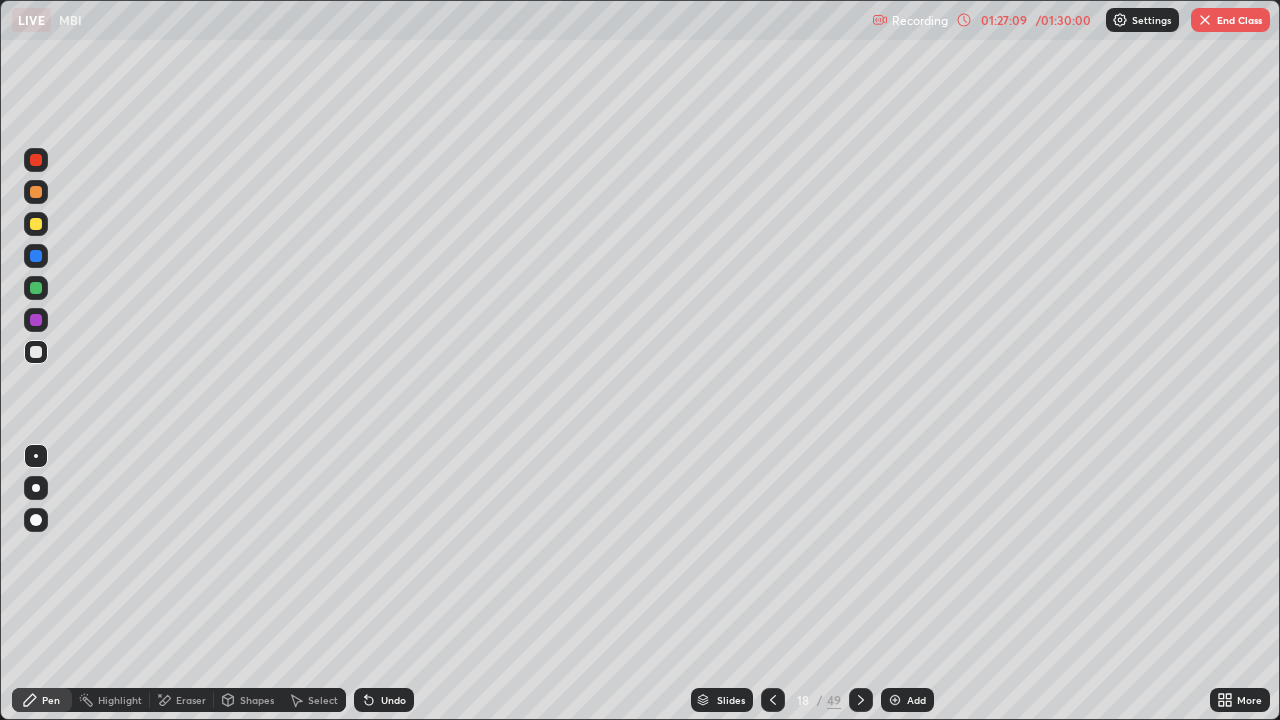 click on "Add" at bounding box center (916, 700) 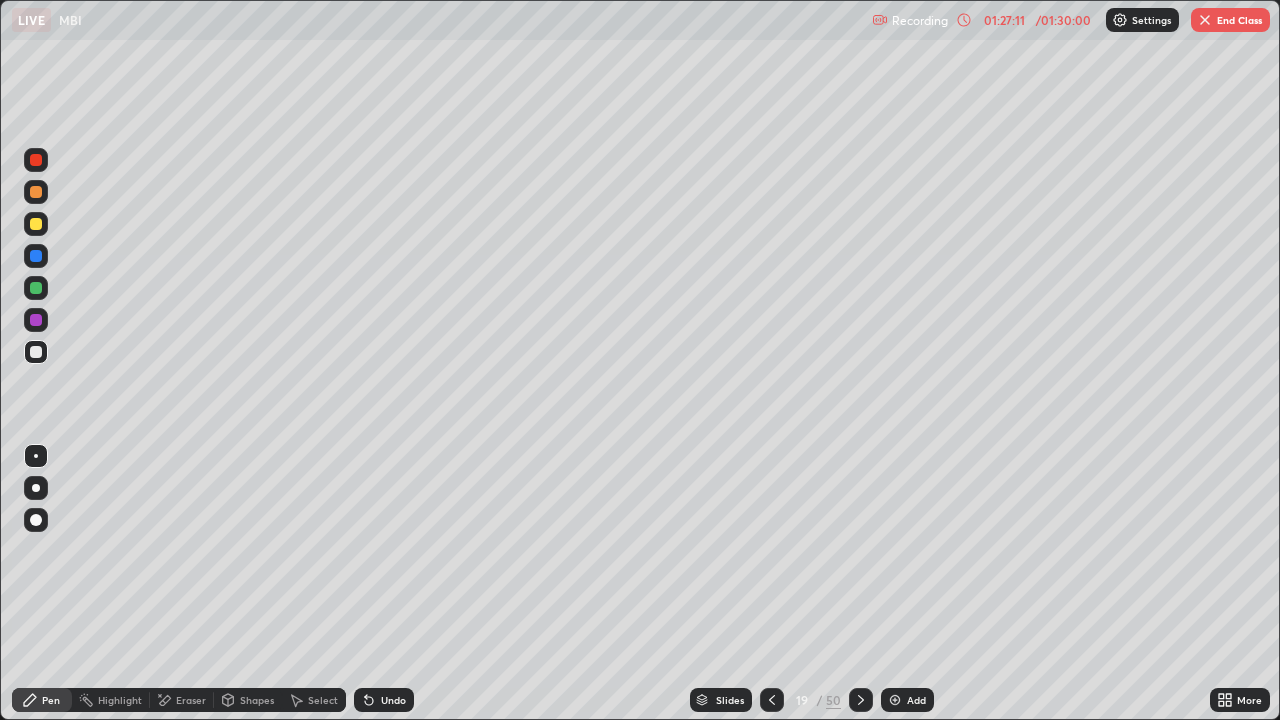 click at bounding box center (36, 320) 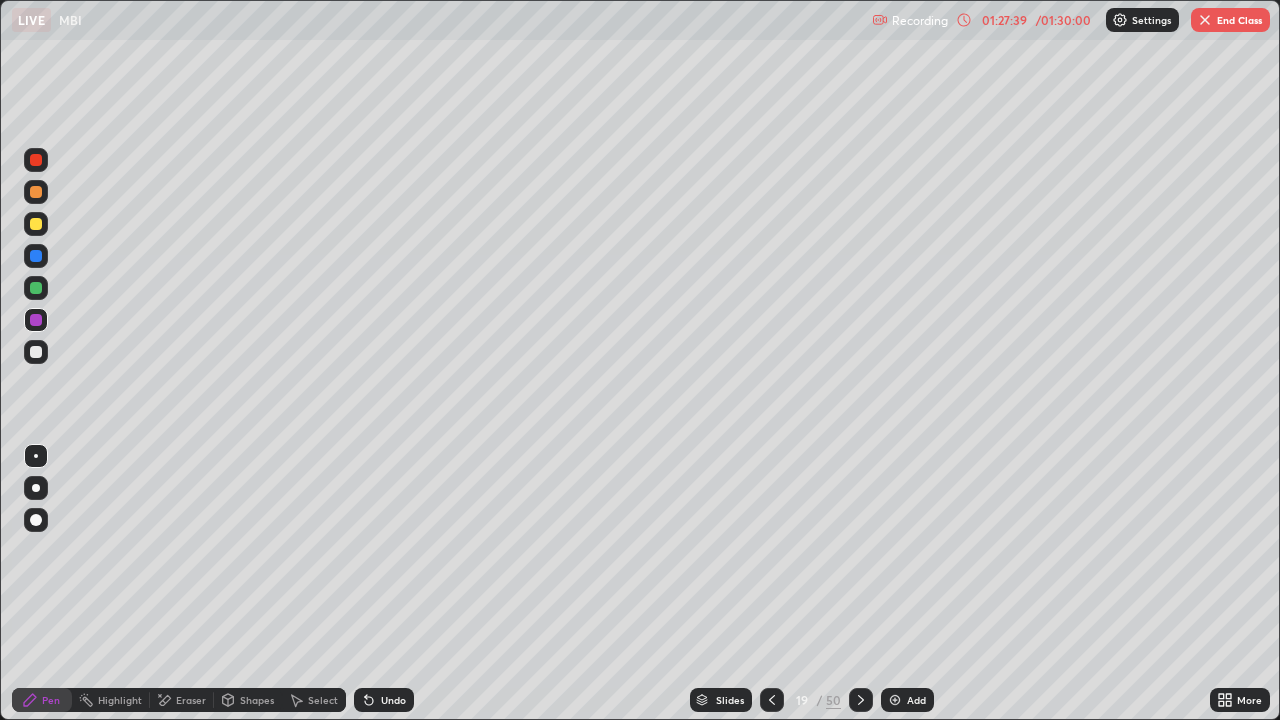 click at bounding box center (36, 352) 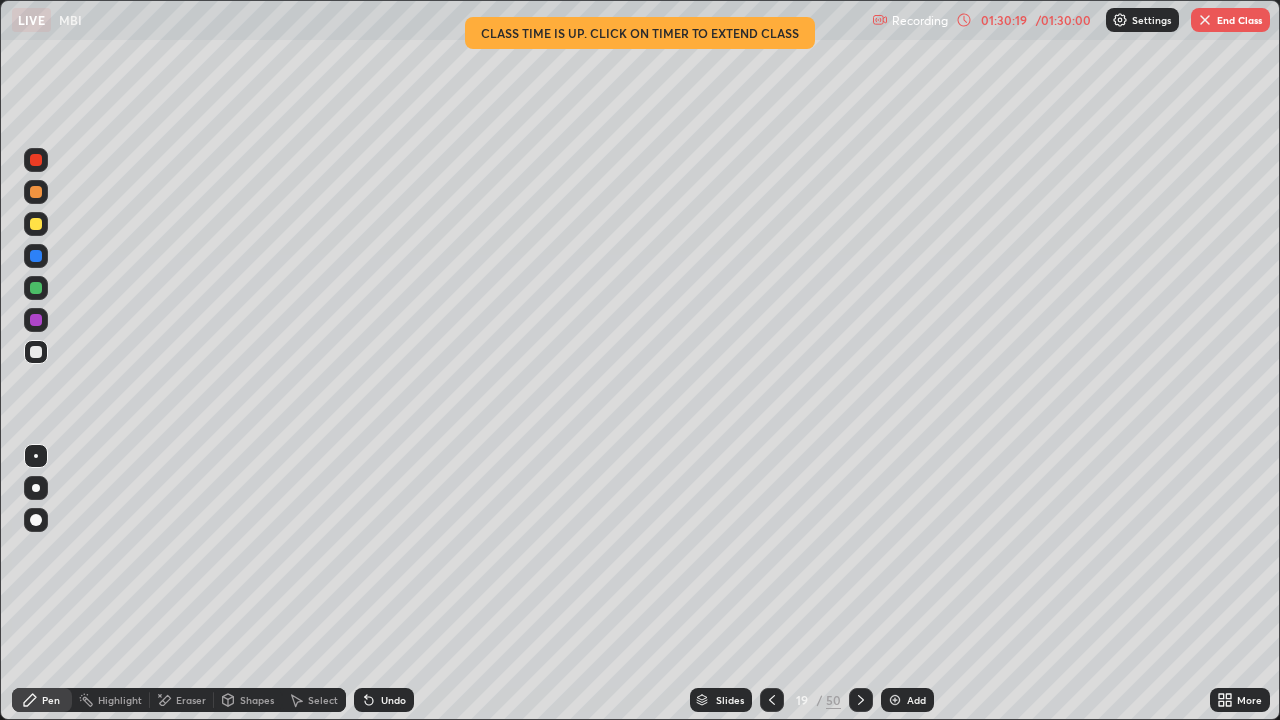 click on "Add" at bounding box center [916, 700] 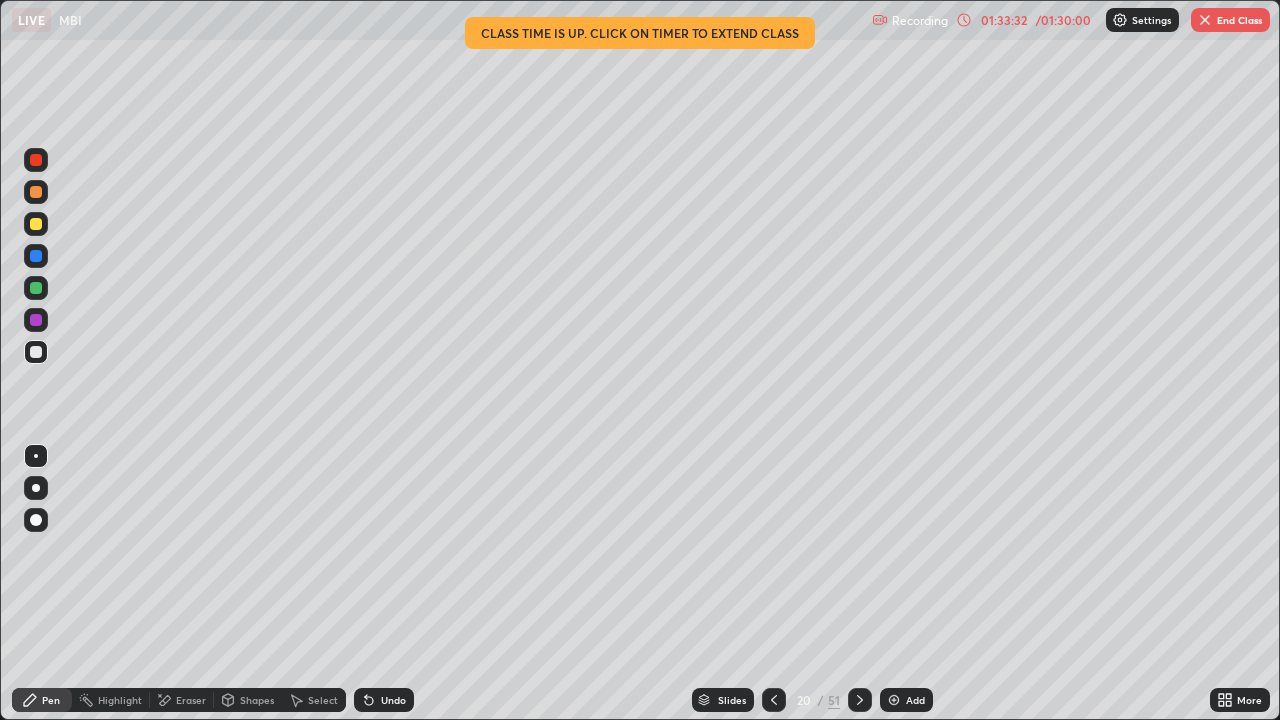 click on "End Class" at bounding box center [1230, 20] 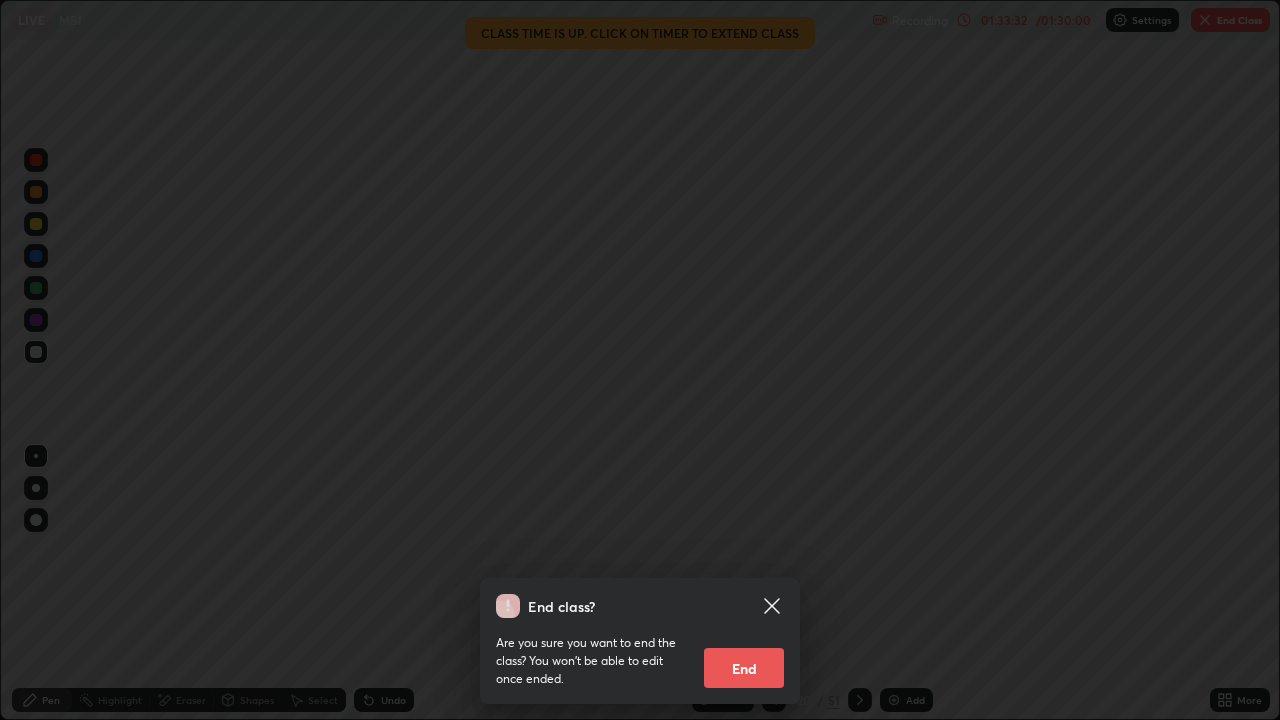 click on "End" at bounding box center (744, 668) 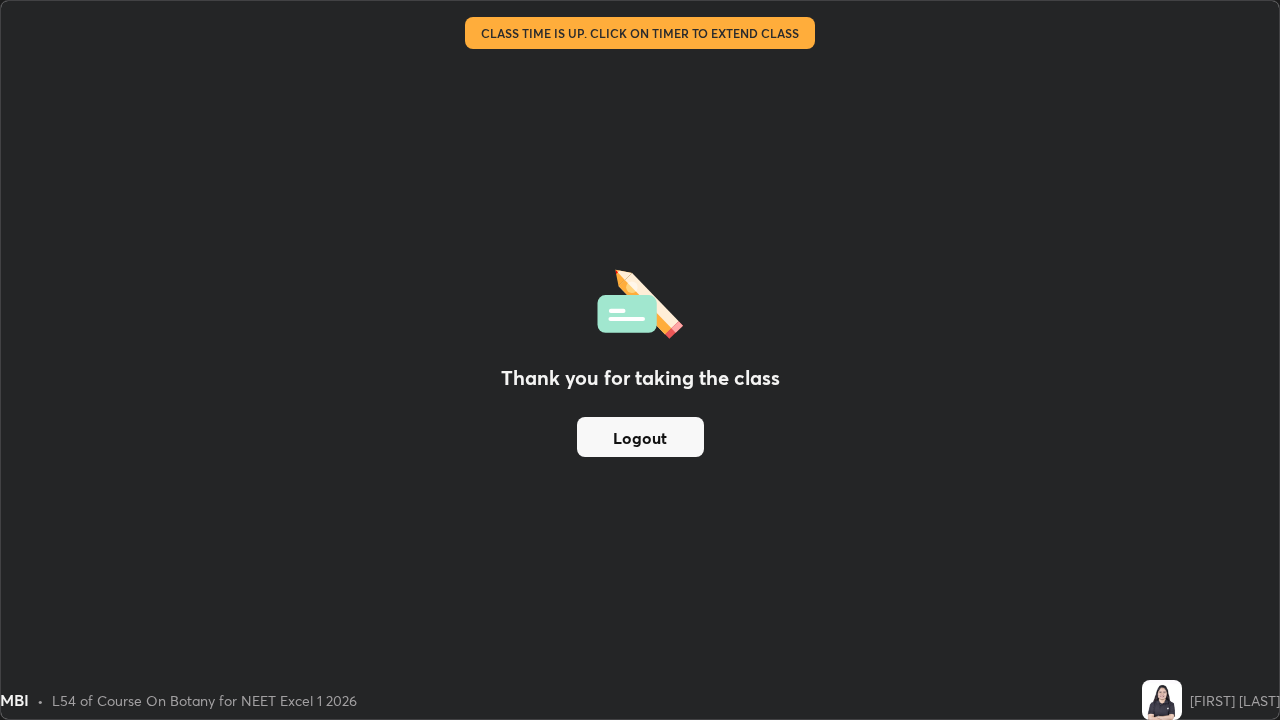click on "Logout" at bounding box center (640, 437) 